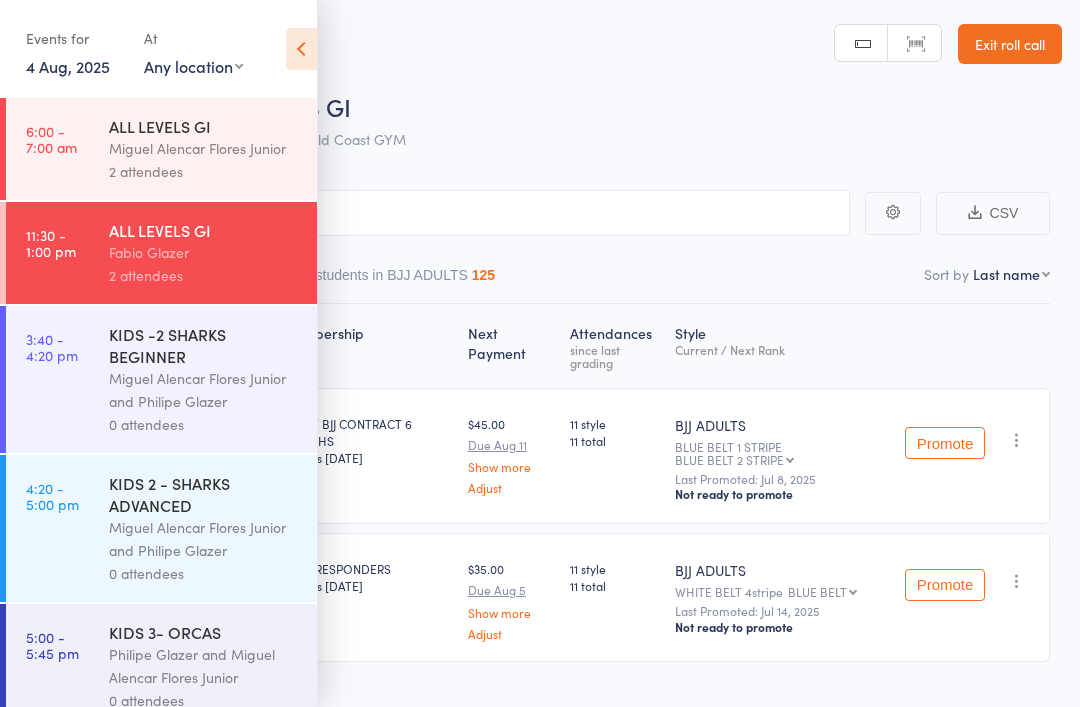 scroll, scrollTop: 0, scrollLeft: 0, axis: both 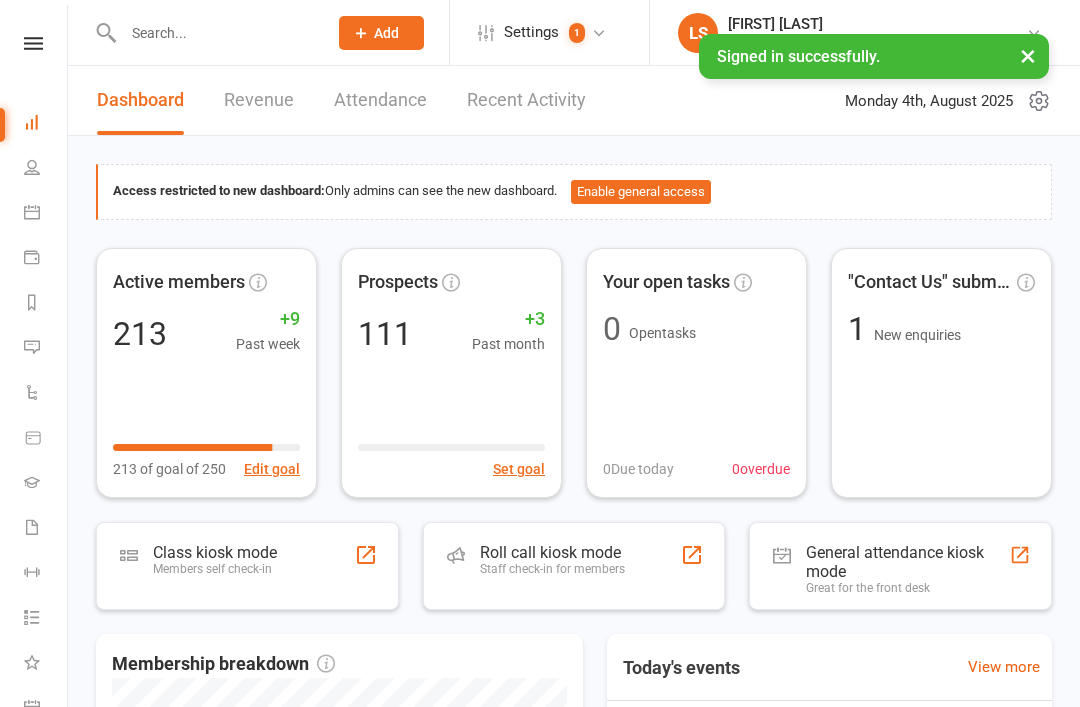 click at bounding box center [33, 43] 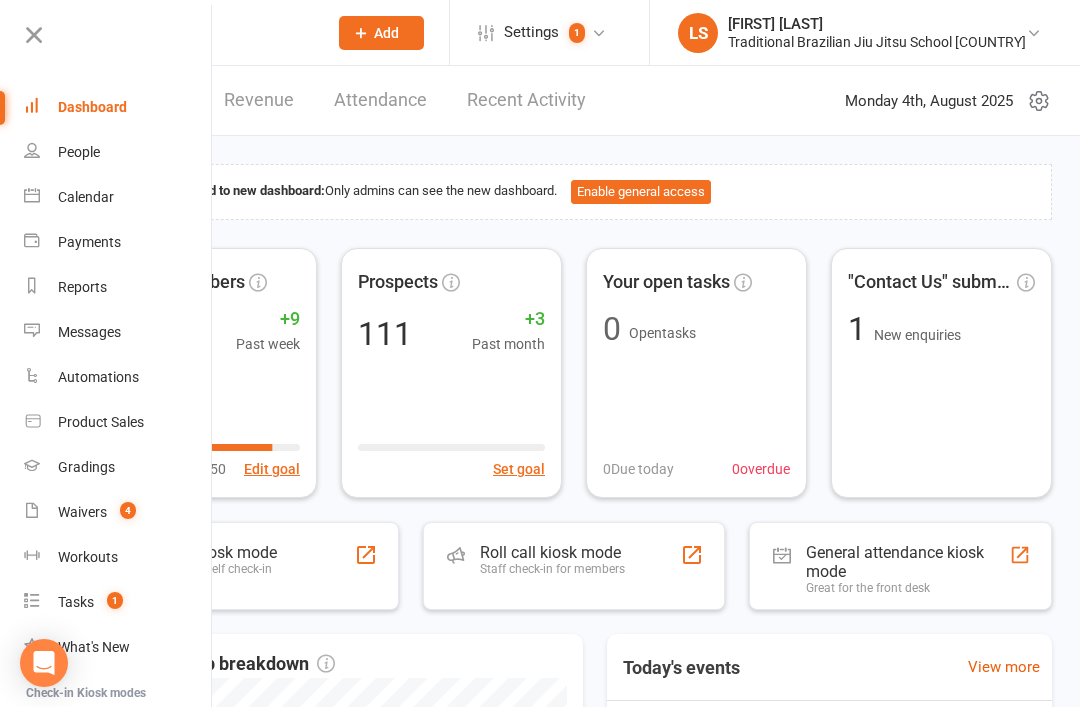 click on "Access restricted to new dashboard:  Only admins can see the new dashboard. Enable general access Active members 213 +9 Past week 213 of goal of 250 Edit goal Prospects 111 +3 Past month Set goal Your open tasks   0 Open  tasks 0  Due today 0  overdue "Contact Us" submissions 1   New enquiries Class kiosk mode Members self check-in Roll call kiosk mode Staff check-in for members General attendance kiosk mode Great for the front desk Membership breakdown 197 Cancelled 9 Suspended 4 Active cancelling 200 Active Today's events View more KIDS -2 SHARKS BEGINNER 3:40PM - 4:20PM  |   [FIRST] [LAST] [SUFFIX] and [FIRST] [LAST]... |  Gold Coast GYM 0  /  20  attendees KIDS 2 - SHARKS ADVANCED 4:20PM - 5:00PM  |   [FIRST] [LAST] [SUFFIX] and [FIRST] [LAST]... |  Gold Coast GYM 0  /  20  attendees KIDS 3- ORCAS 5:00PM - 5:45PM  |   [FIRST] [LAST] and [FIRST] [LAST]... |  Gold Coast GYM 0  /  25  attendees ALL LEVELS GI 6:00PM - 7:30PM  |   [FIRST] [LAST] |  Gold Coast GYM 0  /  25  attendees" at bounding box center (574, 681) 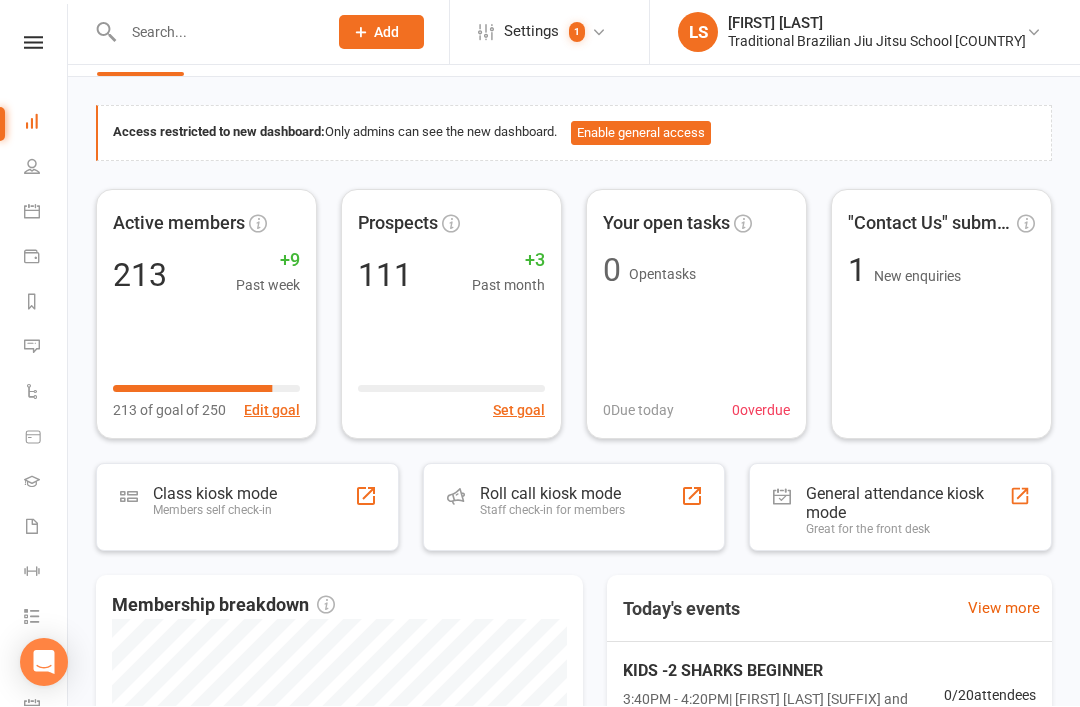 scroll, scrollTop: 59, scrollLeft: 0, axis: vertical 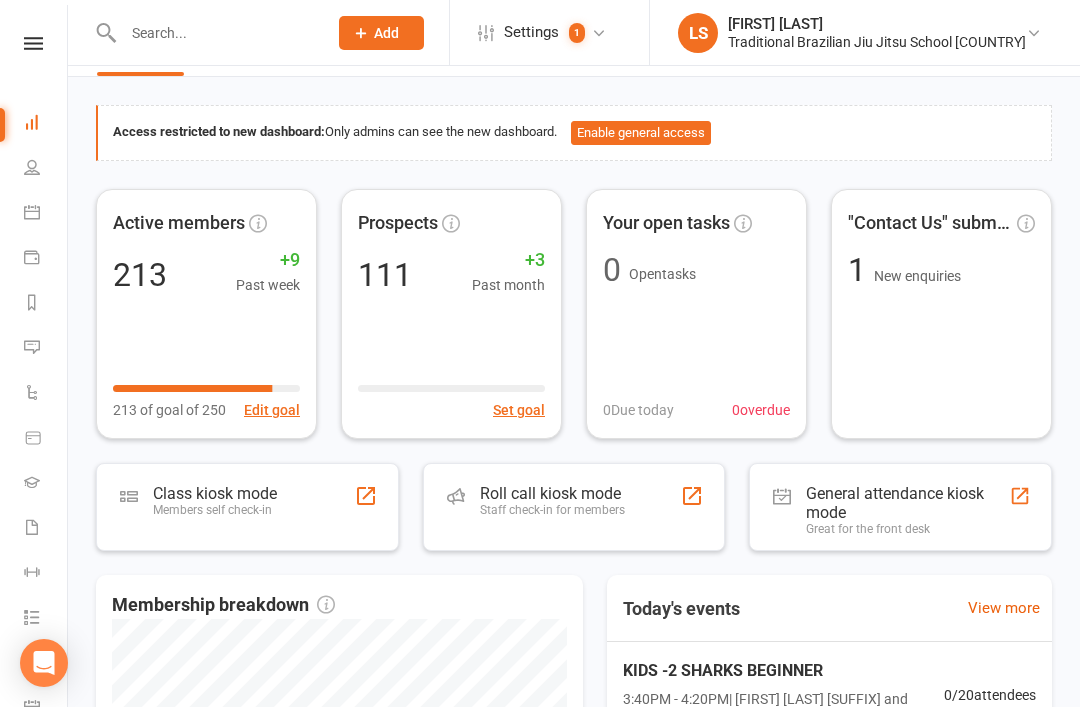 click on "Roll call kiosk mode Staff check-in for members" at bounding box center (574, 507) 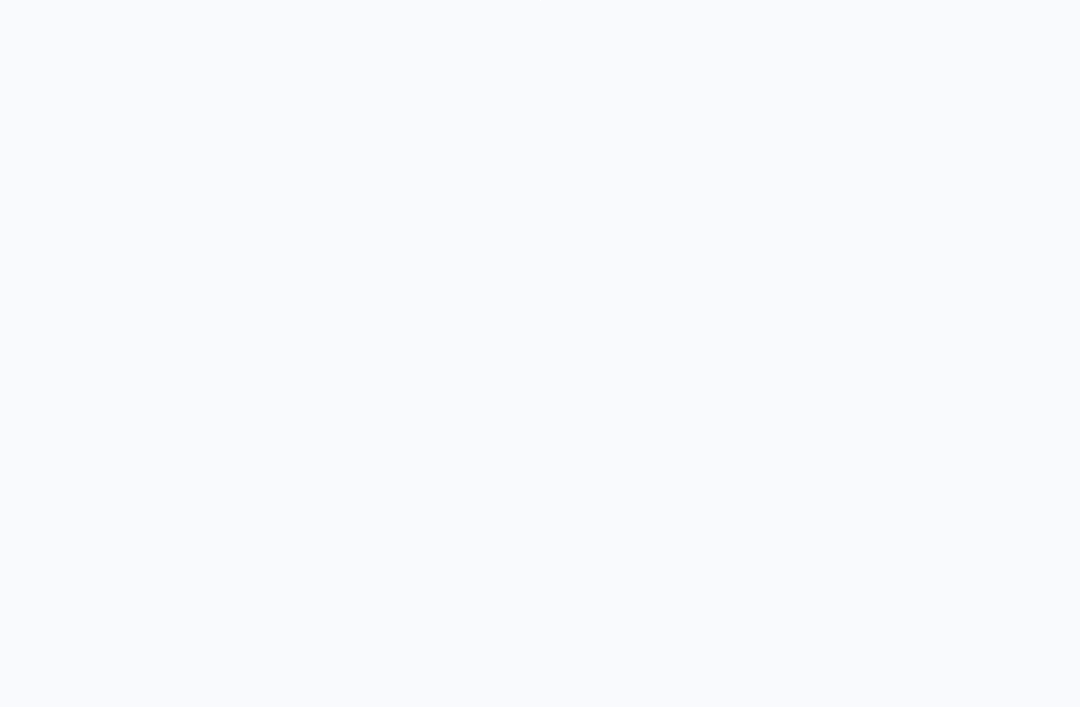 scroll, scrollTop: 0, scrollLeft: 0, axis: both 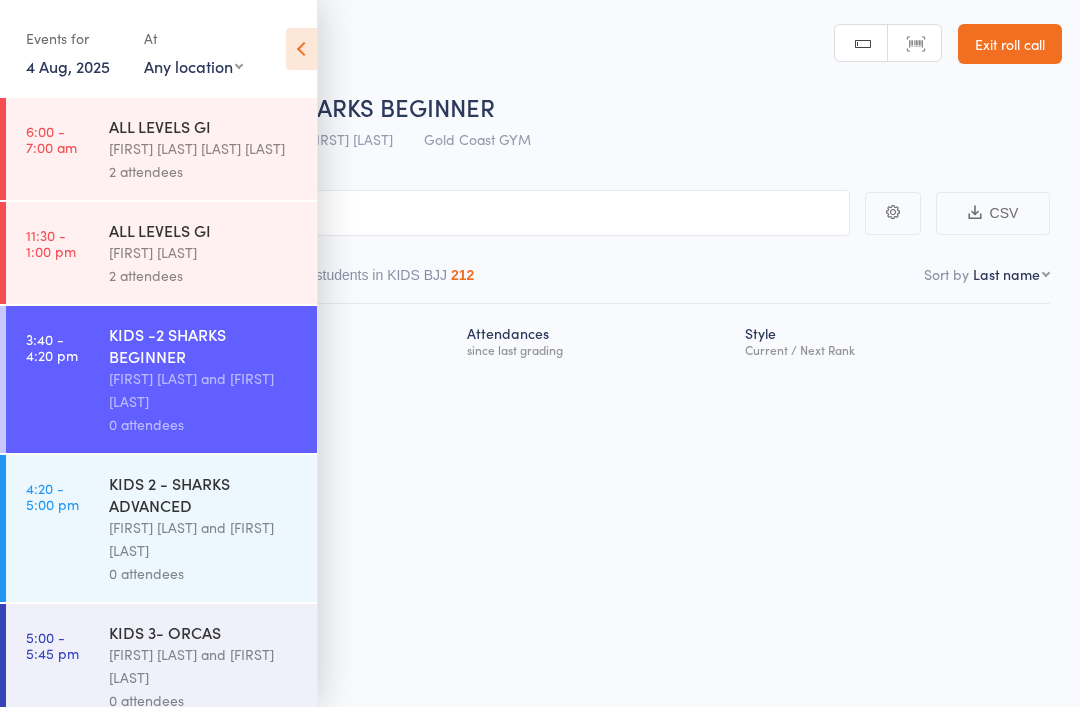 click on "[FIRST] [LAST] and [FIRST] [LAST]" at bounding box center [204, 539] 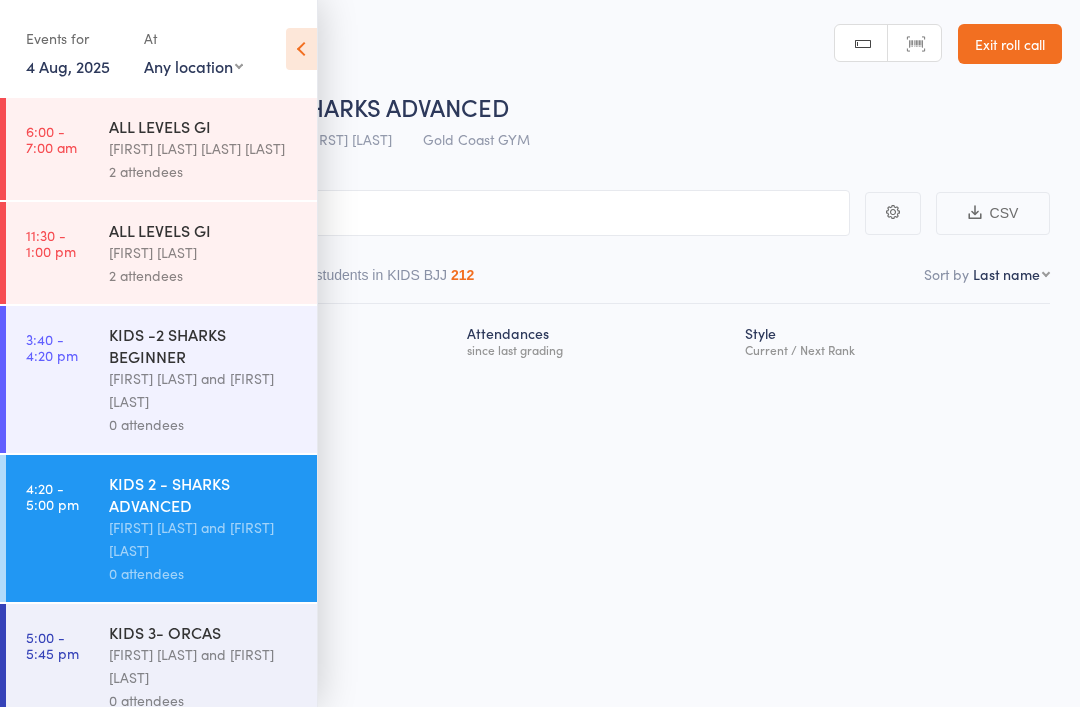 click at bounding box center [301, 49] 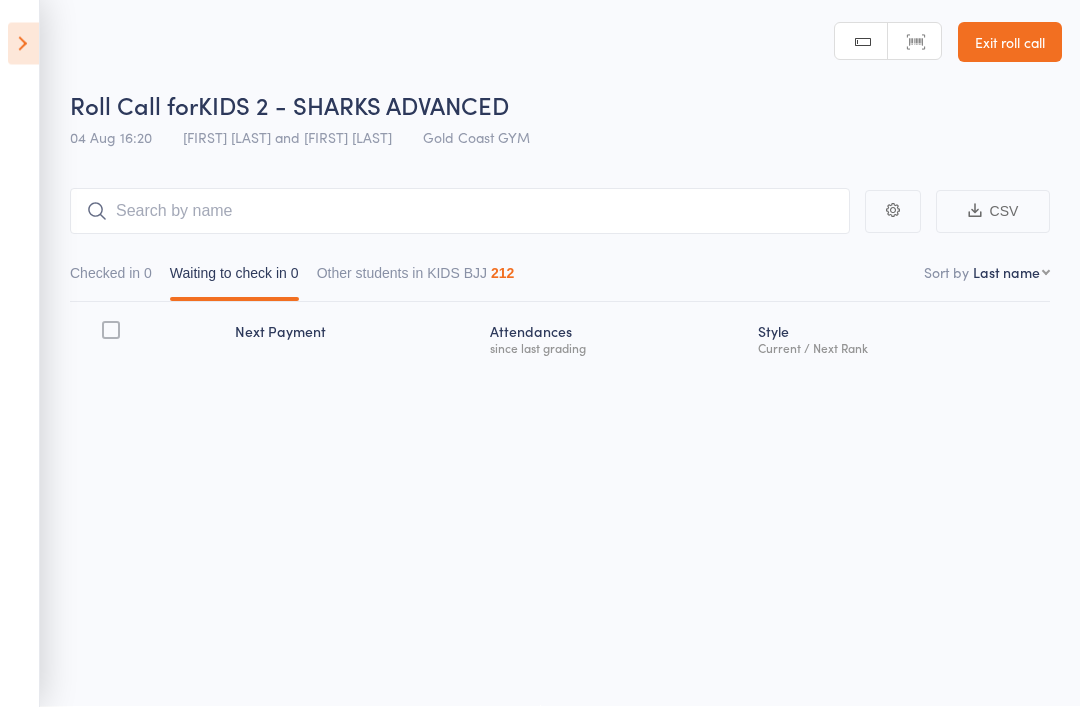 scroll, scrollTop: 14, scrollLeft: 0, axis: vertical 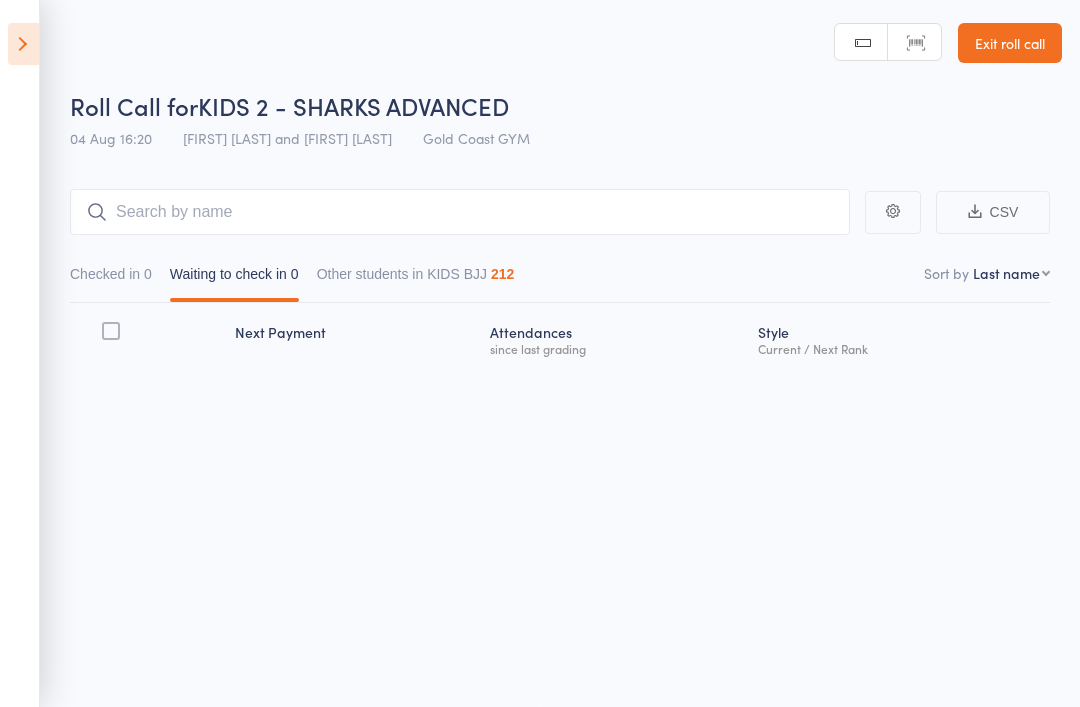 click at bounding box center (23, 44) 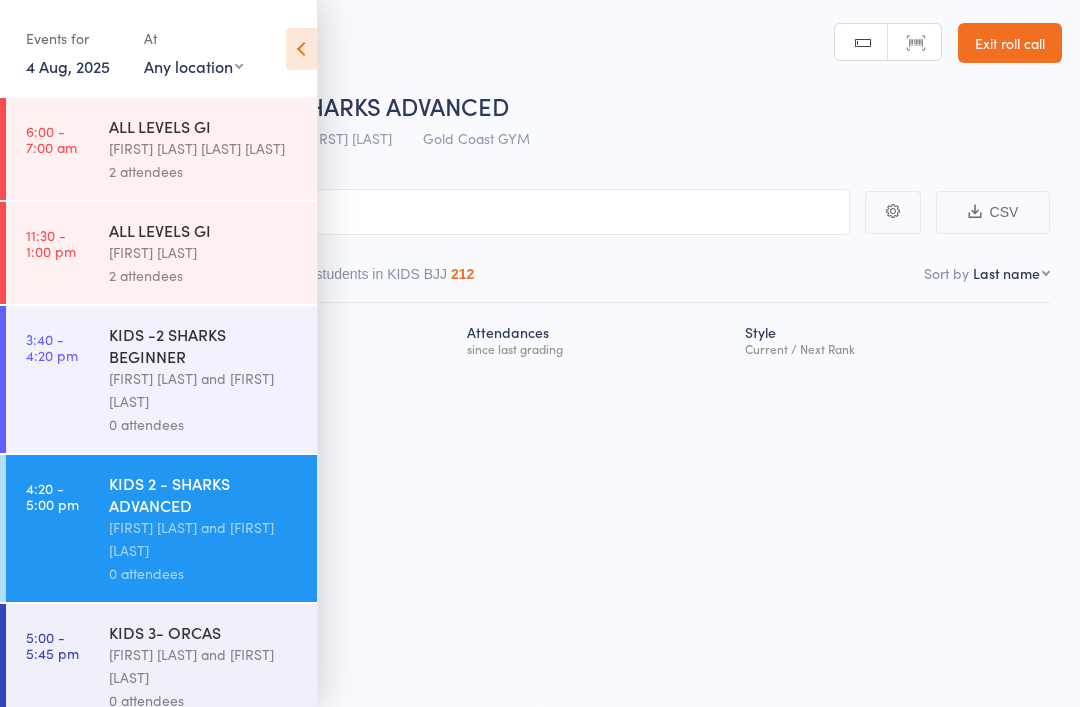 click on "KIDS 3- ORCAS" at bounding box center [204, 632] 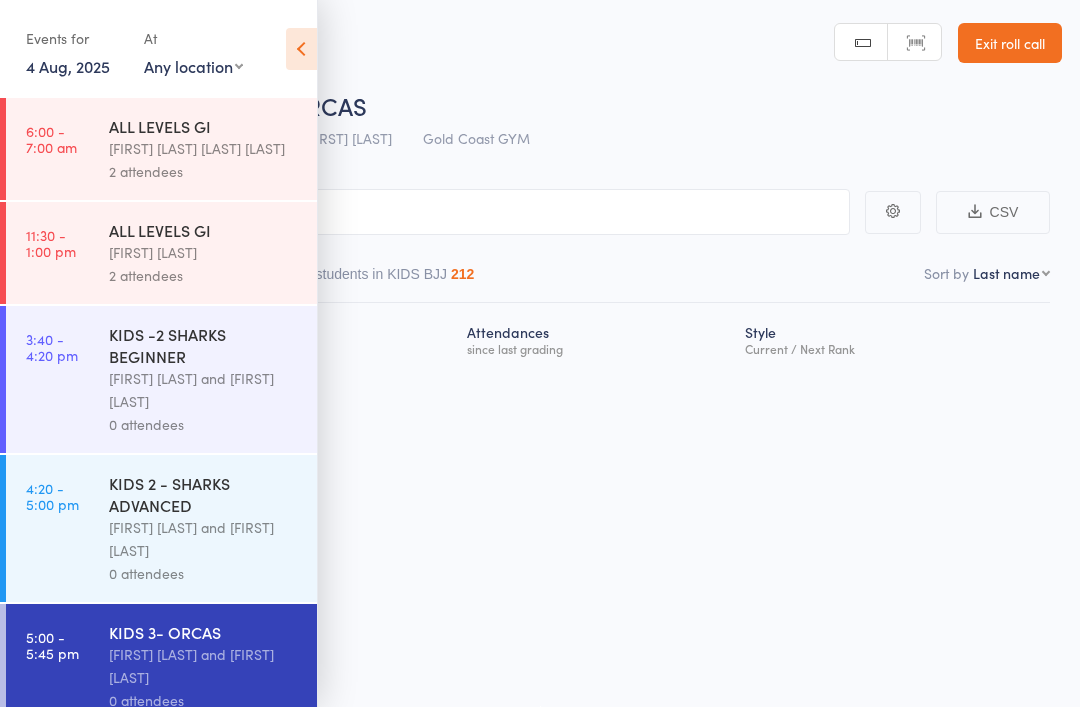 click at bounding box center [301, 49] 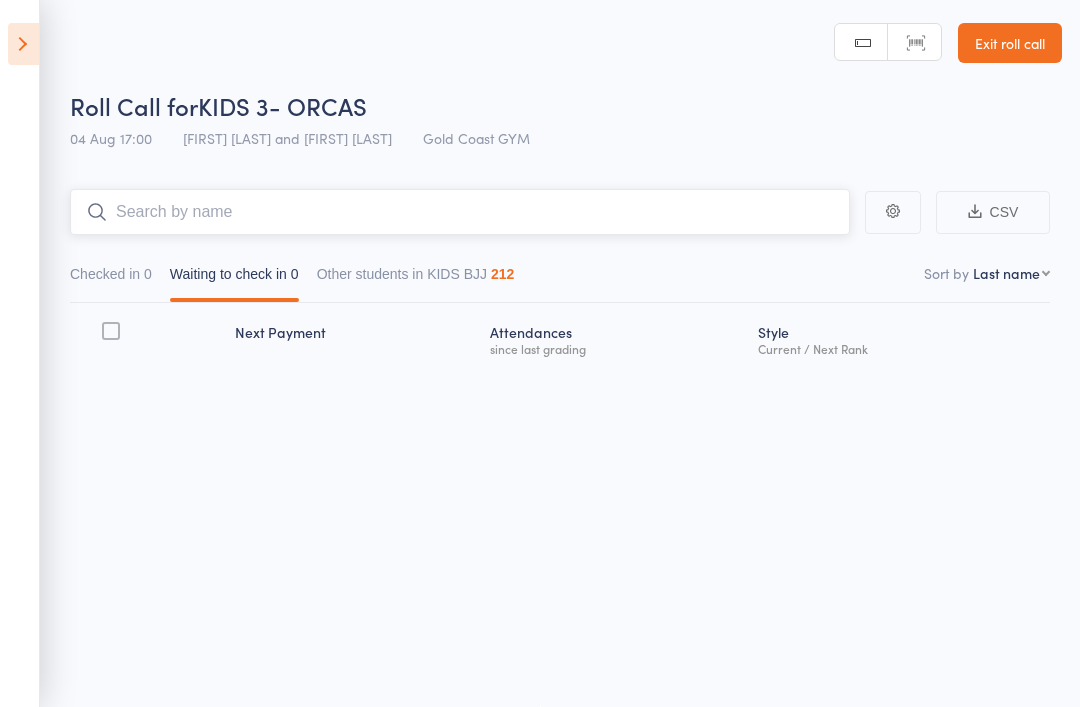 click at bounding box center (460, 212) 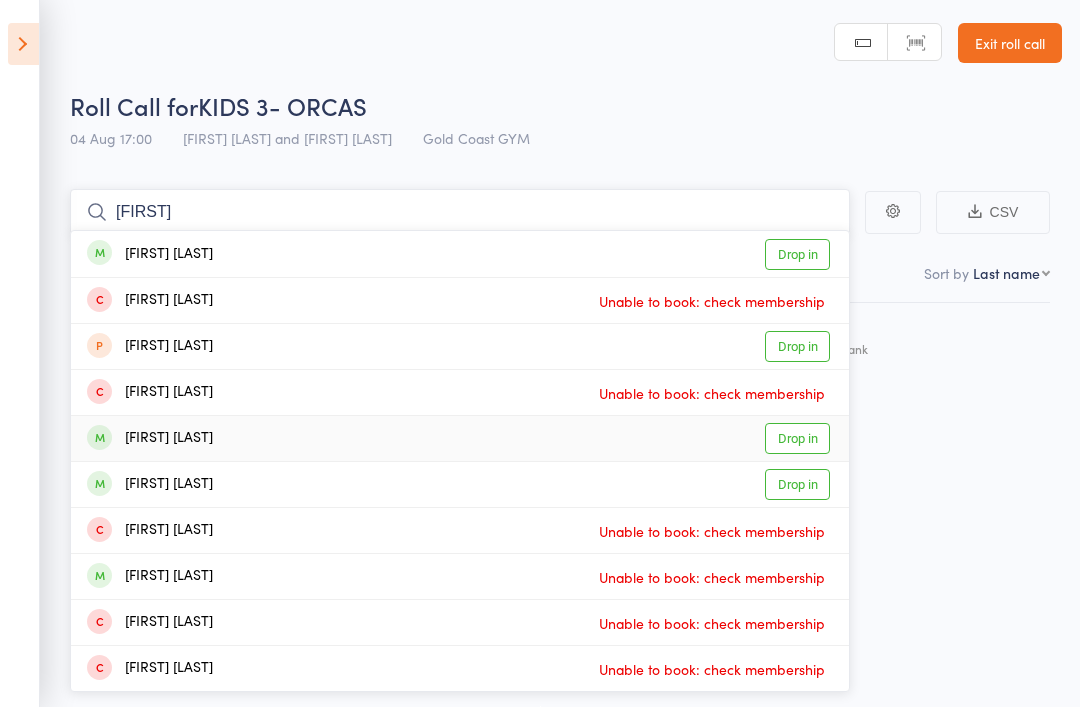 type on "[FIRST]" 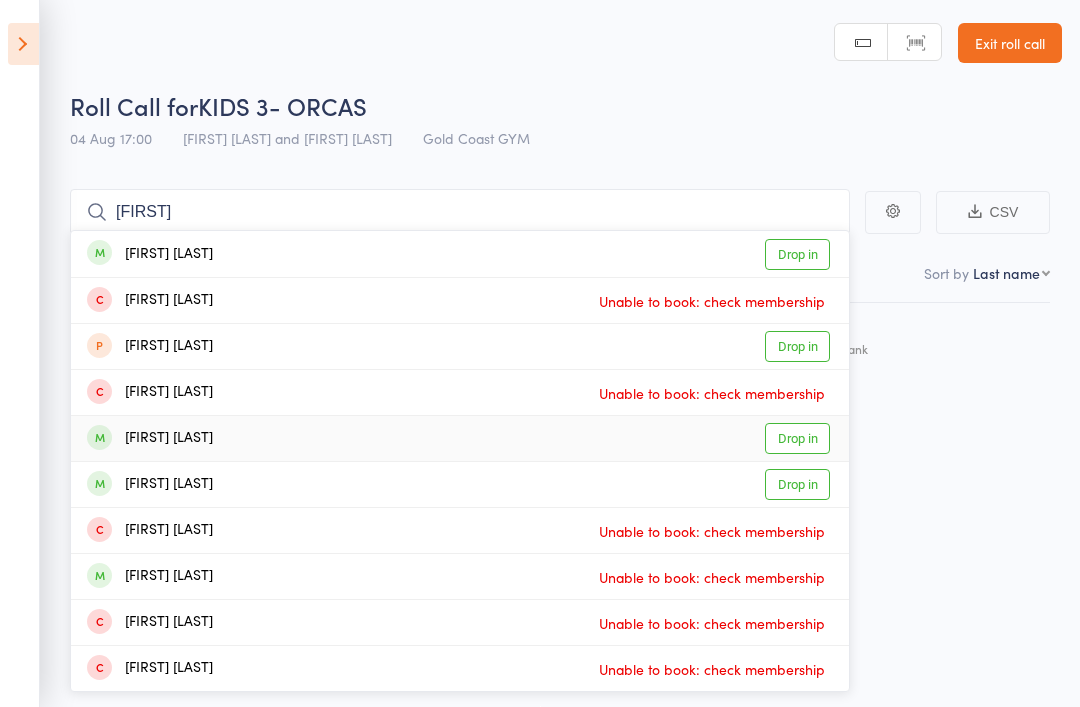 click on "Drop in" at bounding box center (797, 438) 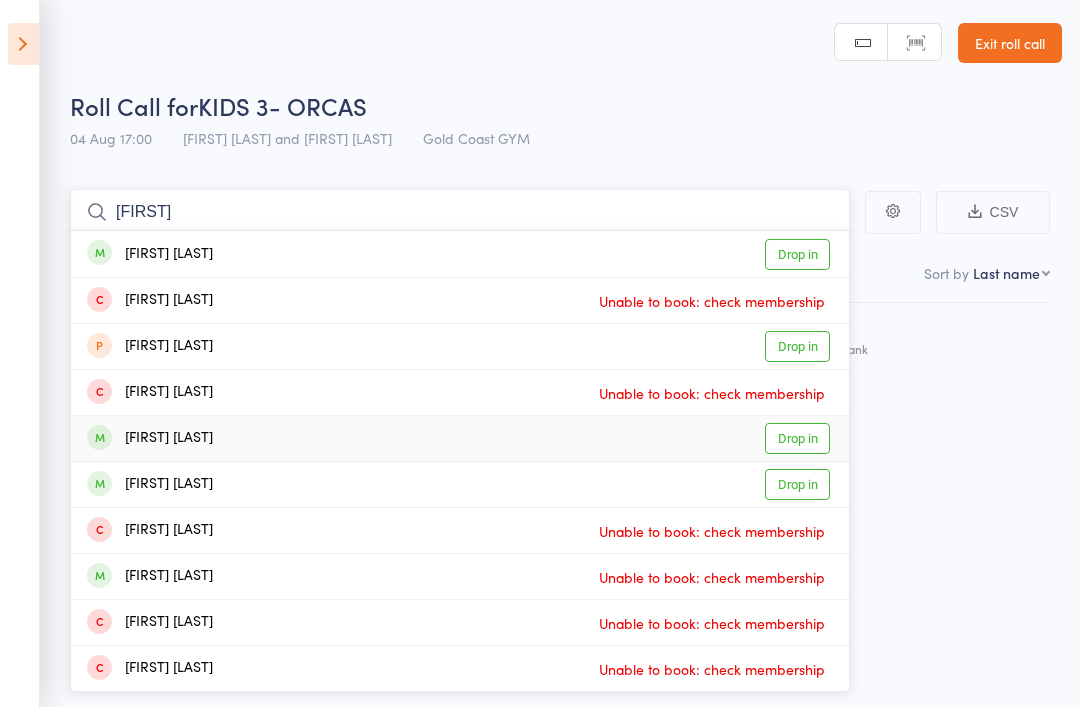 type 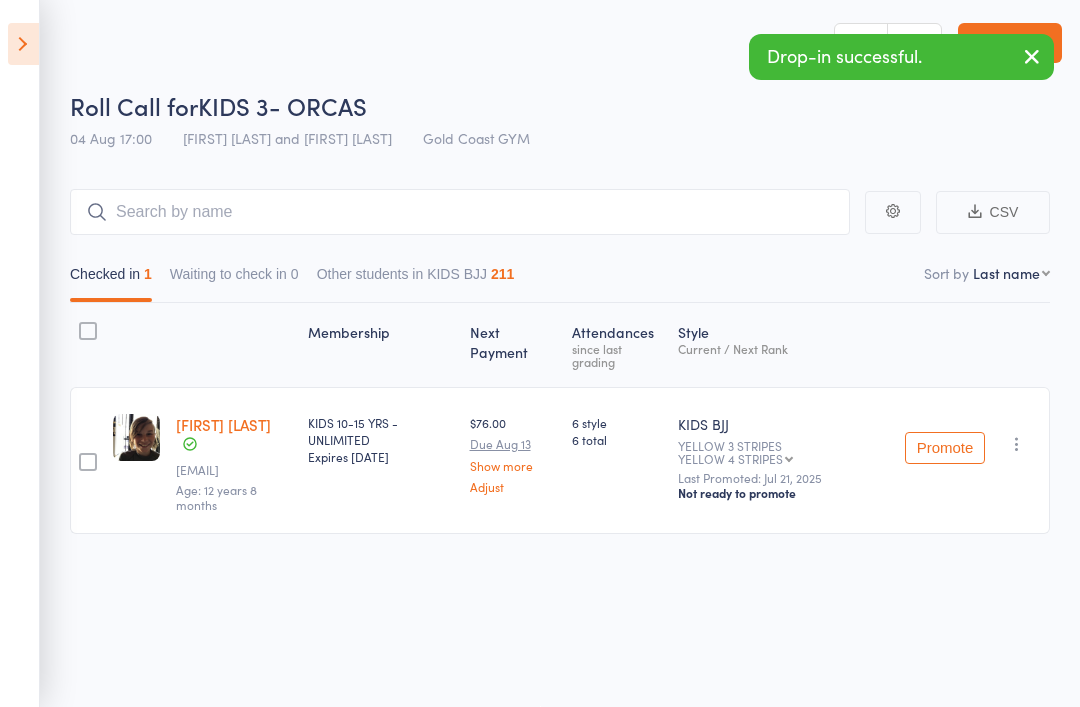 click at bounding box center (23, 44) 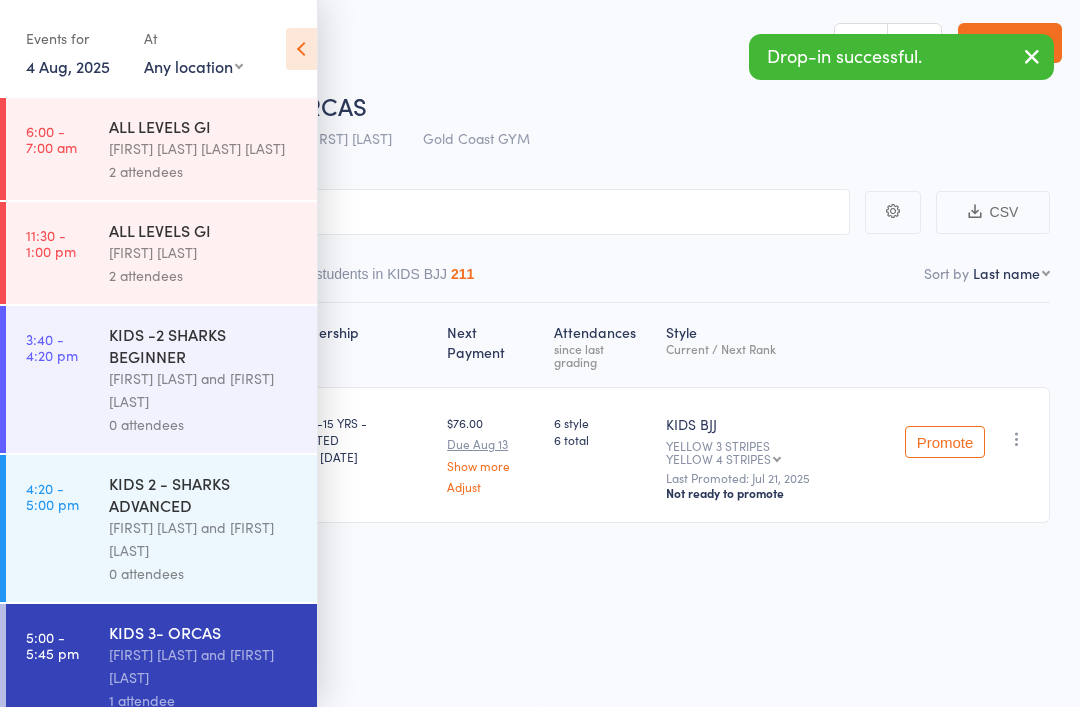 click on "4:20 - 5:00 pm KIDS 2 - SHARKS ADVANCED [FIRST] [LAST] and [FIRST] [LAST] 0 attendees" at bounding box center [161, 528] 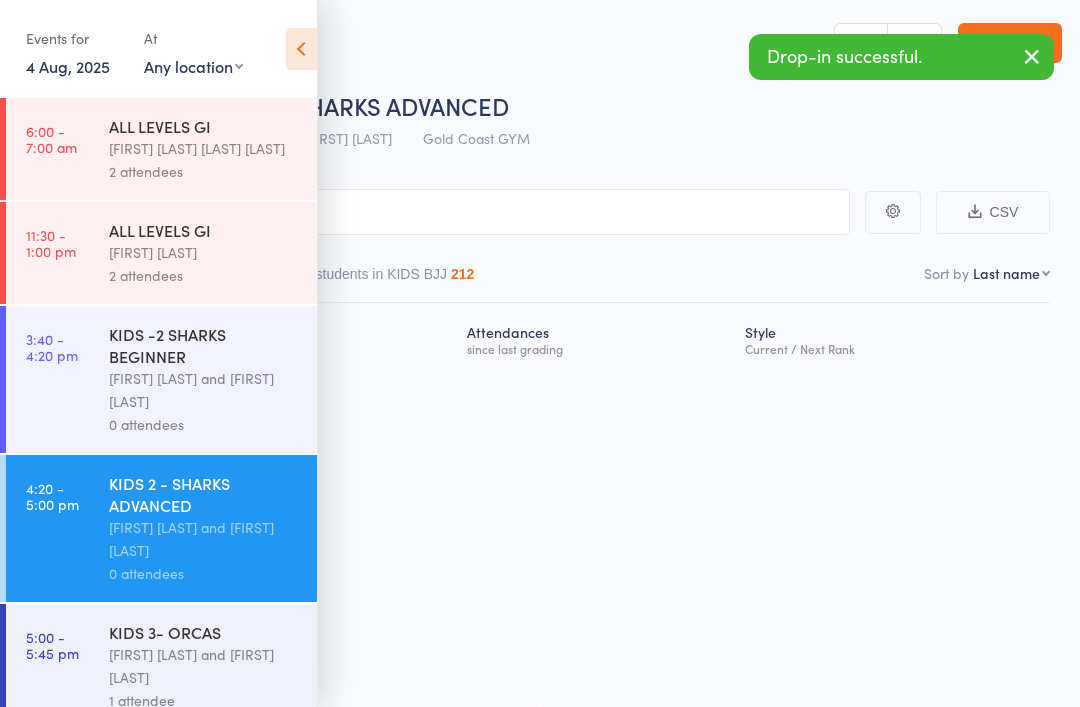 click at bounding box center [301, 49] 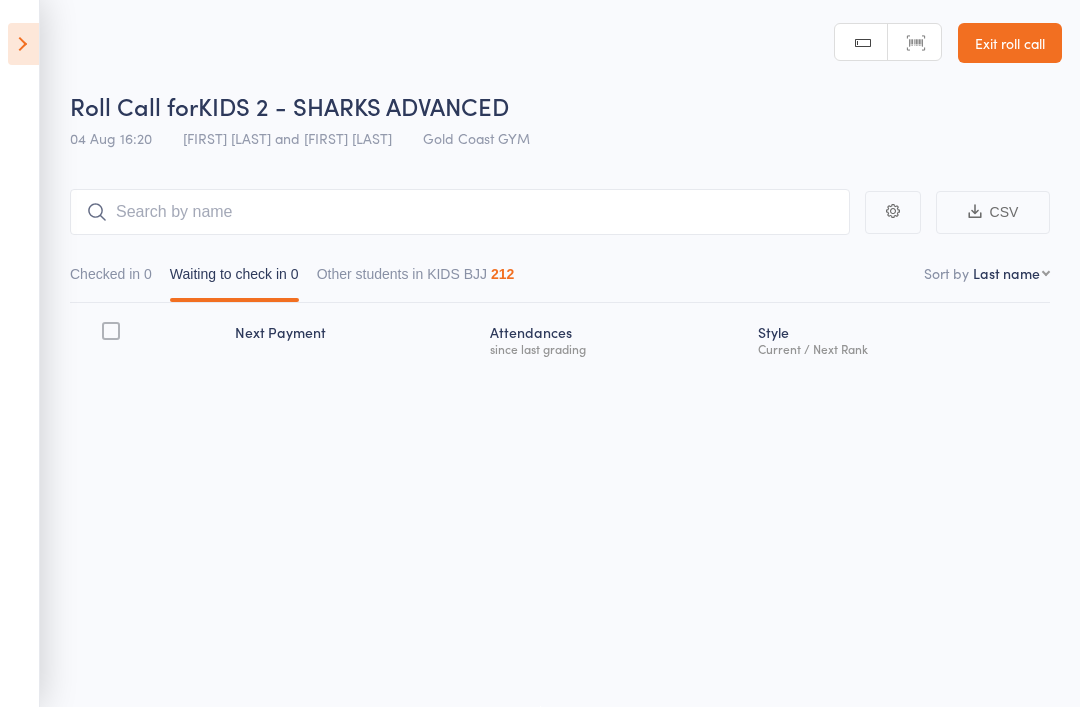 click on "Events for 4 Aug, 2025 4 Aug, 2025
August 2025
Sun Mon Tue Wed Thu Fri Sat
31
27
28
29
30
31
01
02
32
03
04
05
06
07
08
09
33
10
11
12
13
14
15
16
34
17
18
19
20
21
22
23
35
24
25
26
27
28
29
30" at bounding box center [20, 353] 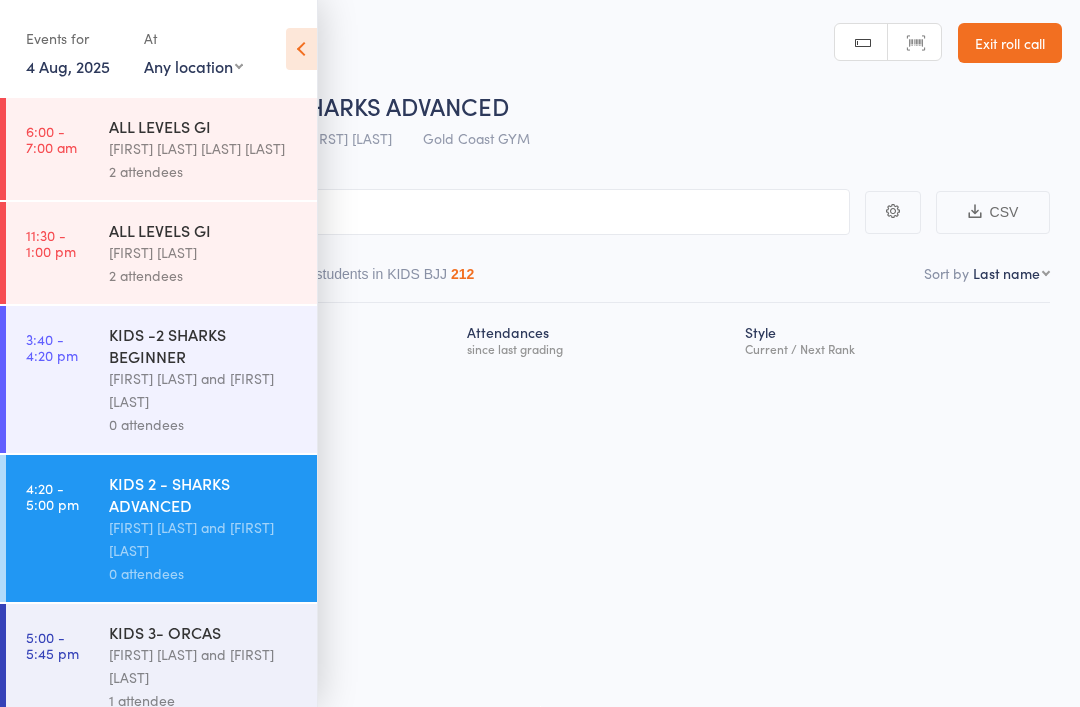 click on "3:40 - 4:20 pm KIDS -2 SHARKS BEGINNER [FIRST] [LAST] [FIRST] [LAST] 0 attendees" at bounding box center [161, 379] 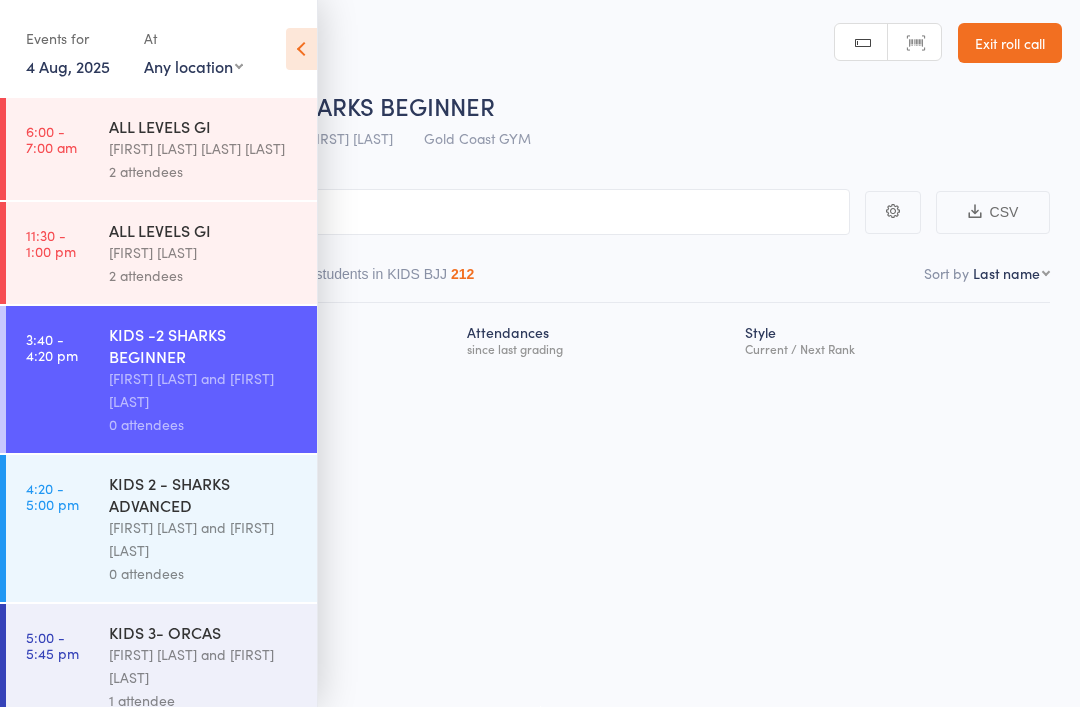 click at bounding box center [301, 49] 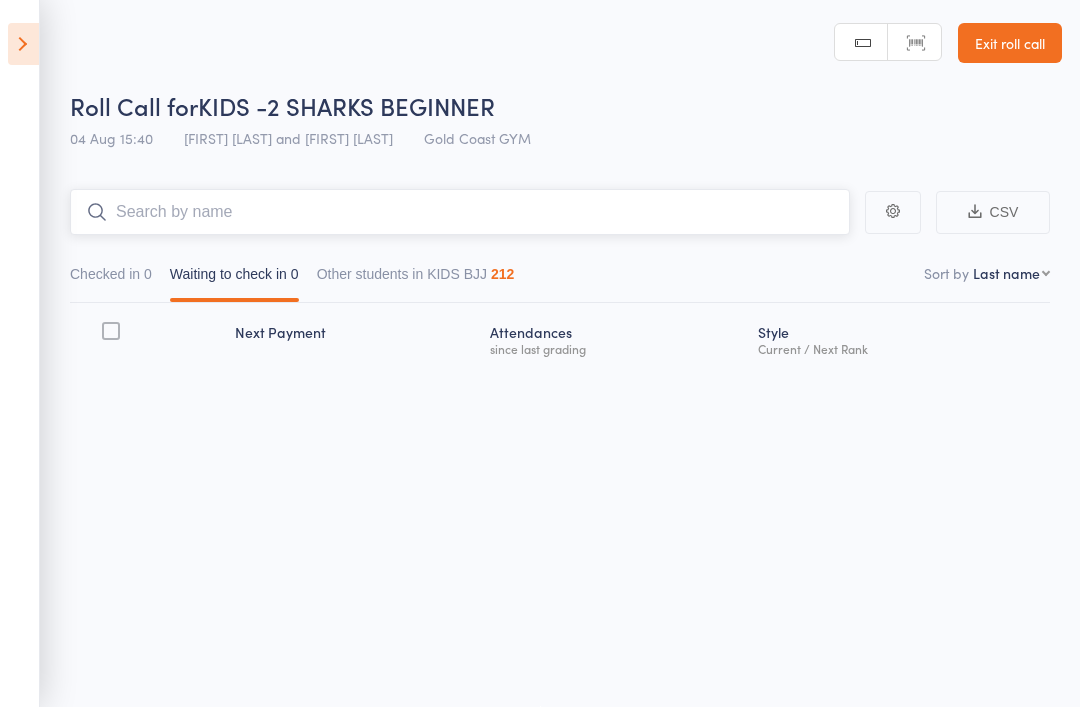 click at bounding box center (460, 212) 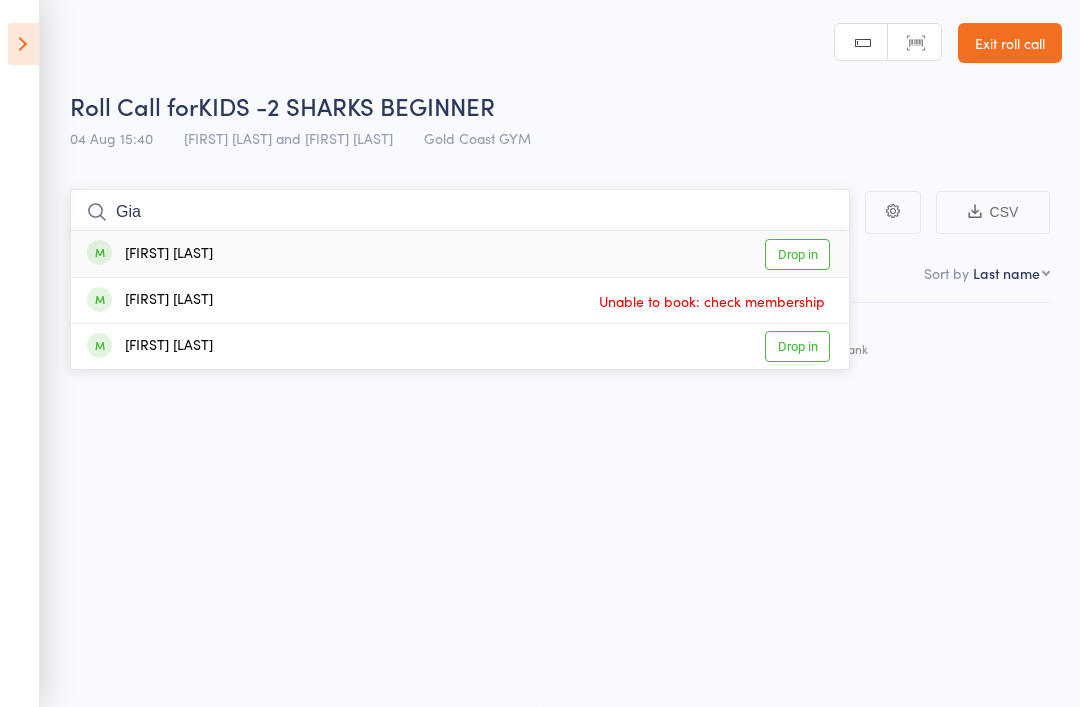 type on "Gia" 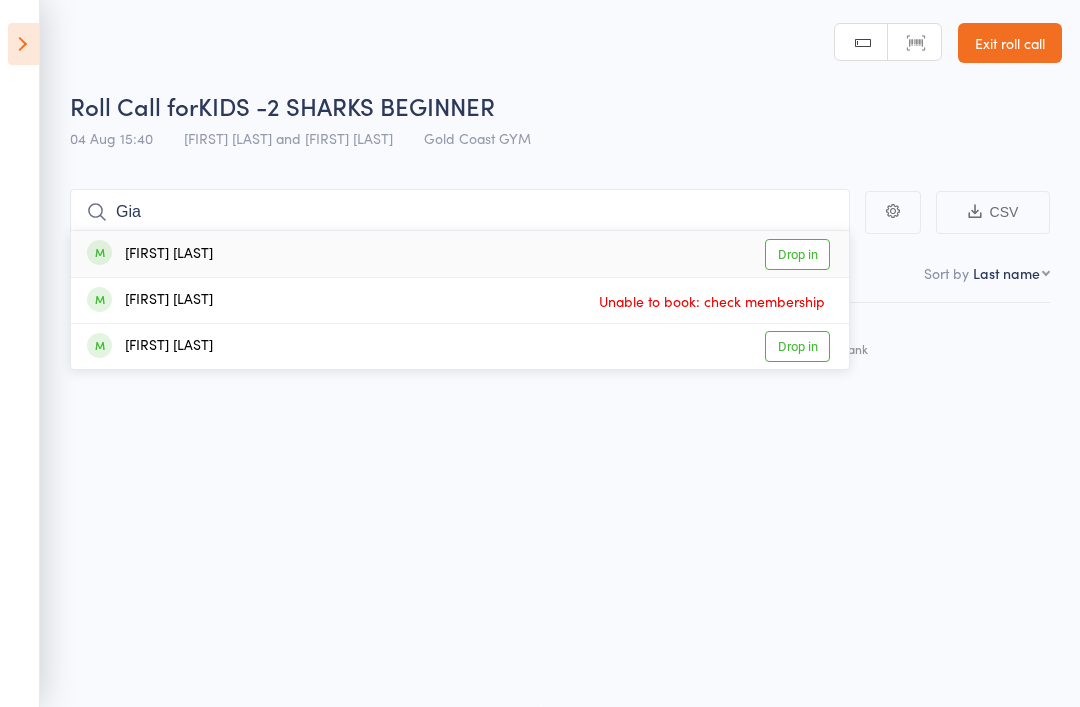 click on "Drop in" at bounding box center (797, 254) 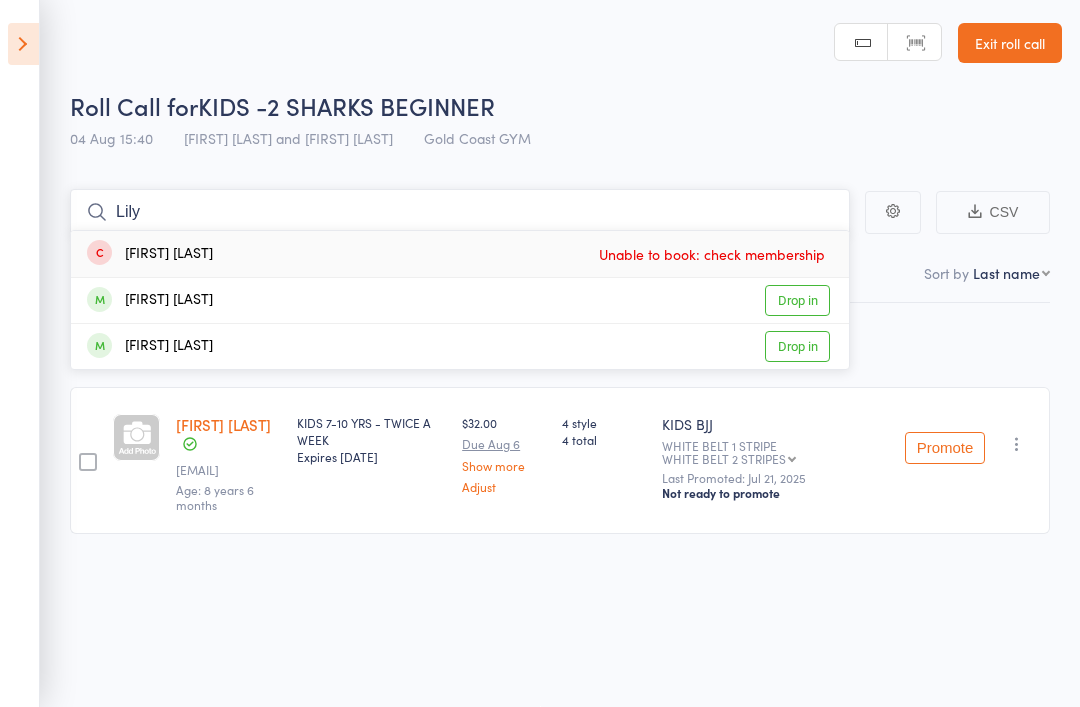 type on "Lily" 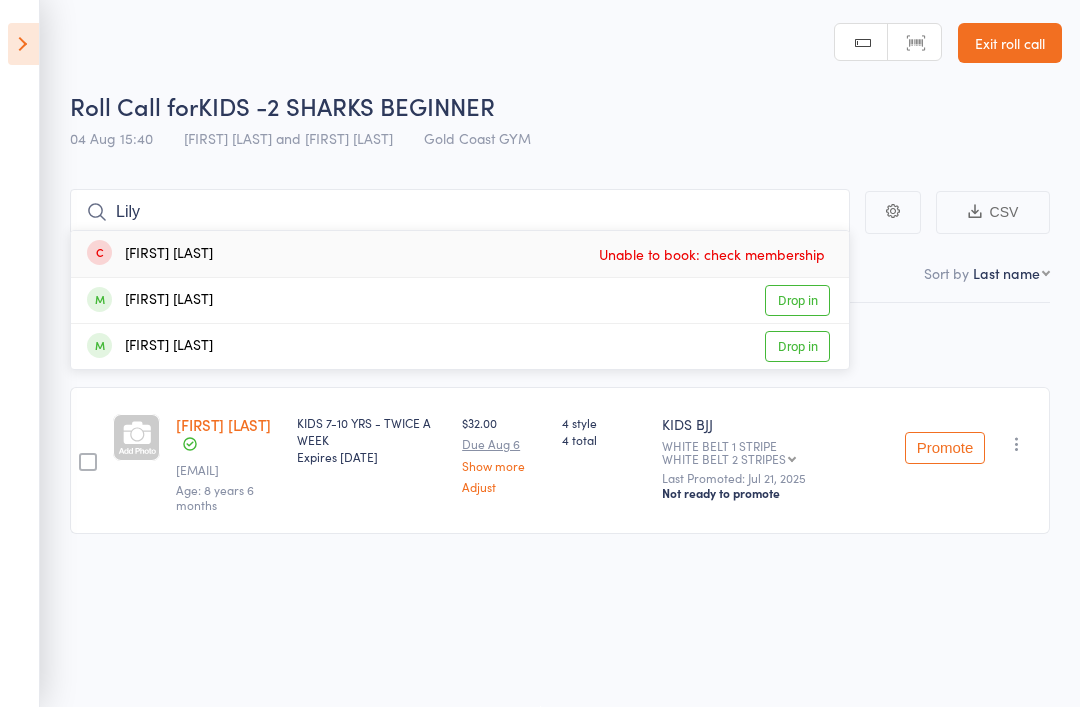 click on "Drop in" at bounding box center [797, 300] 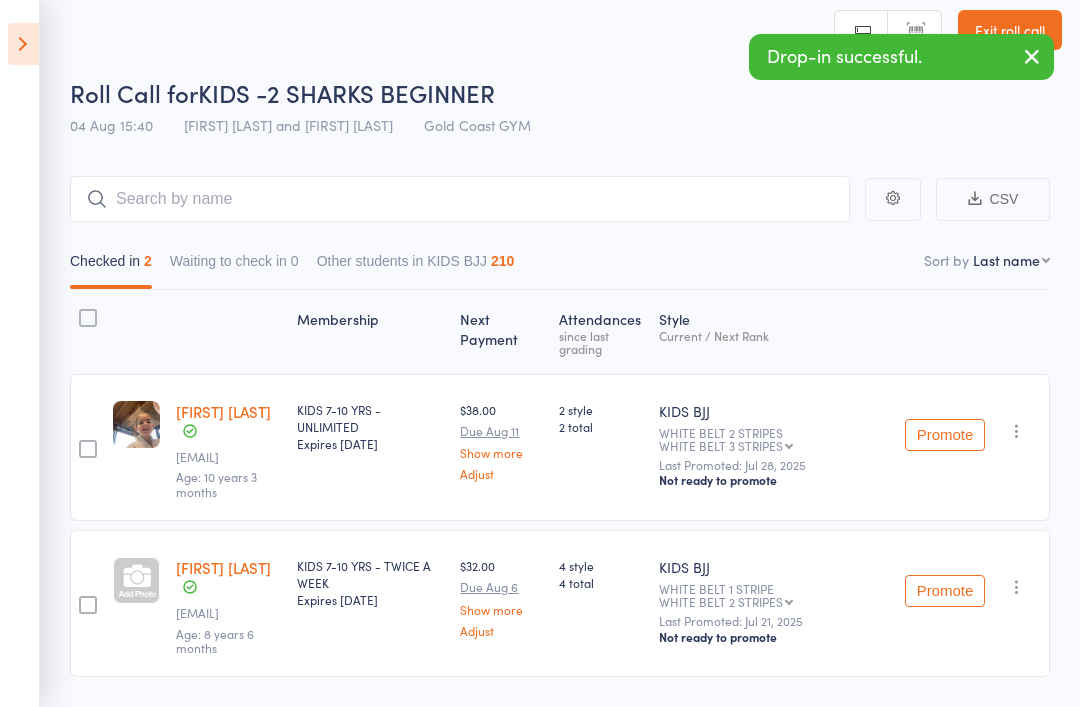 scroll, scrollTop: 58, scrollLeft: 0, axis: vertical 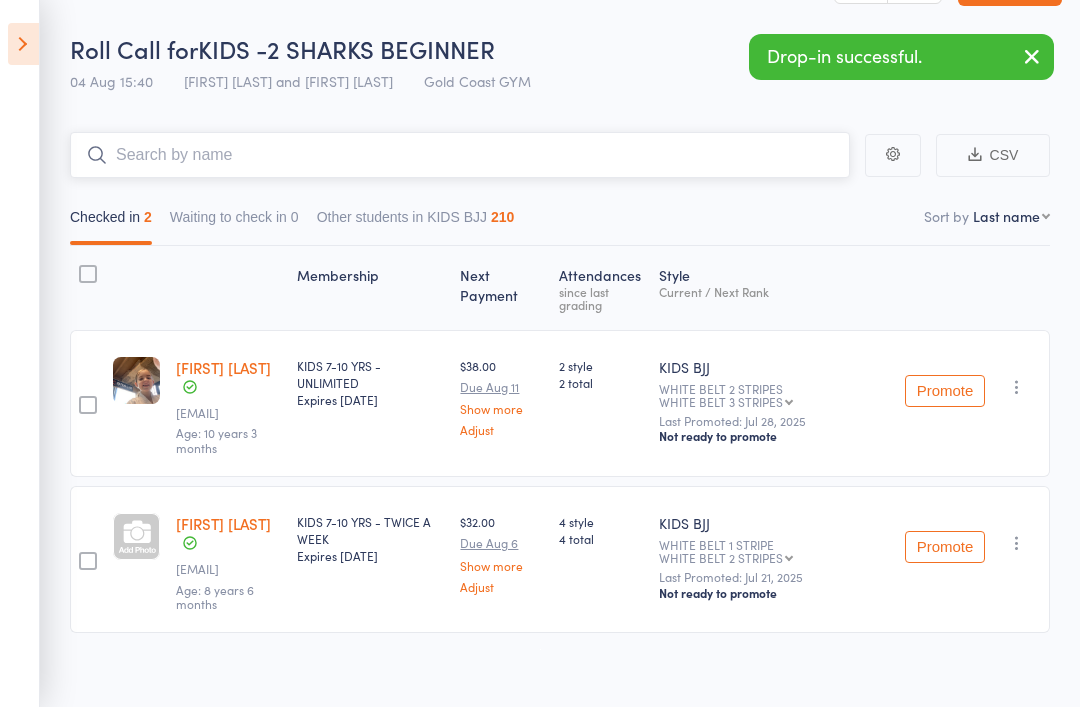 click at bounding box center (460, 155) 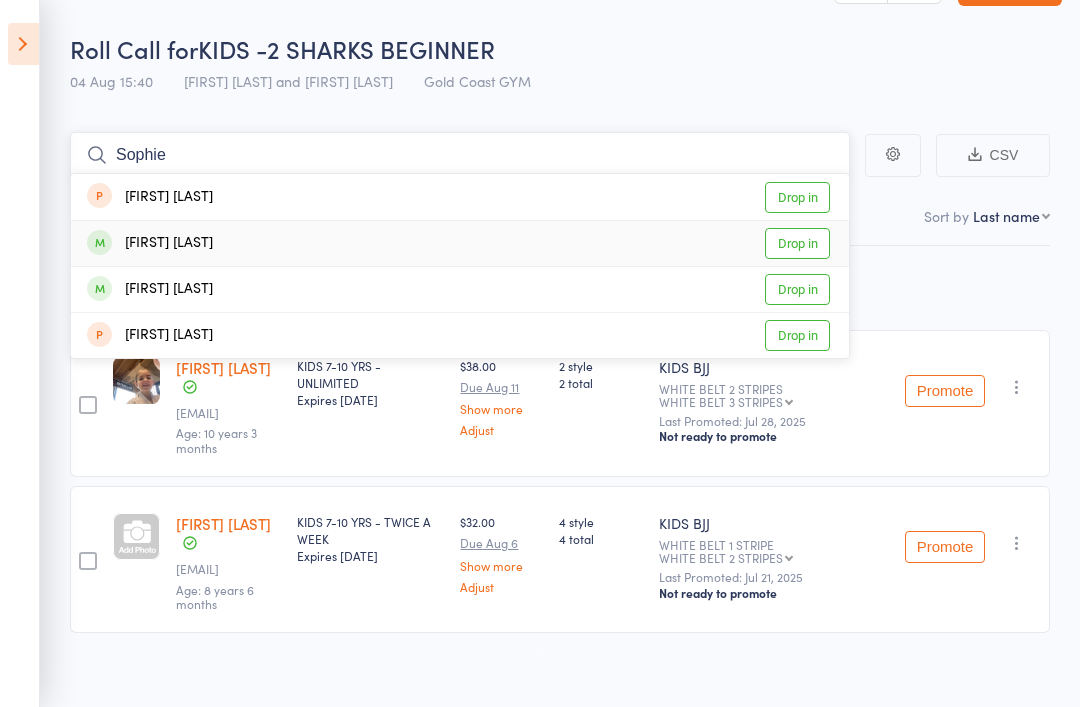 type on "Sophie" 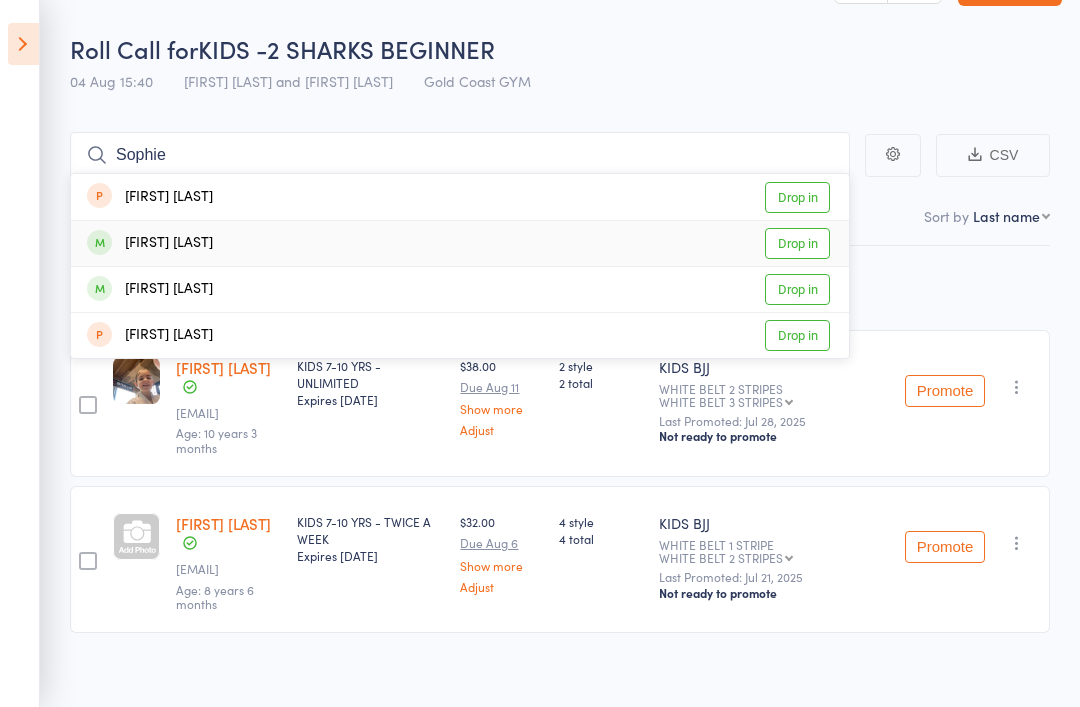 click on "Drop in" at bounding box center [797, 243] 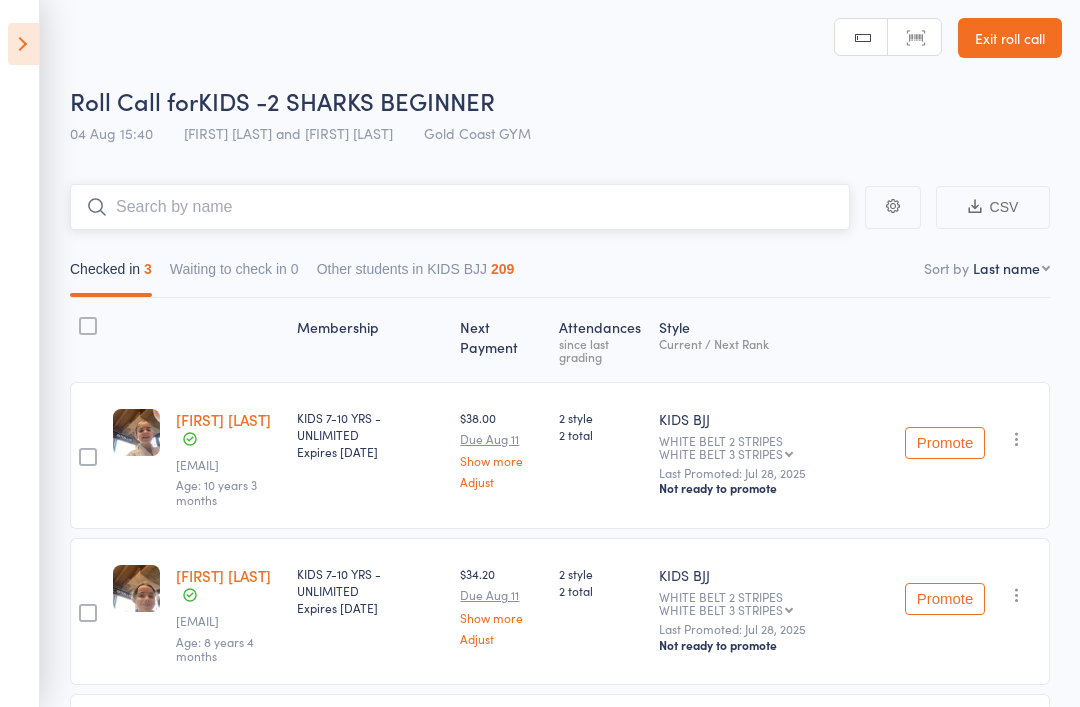 scroll, scrollTop: 0, scrollLeft: 0, axis: both 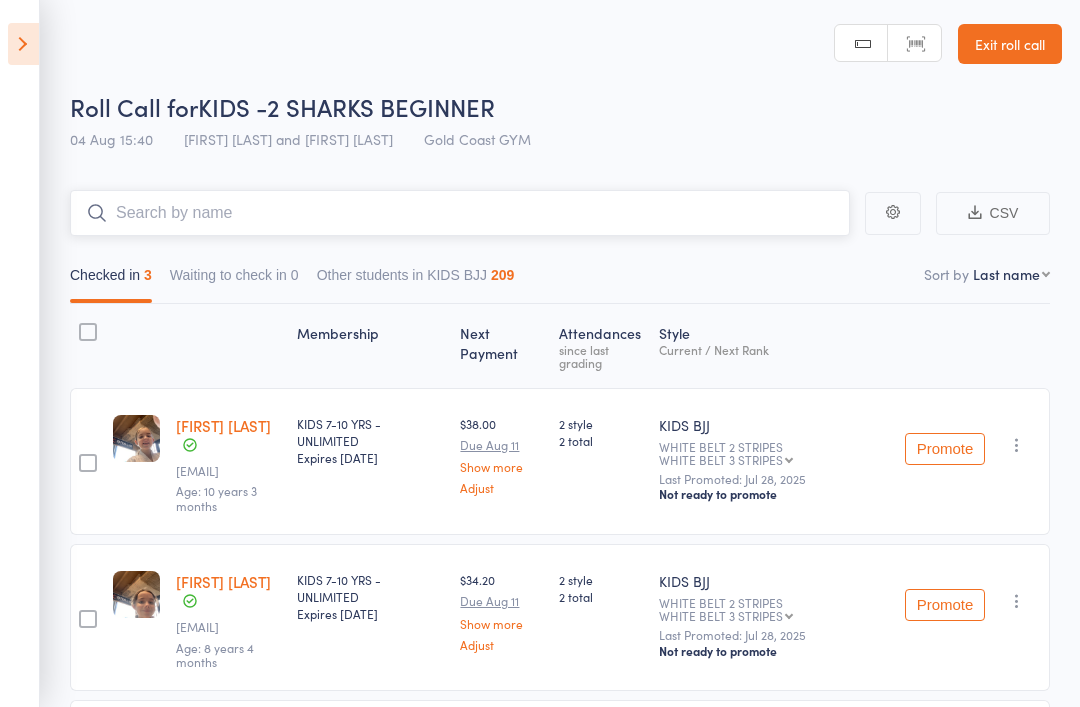 click at bounding box center [460, 213] 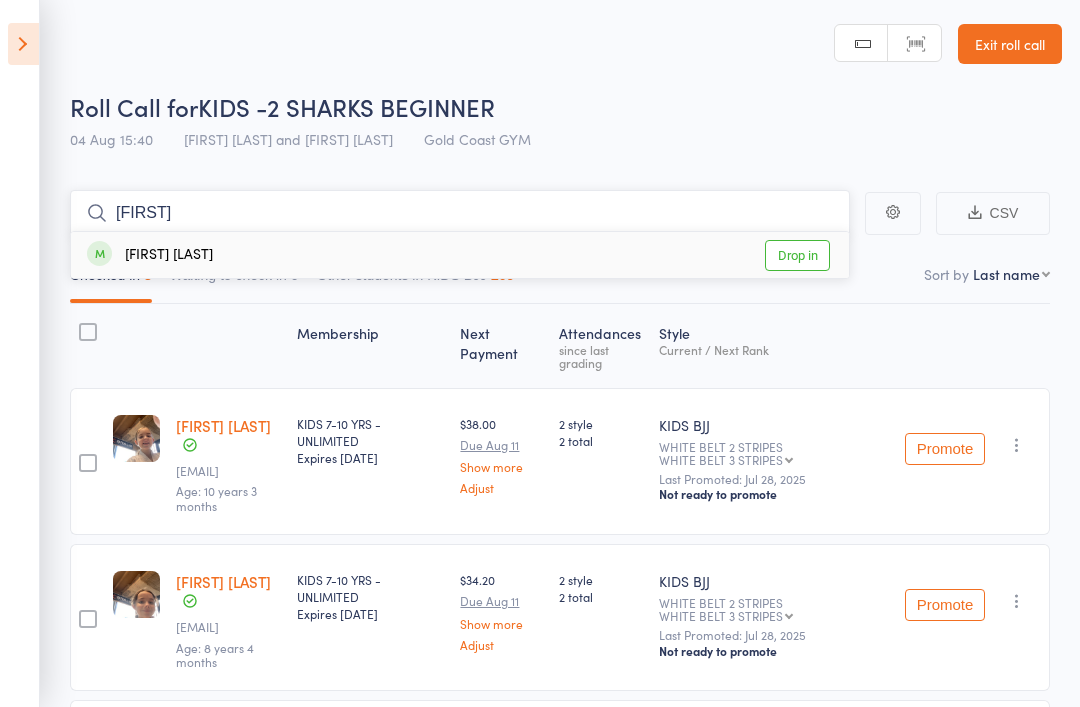 type on "Kora" 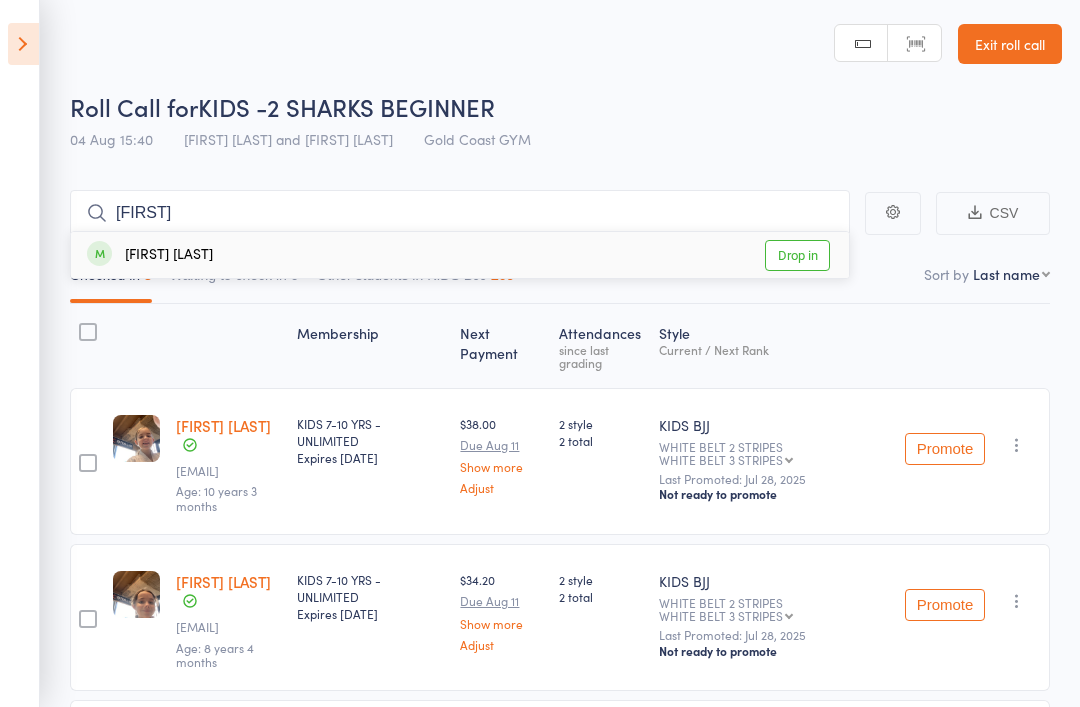 click on "Drop in" at bounding box center [797, 255] 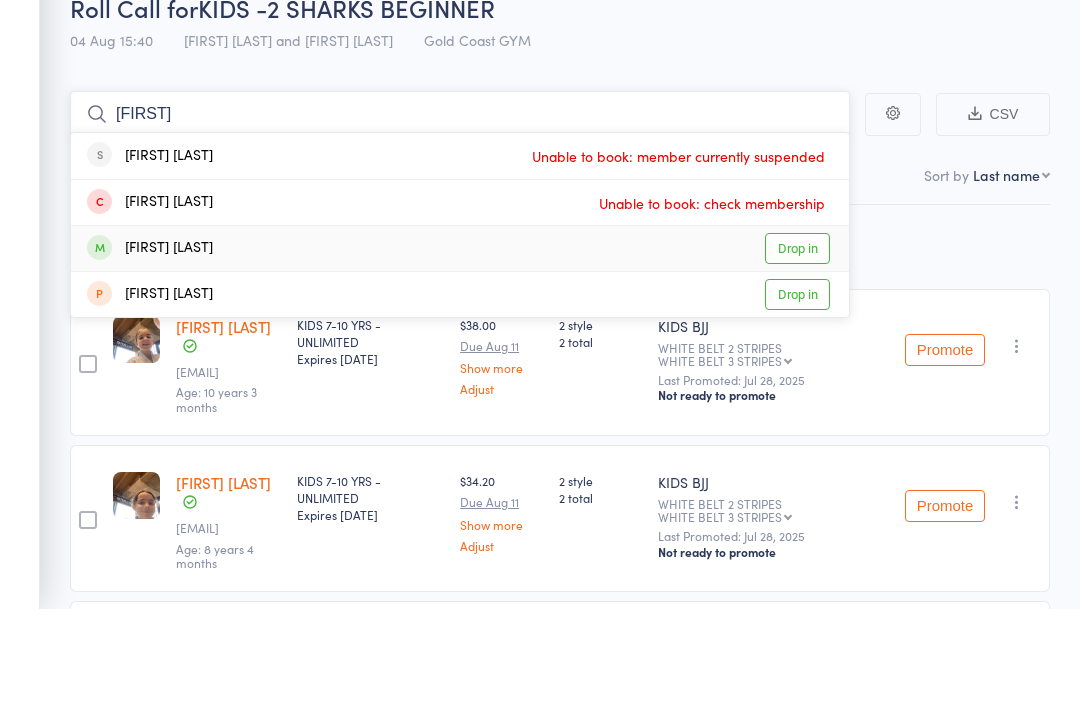 type on "Flo" 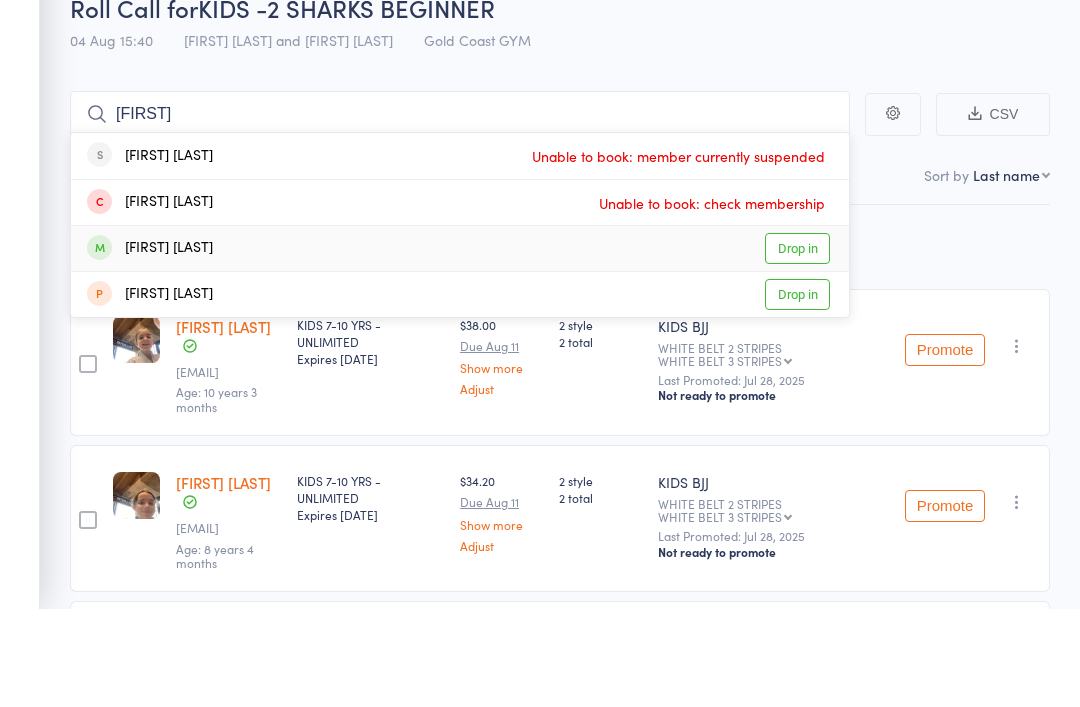 click on "Drop in" at bounding box center (797, 347) 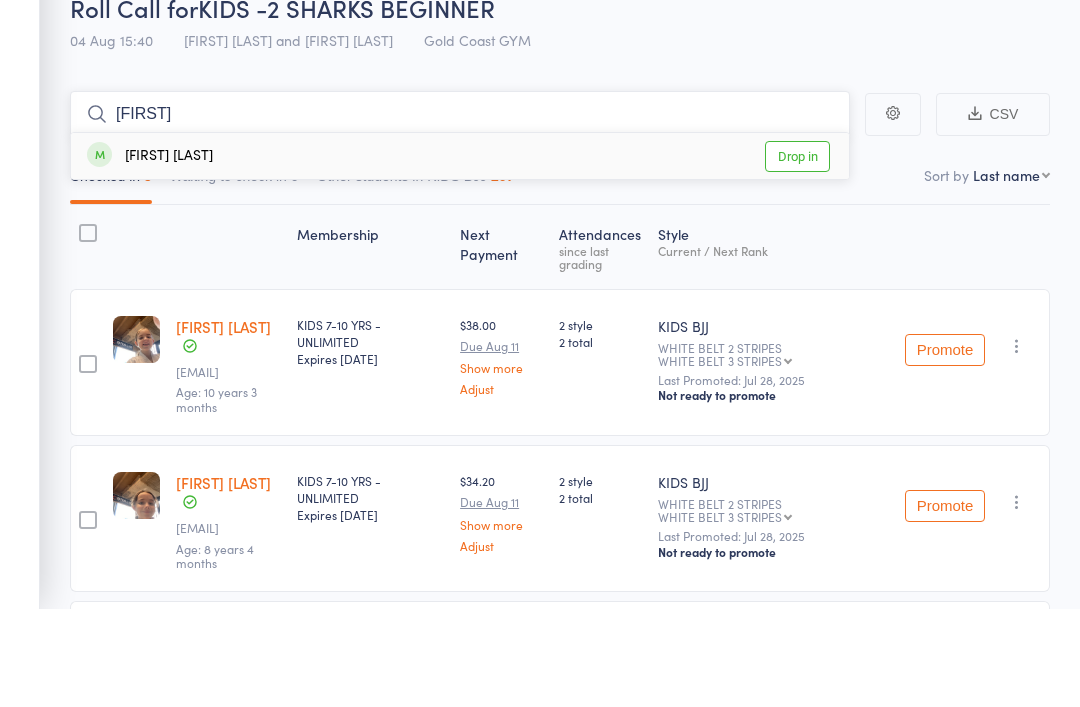 type on "Stiles" 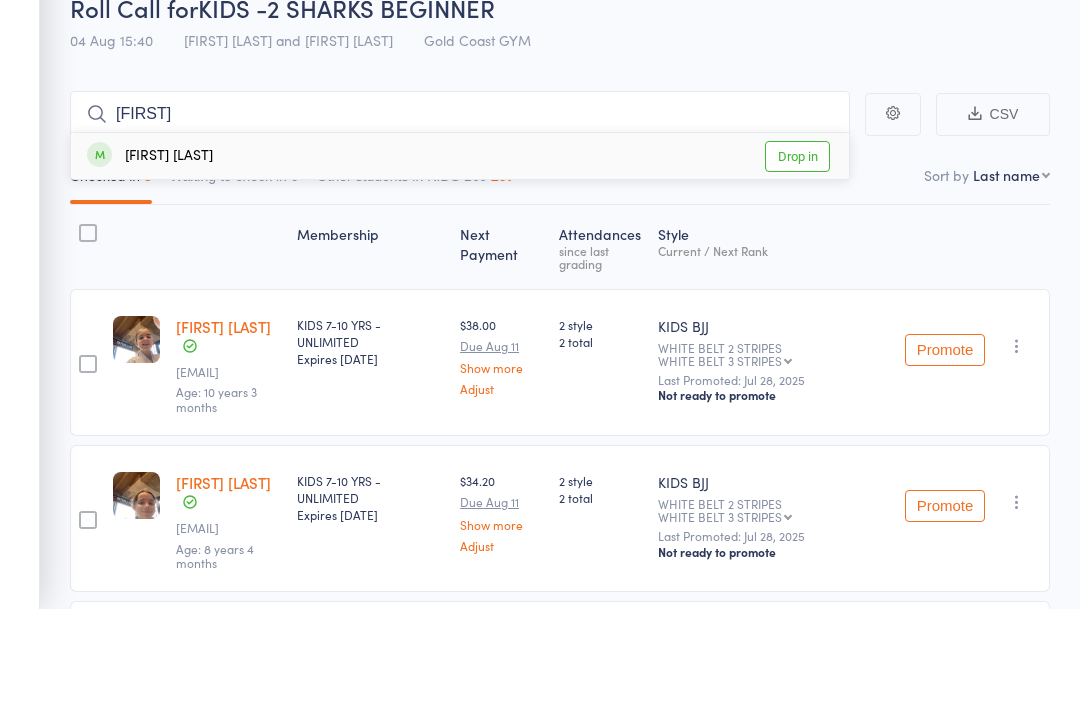 click on "Eli Stiles" at bounding box center (150, 255) 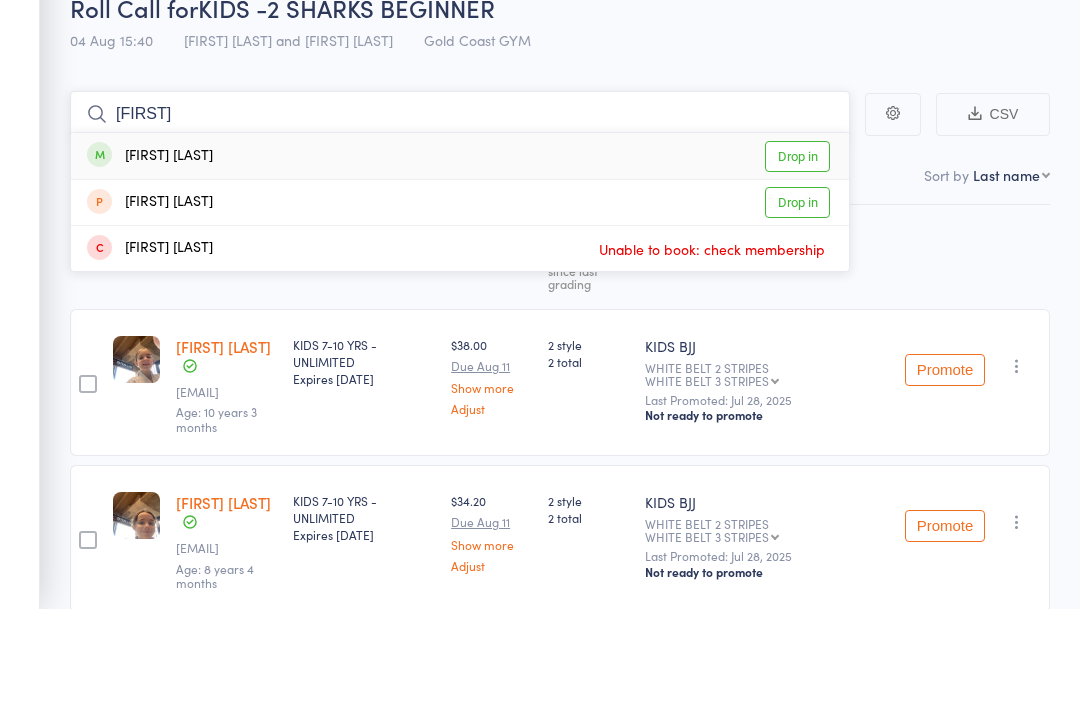 type on "Eva" 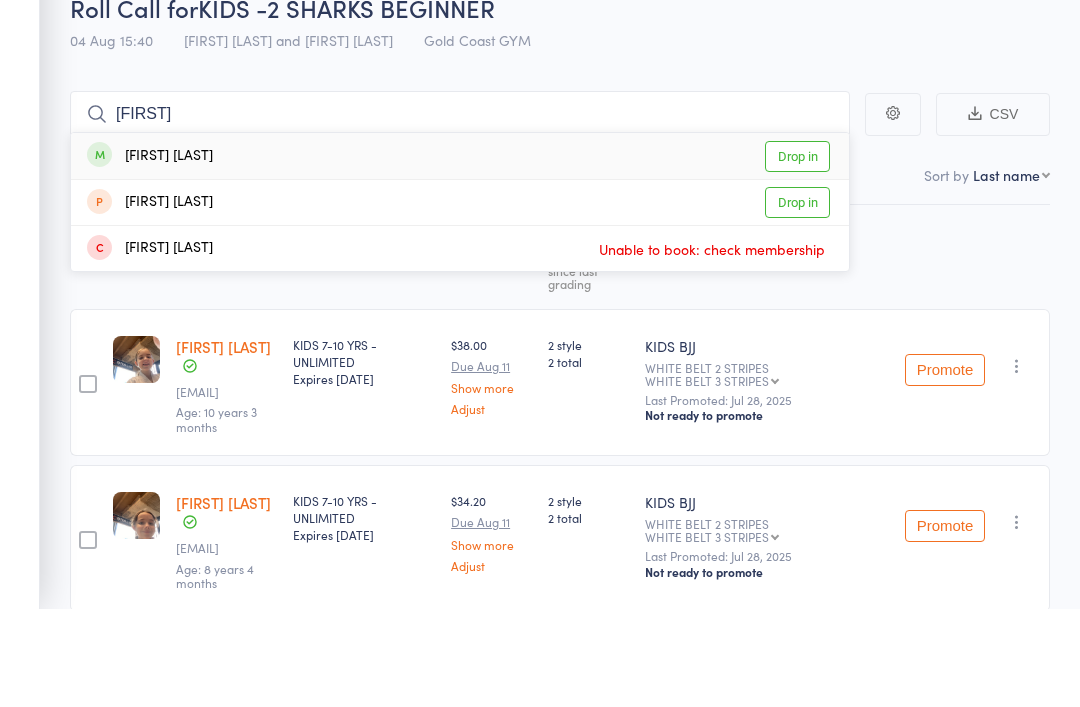 click on "eva newley Drop in" at bounding box center [460, 255] 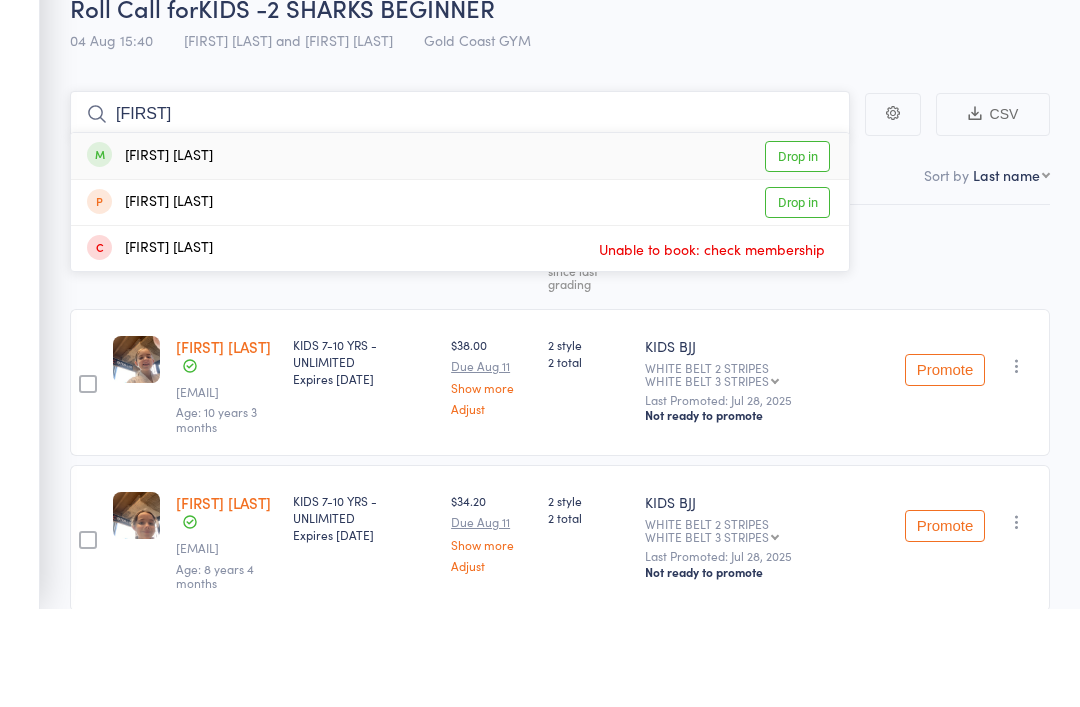 type 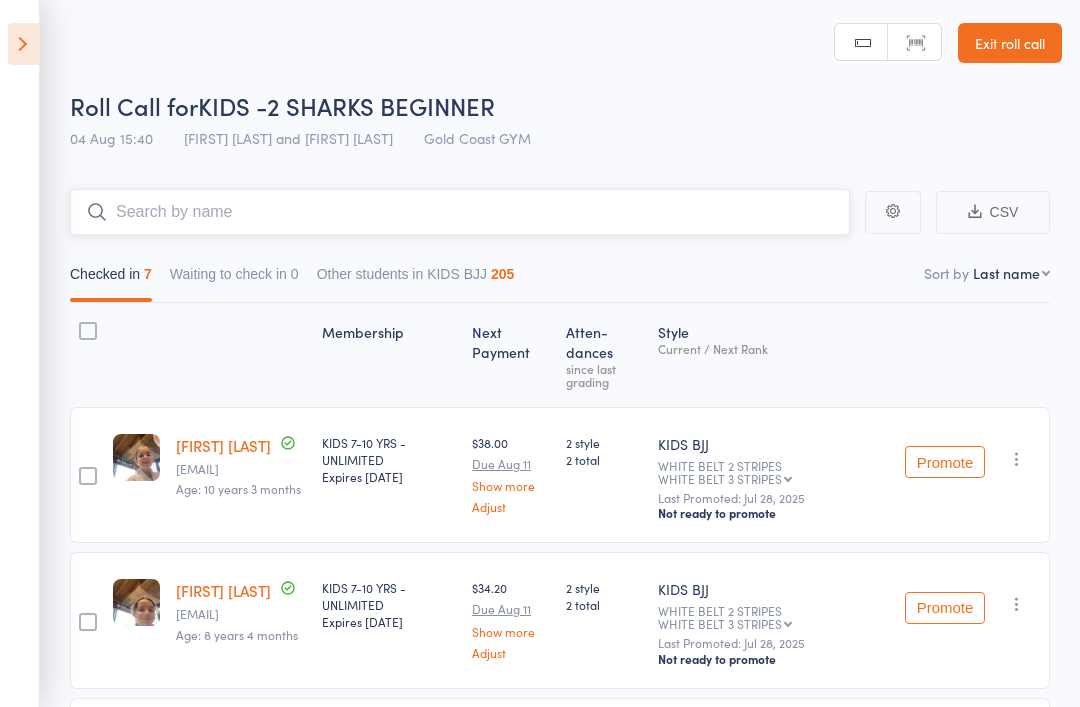 scroll, scrollTop: 0, scrollLeft: 0, axis: both 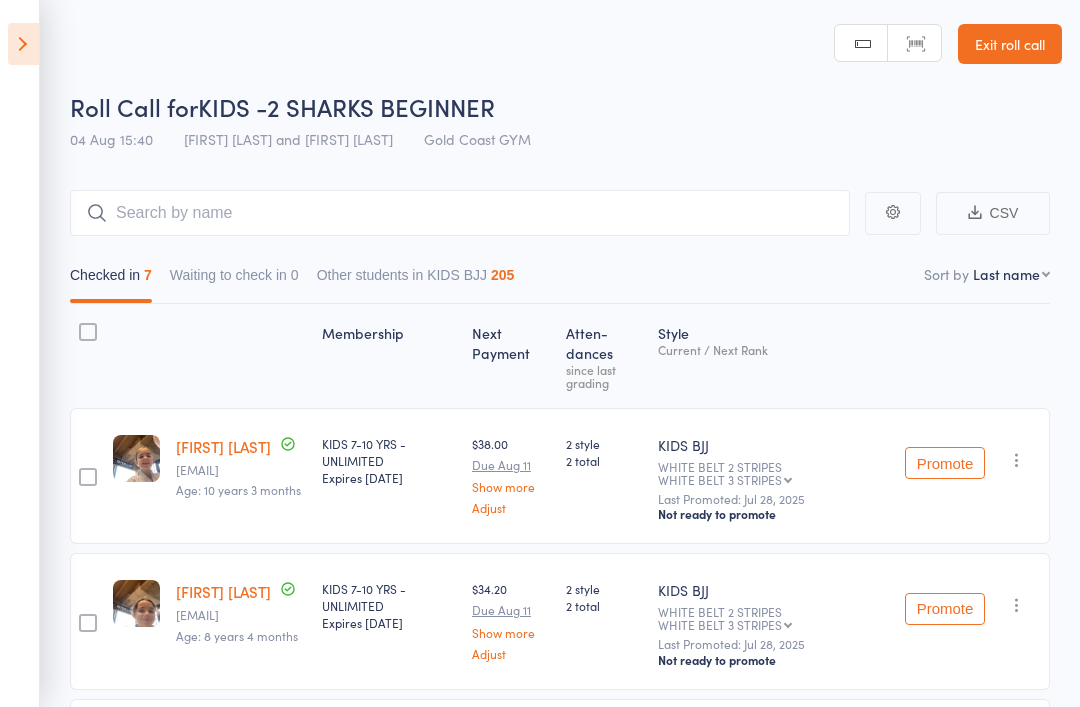 click at bounding box center [23, 44] 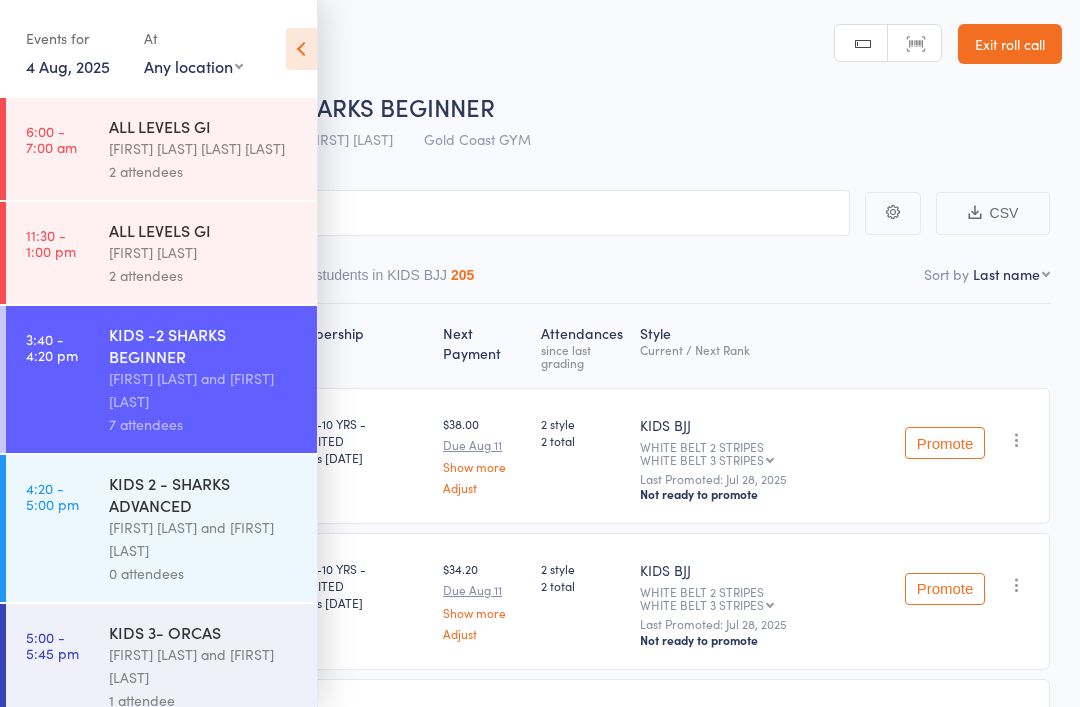 click on "KIDS 2 - SHARKS ADVANCED" at bounding box center (204, 494) 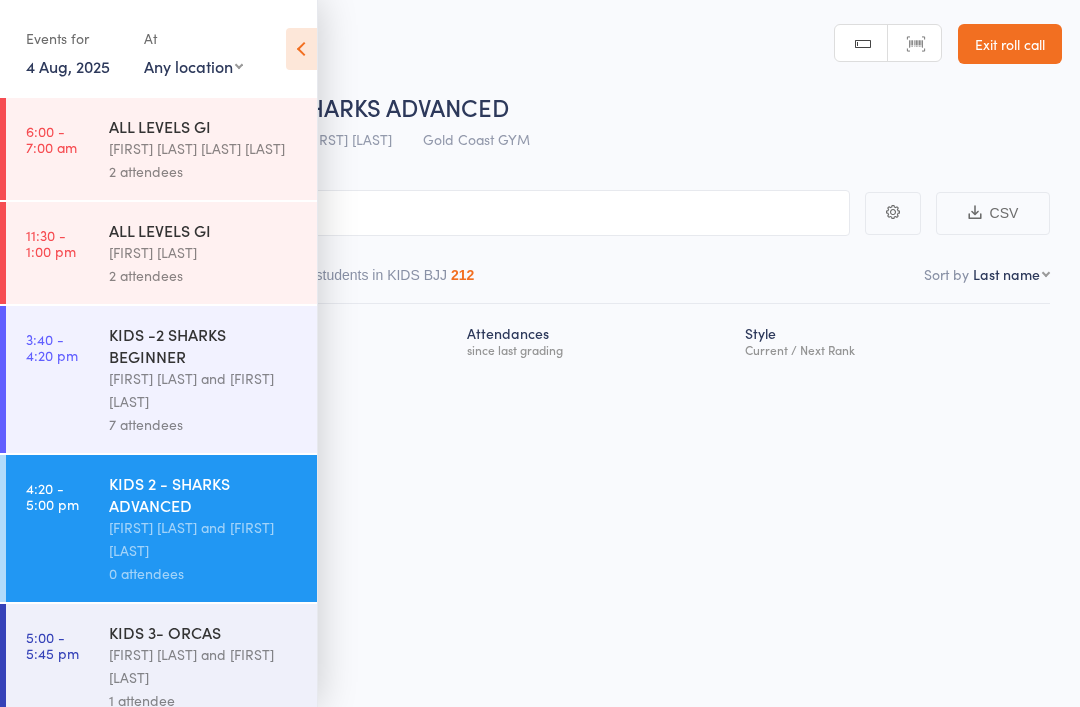 click at bounding box center [301, 49] 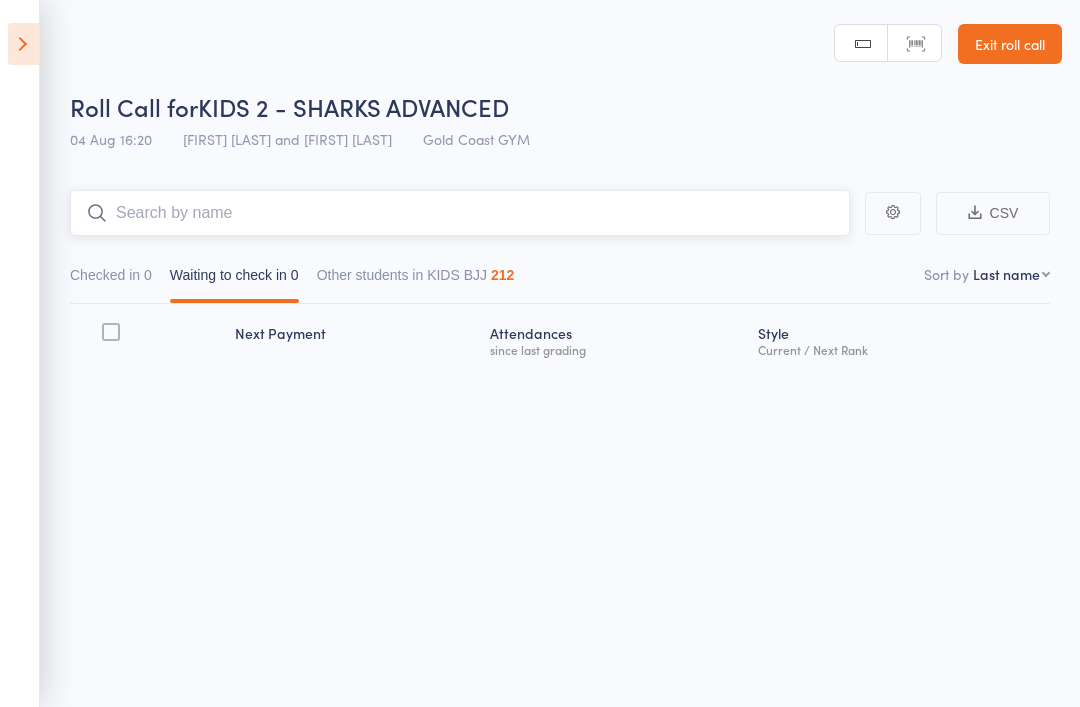 click at bounding box center (460, 213) 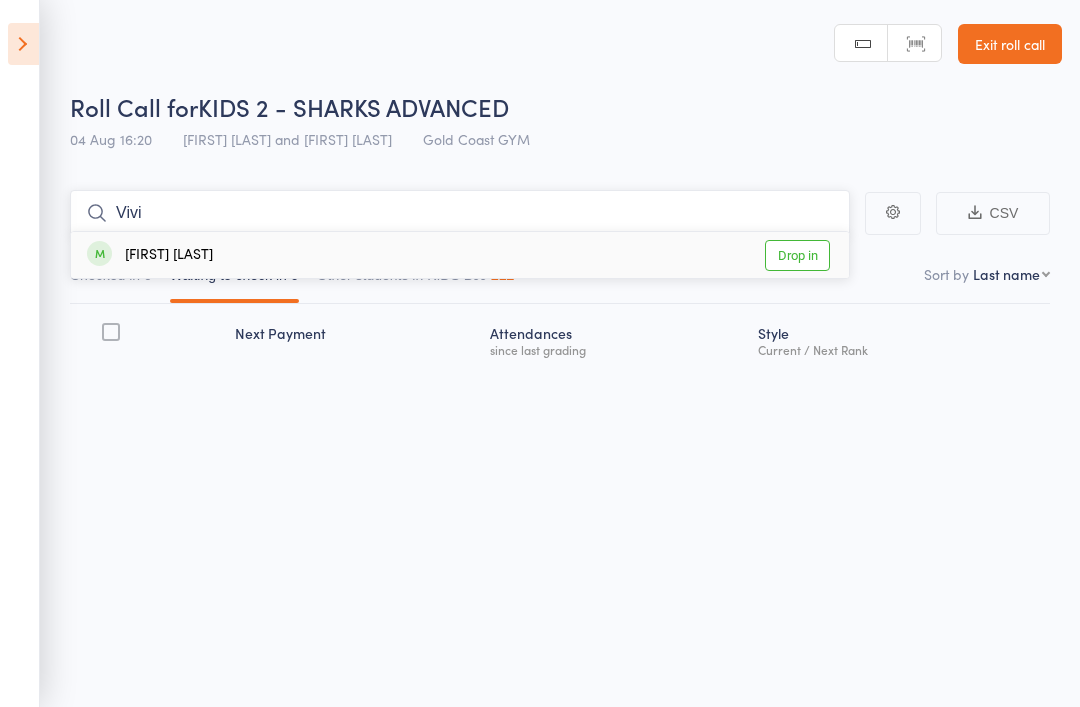 type on "Vivi" 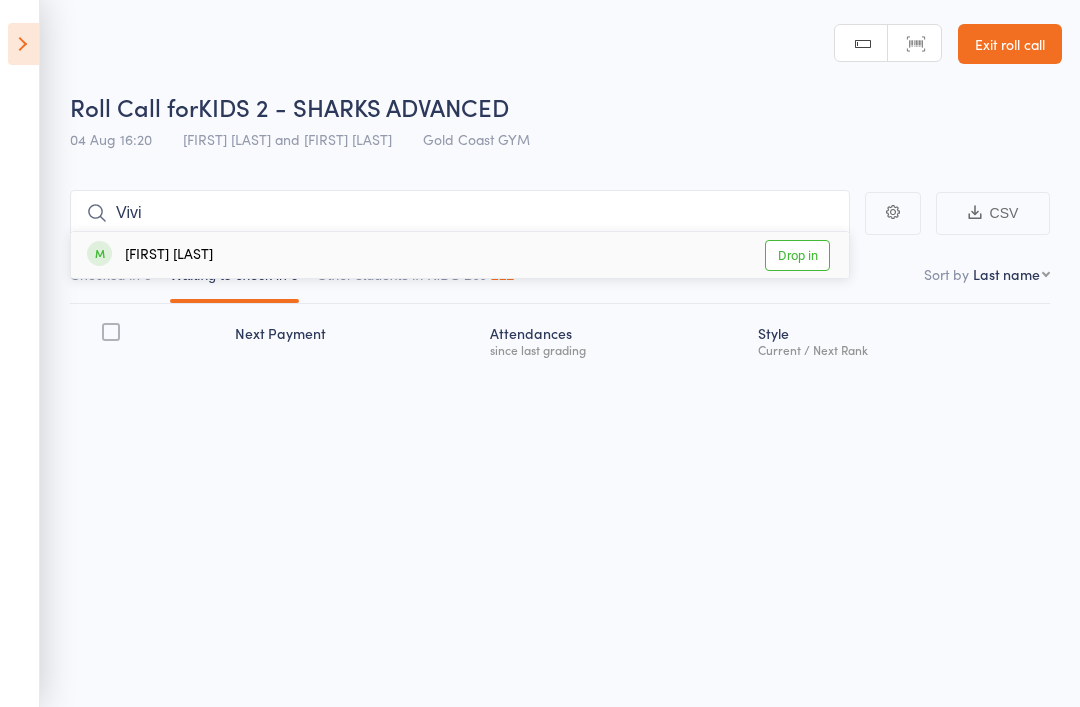 click on "Drop in" at bounding box center (797, 255) 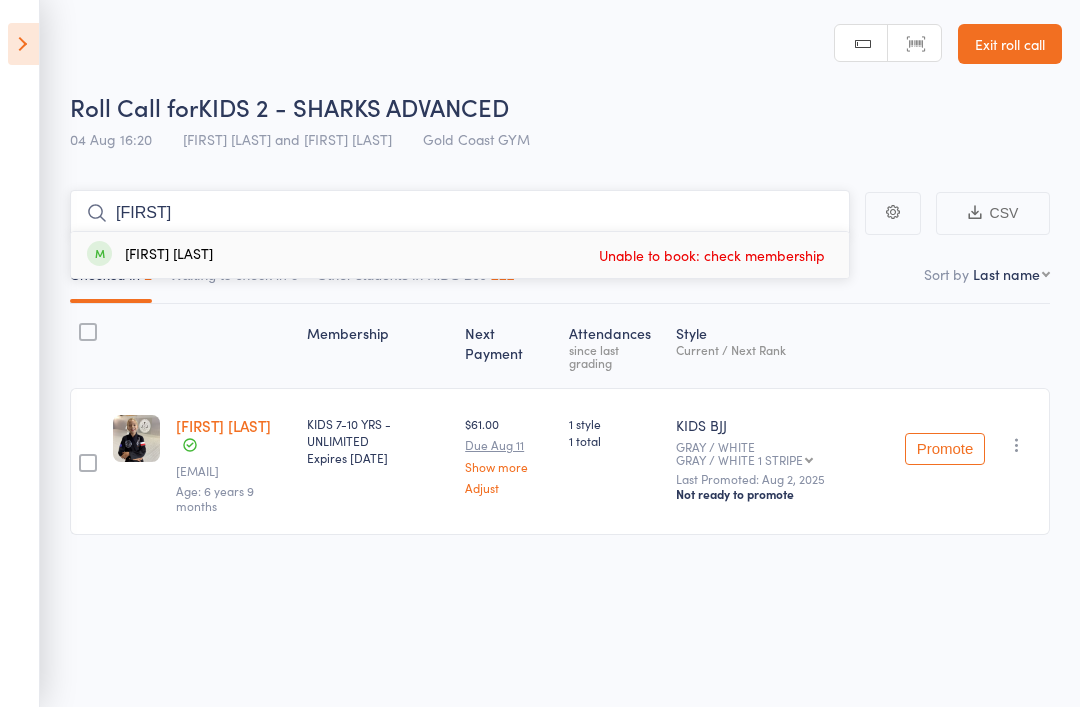 type on "Aph" 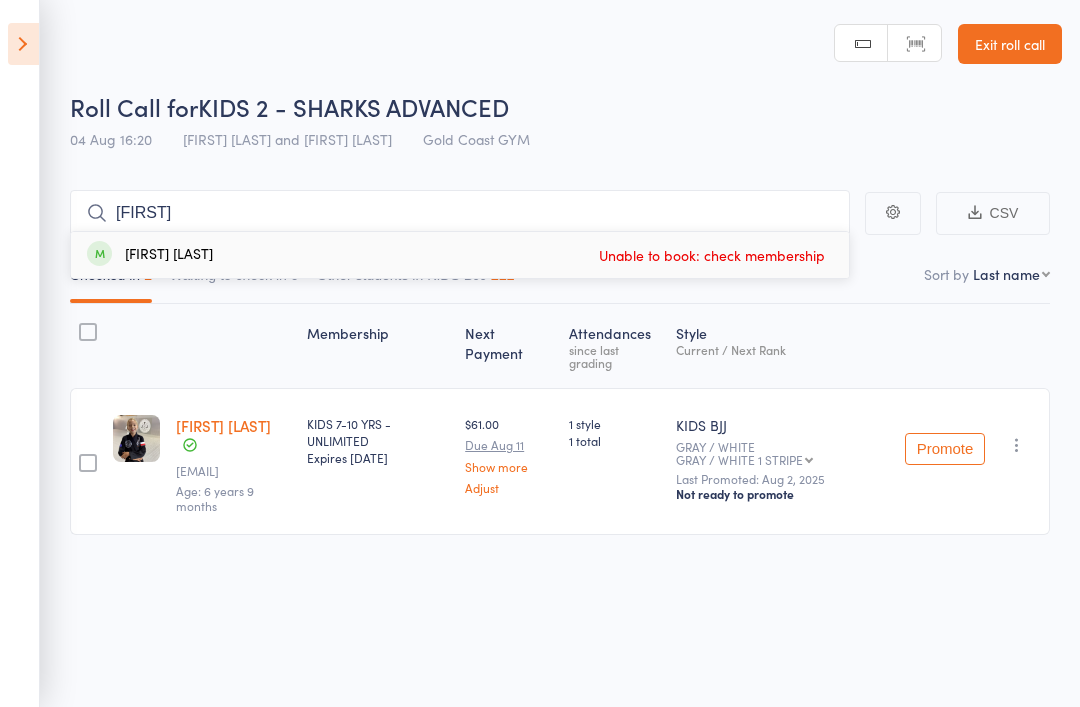 click on "Unable to book: check membership" at bounding box center [712, 255] 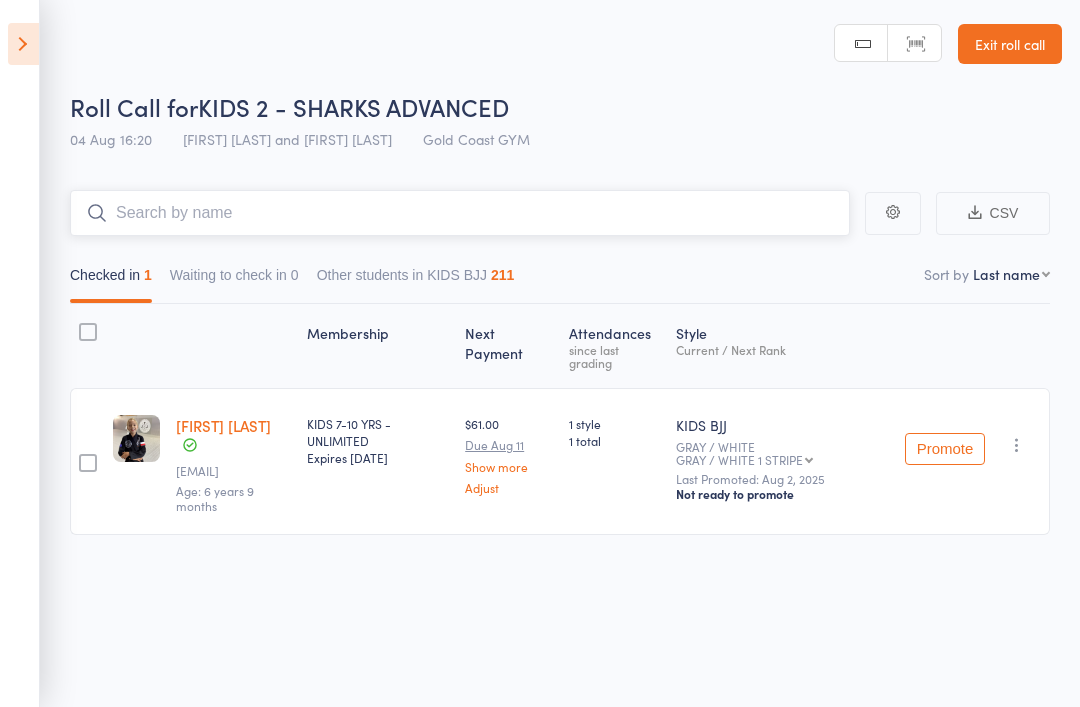 click at bounding box center (460, 213) 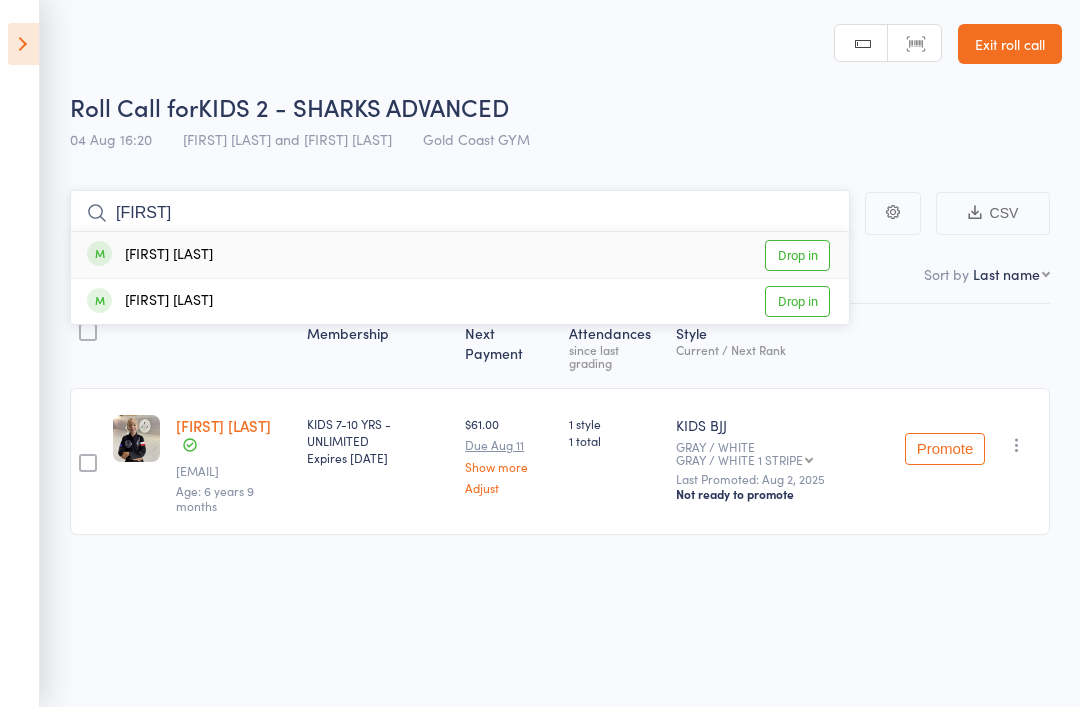 type on "Wolff" 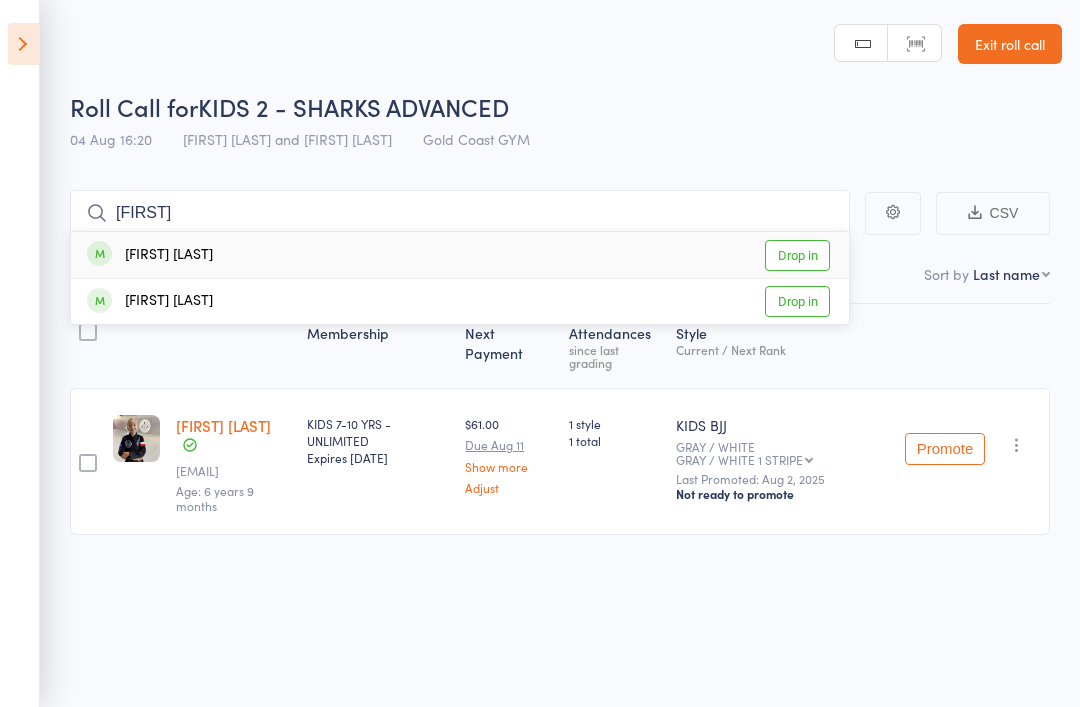 click on "Drop in" at bounding box center [797, 255] 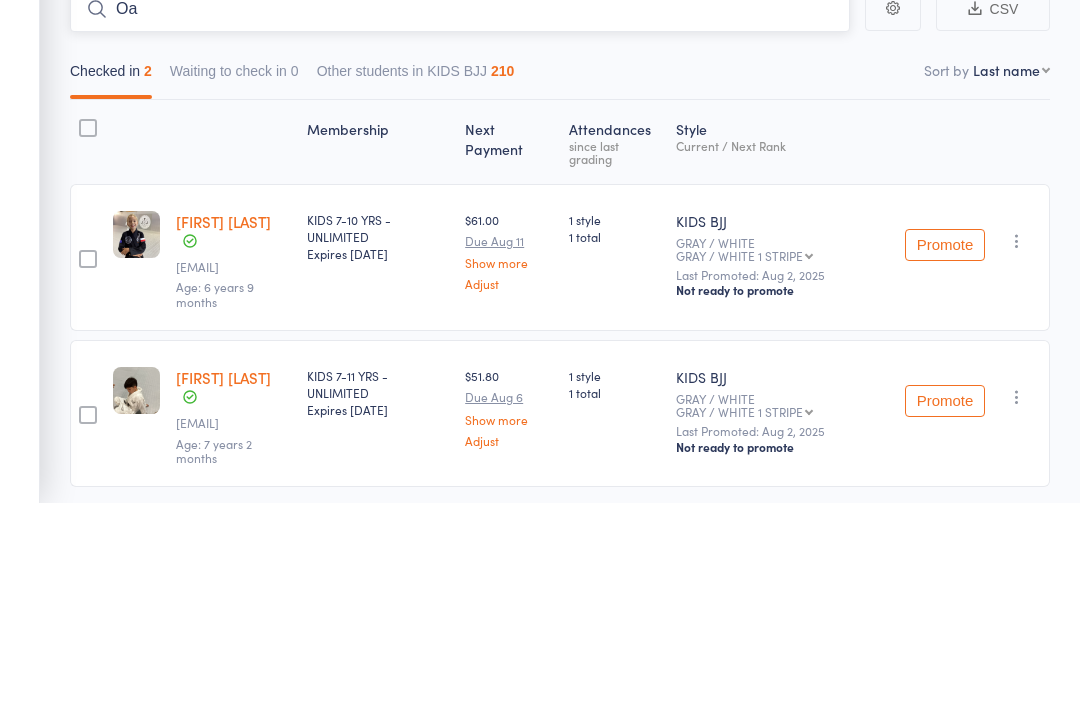 type on "O" 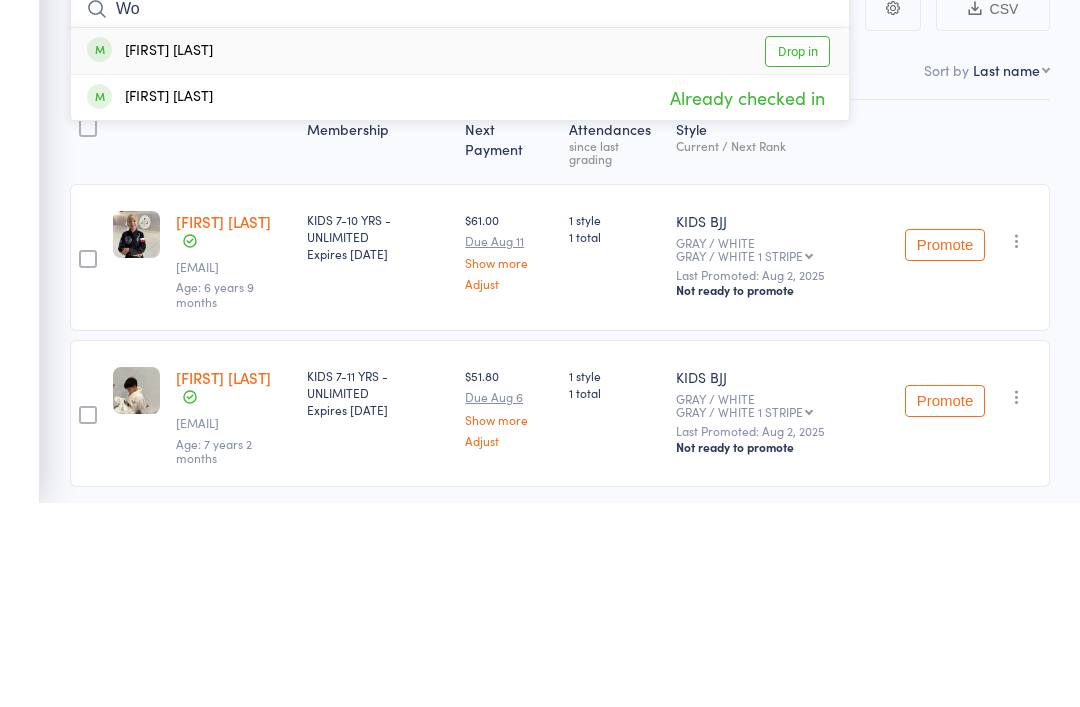 type on "W" 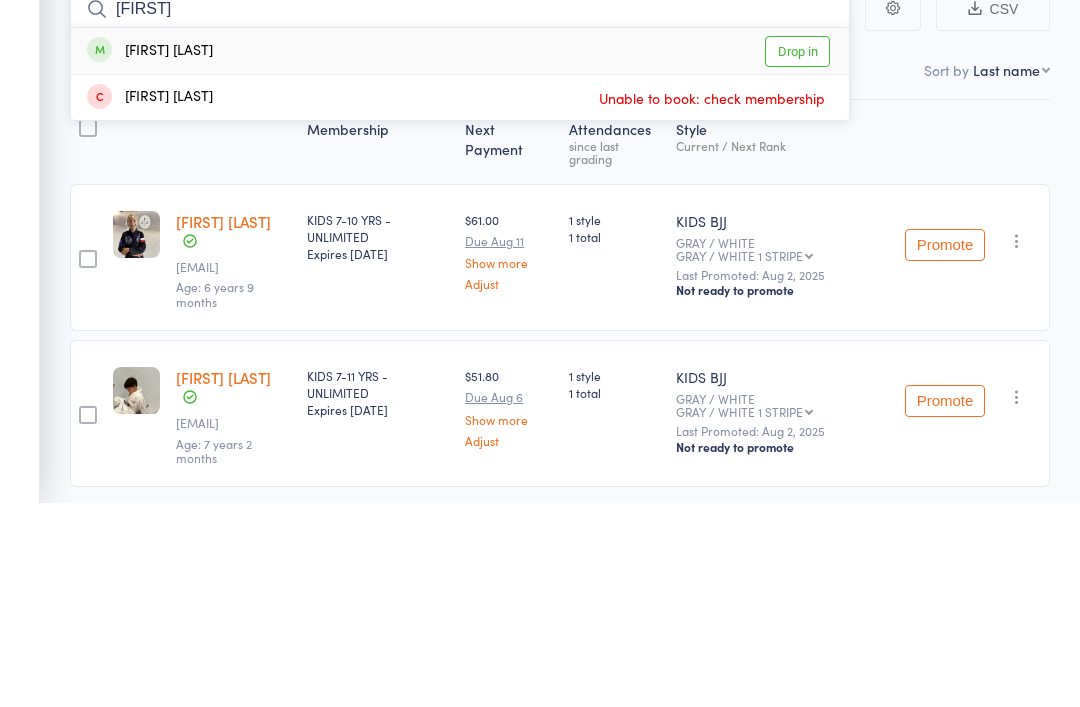 type on "Sol" 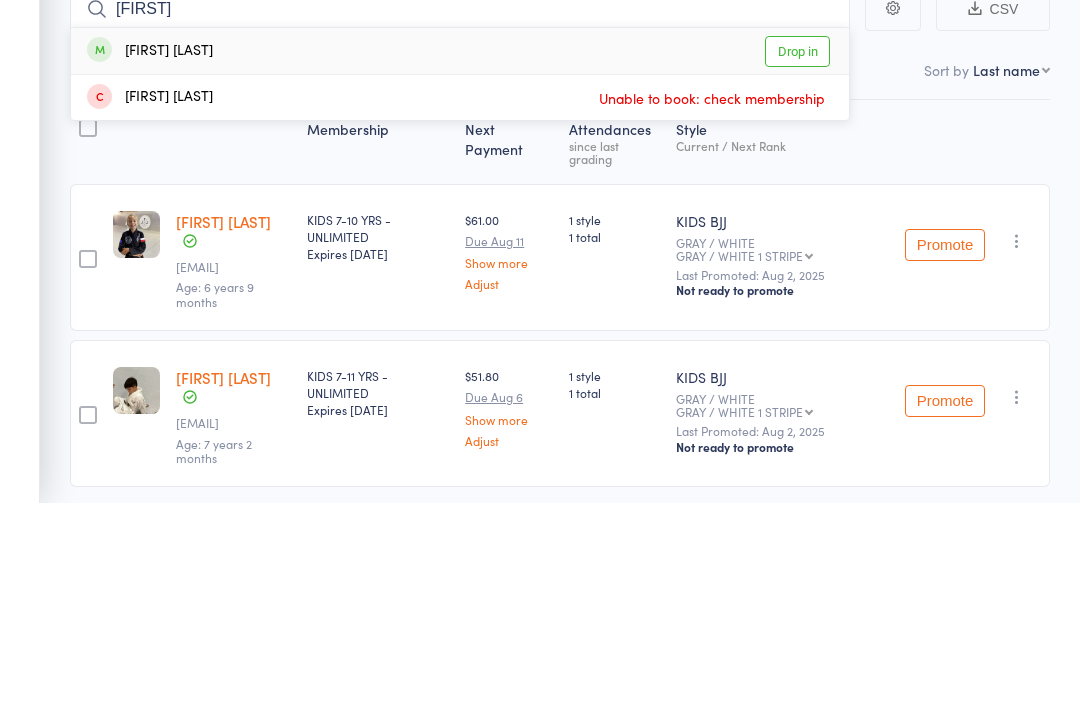 click on "Drop in" at bounding box center (797, 255) 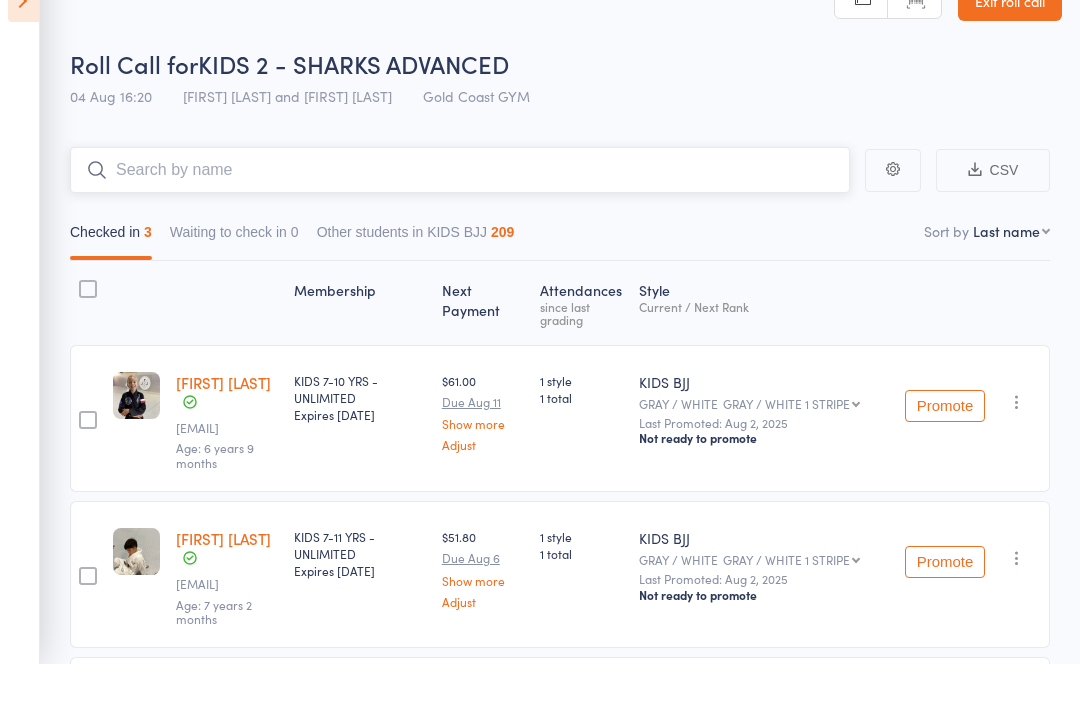 click at bounding box center [460, 213] 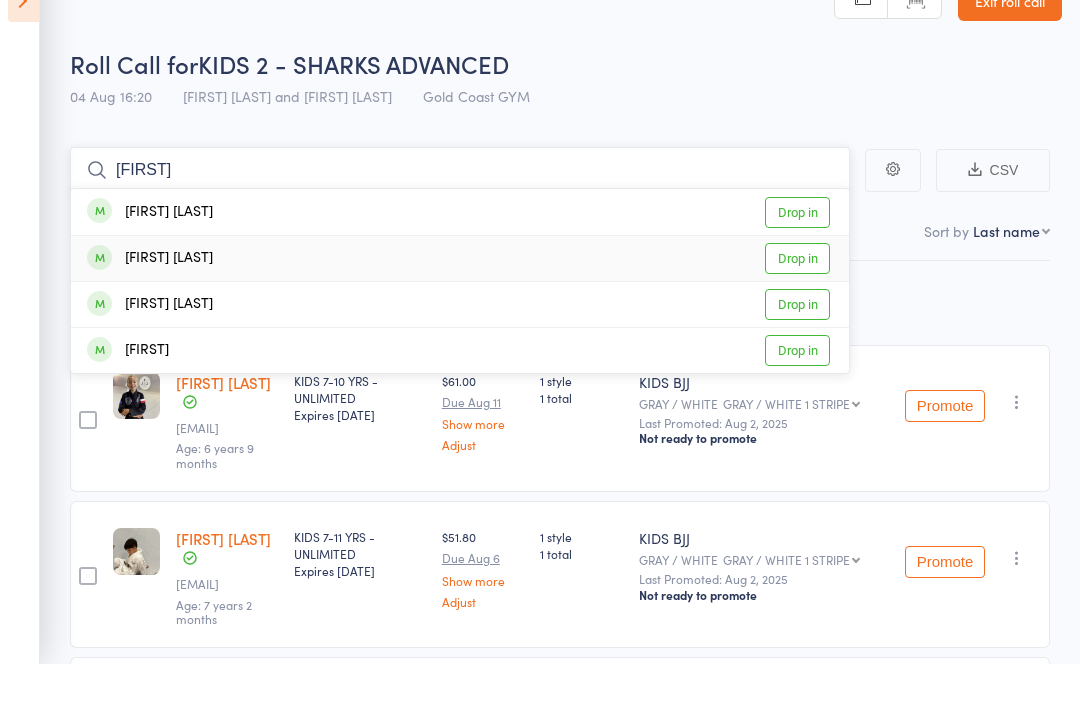 type on "Gabriel" 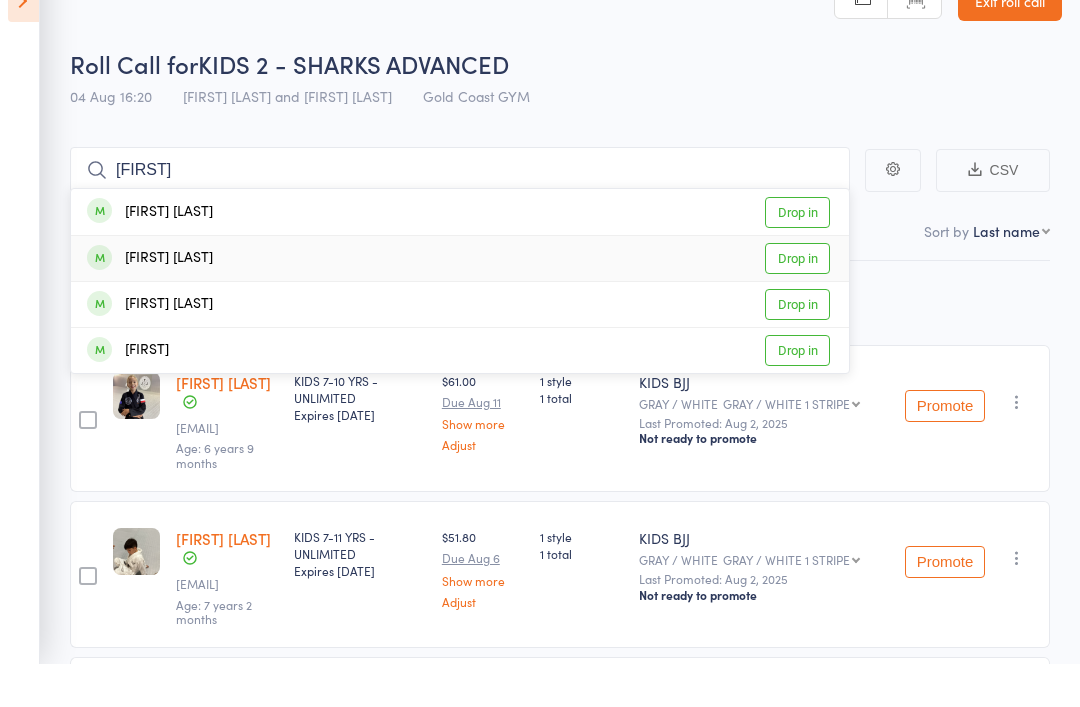 click on "Gabriel Schmitz Drop in" at bounding box center (460, 301) 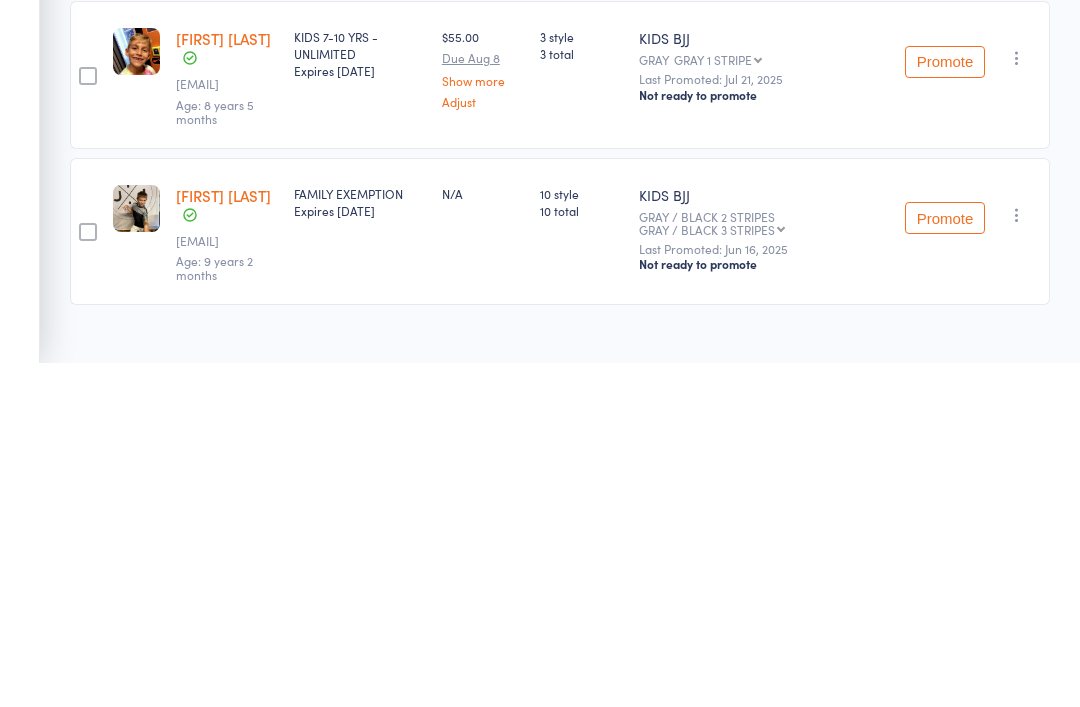 scroll, scrollTop: 33, scrollLeft: 0, axis: vertical 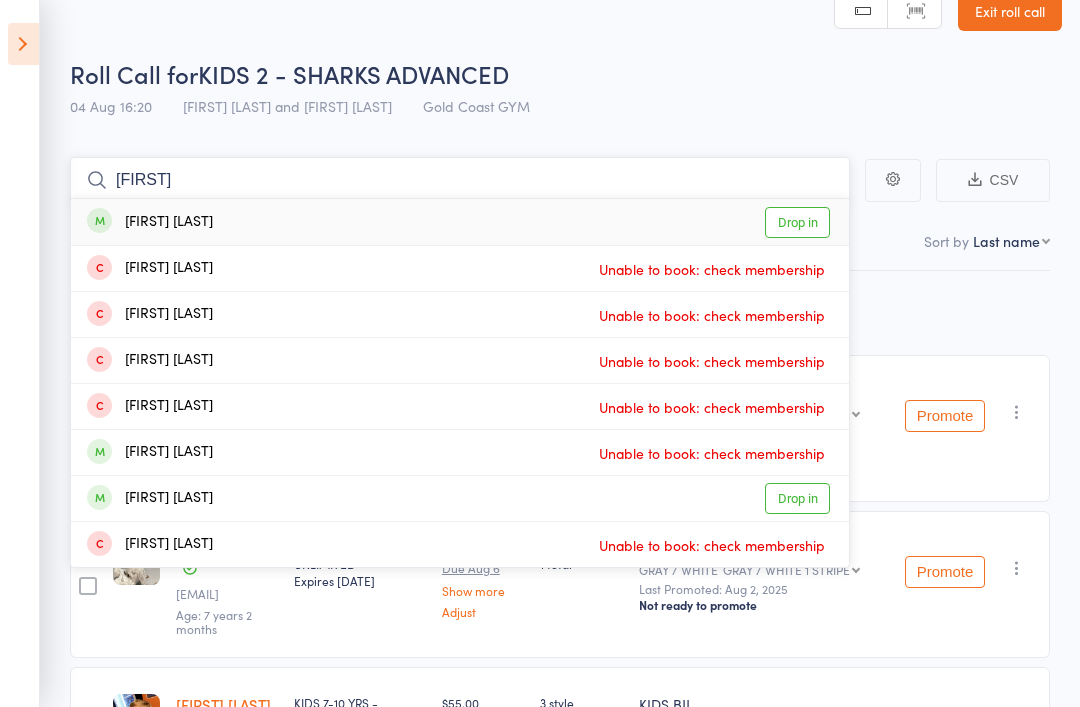 type on "Mathias" 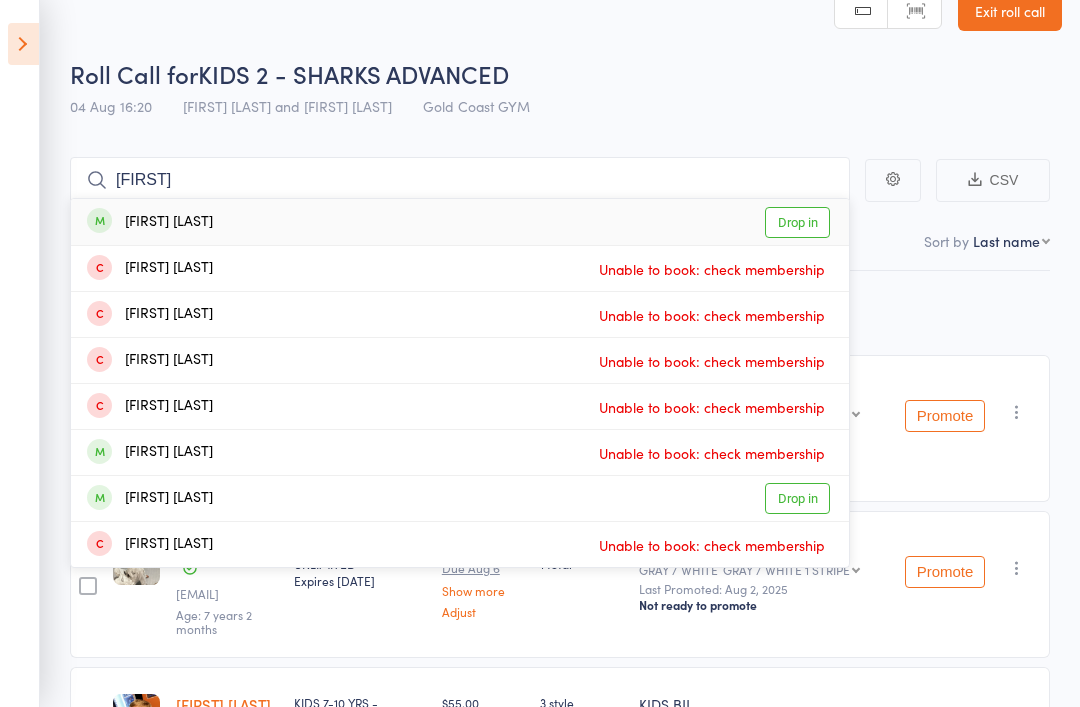 click on "Mathias Souto Drop in" at bounding box center [460, 222] 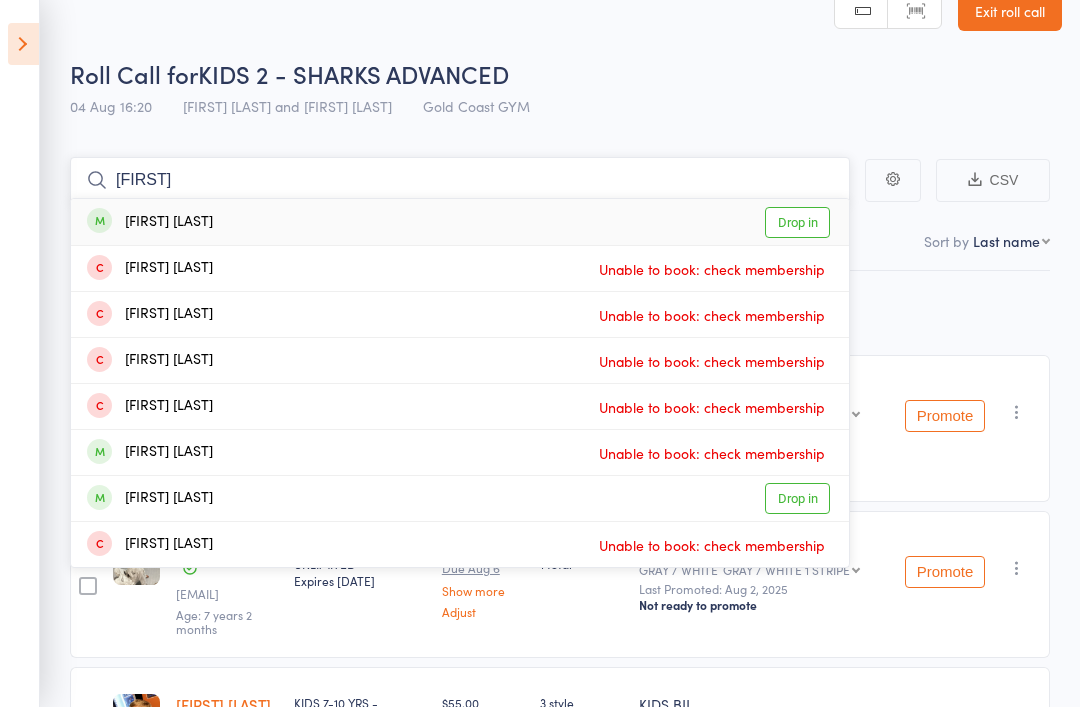 type 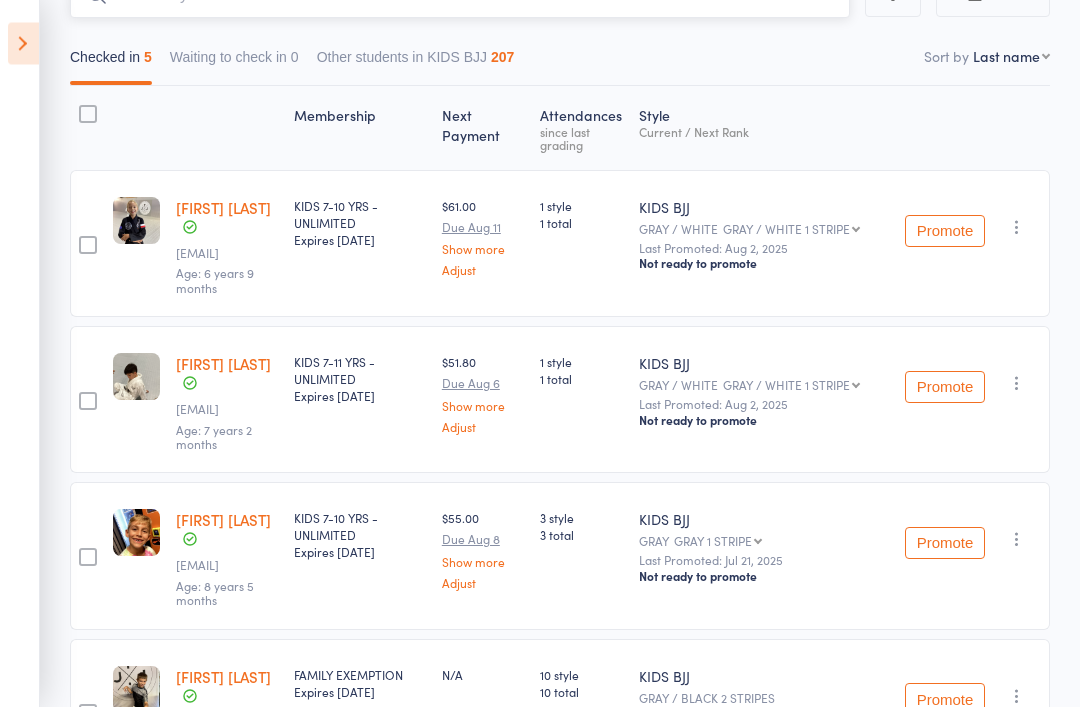 scroll, scrollTop: 0, scrollLeft: 0, axis: both 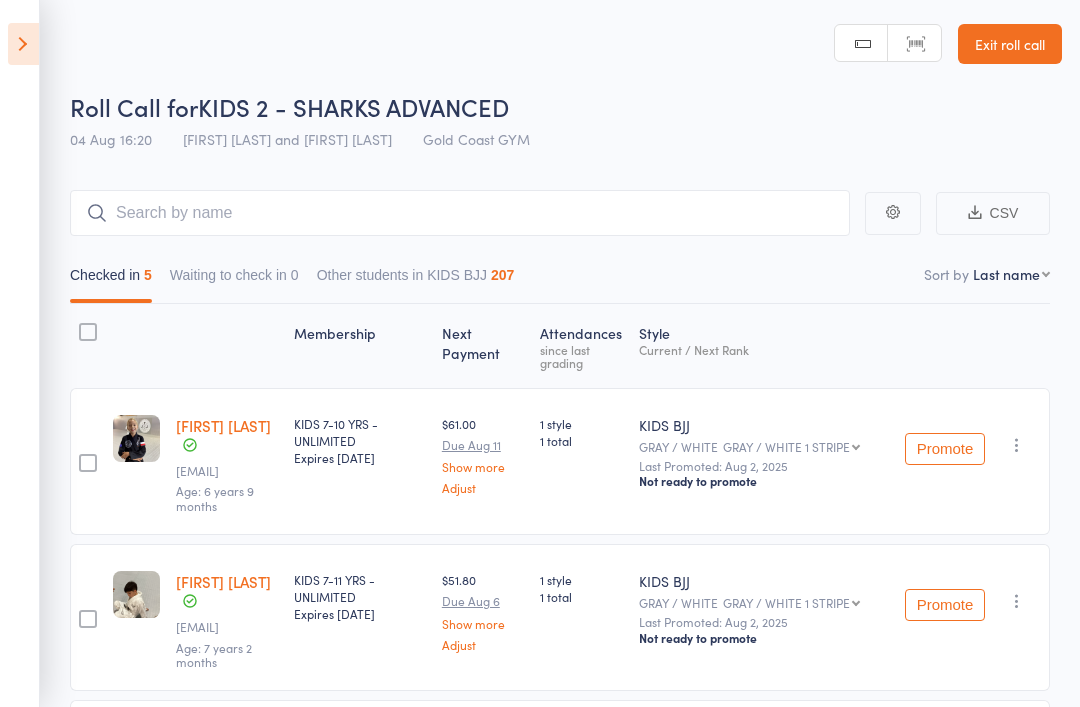 click at bounding box center [23, 44] 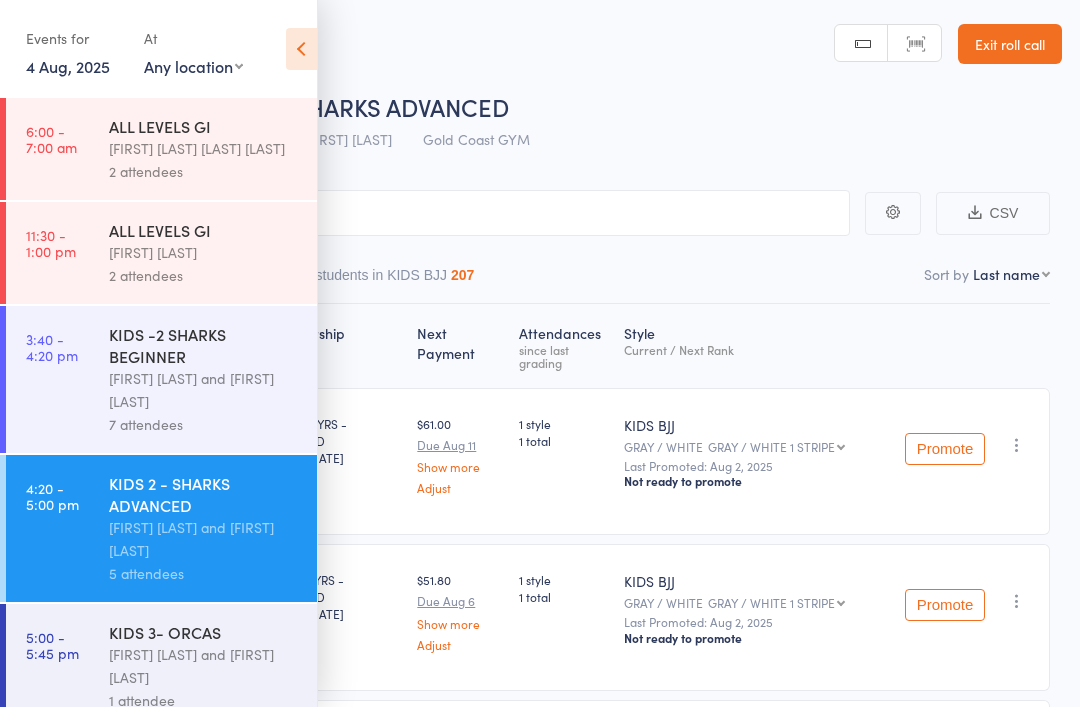click on "3:40 - 4:20 pm KIDS -2 SHARKS BEGINNER Miguel Alencar Flores Junior and Philipe Glazer 7 attendees" at bounding box center [161, 379] 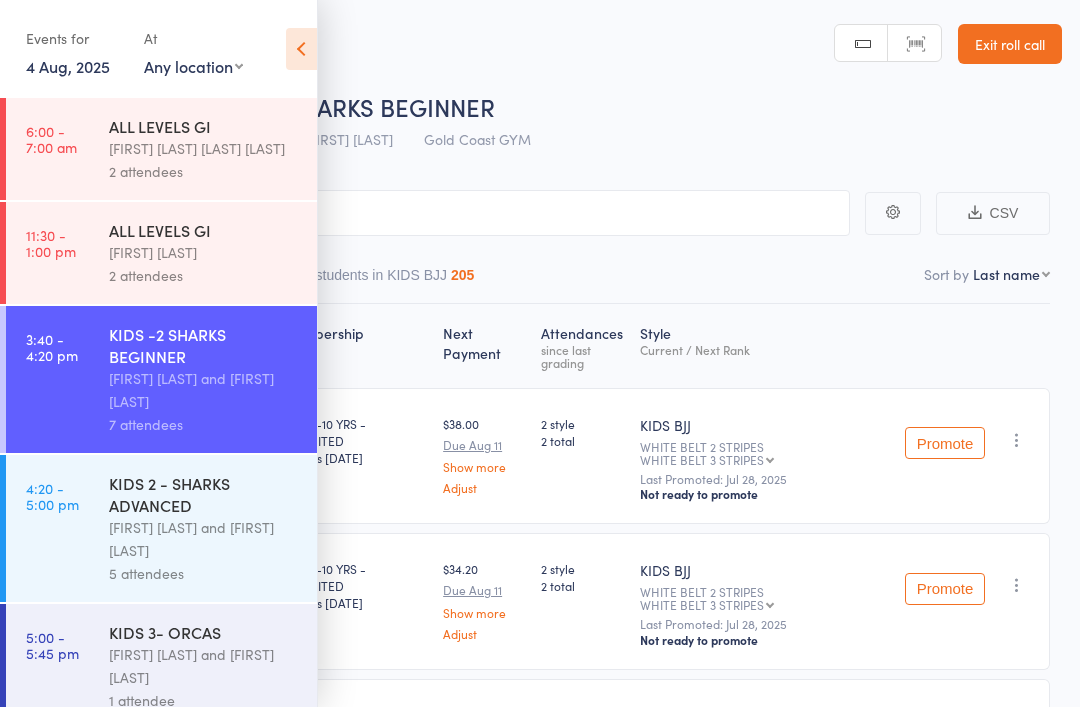 click at bounding box center [301, 49] 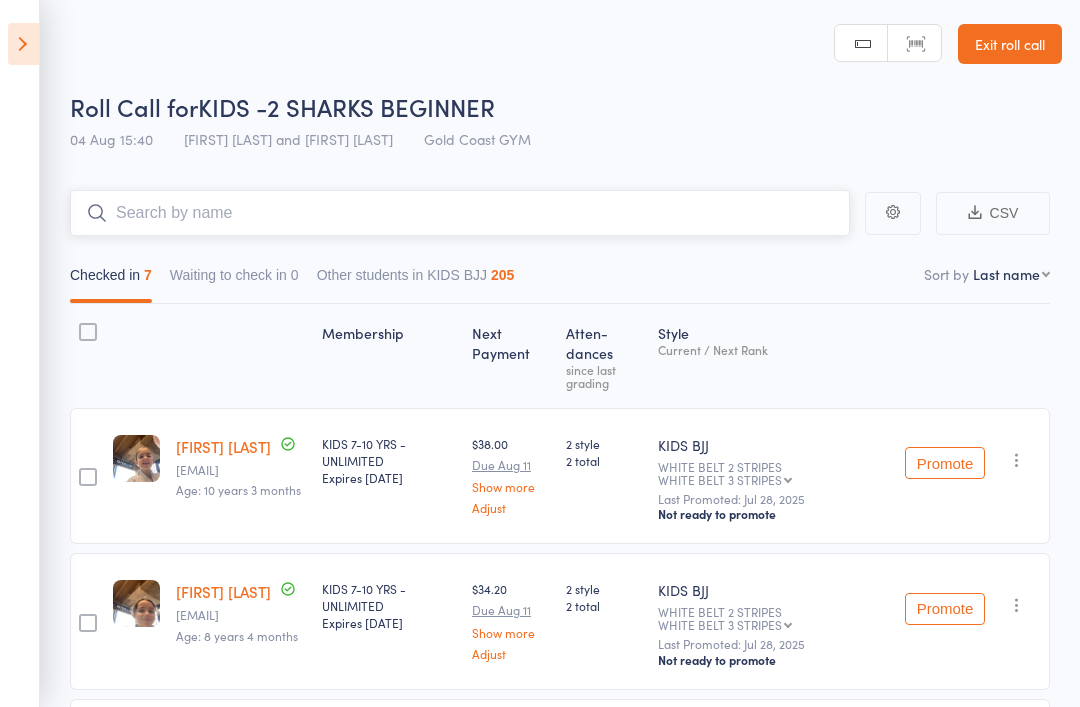 click at bounding box center [460, 213] 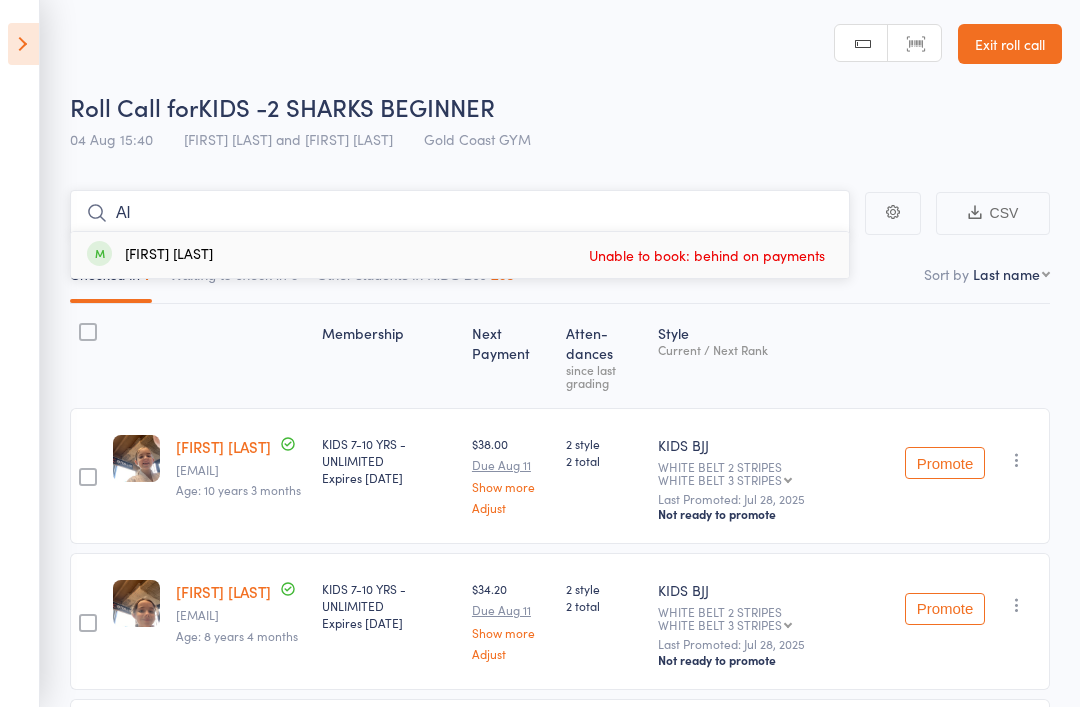 type on "A" 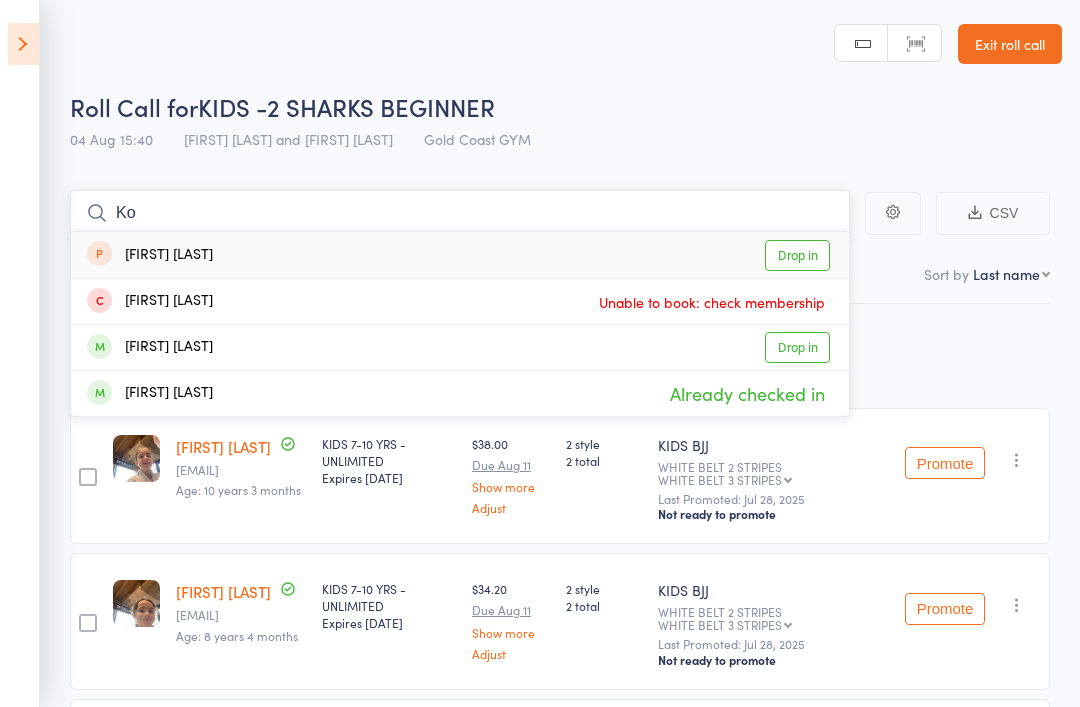 type on "K" 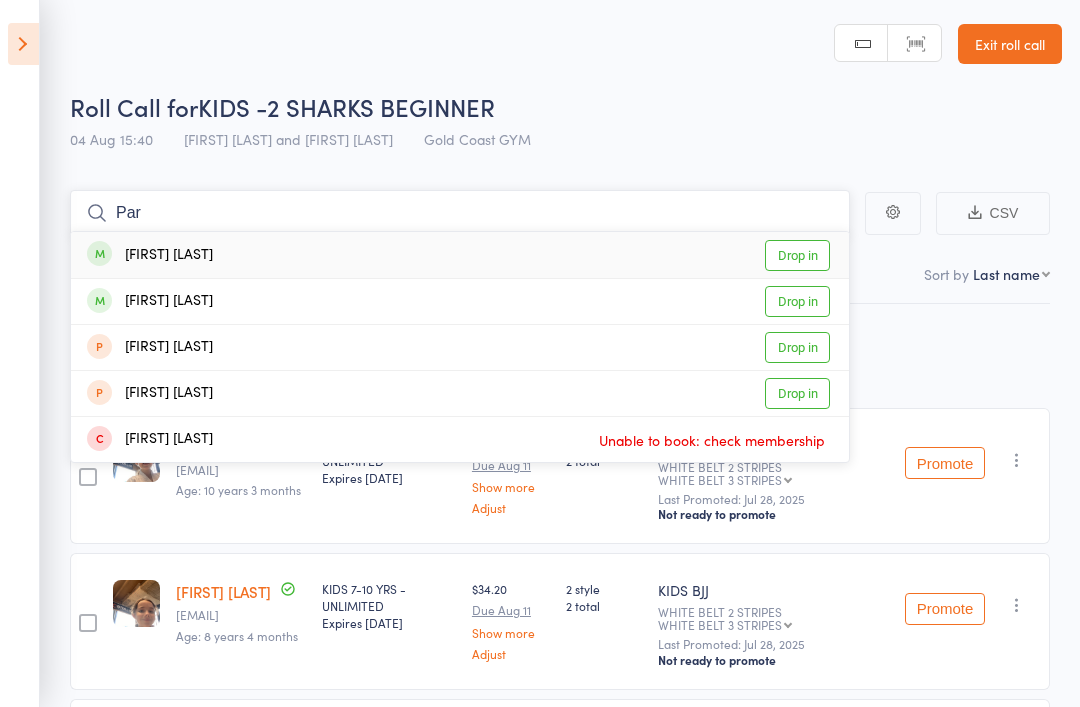 type on "Par" 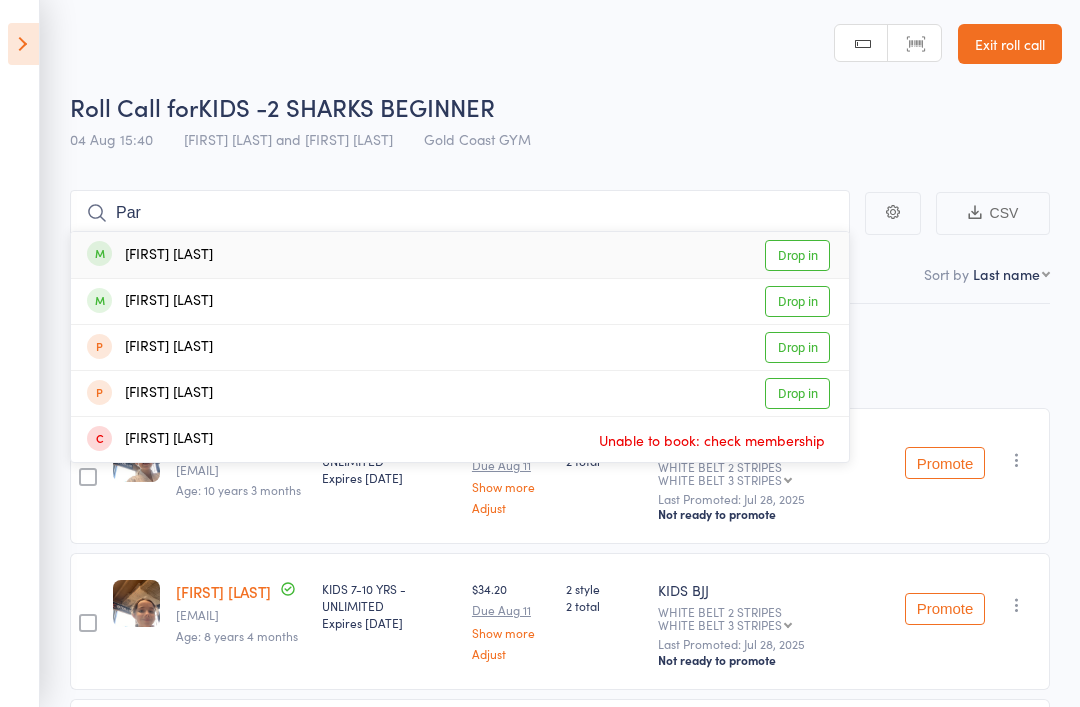 click on "parker murphy" at bounding box center [150, 255] 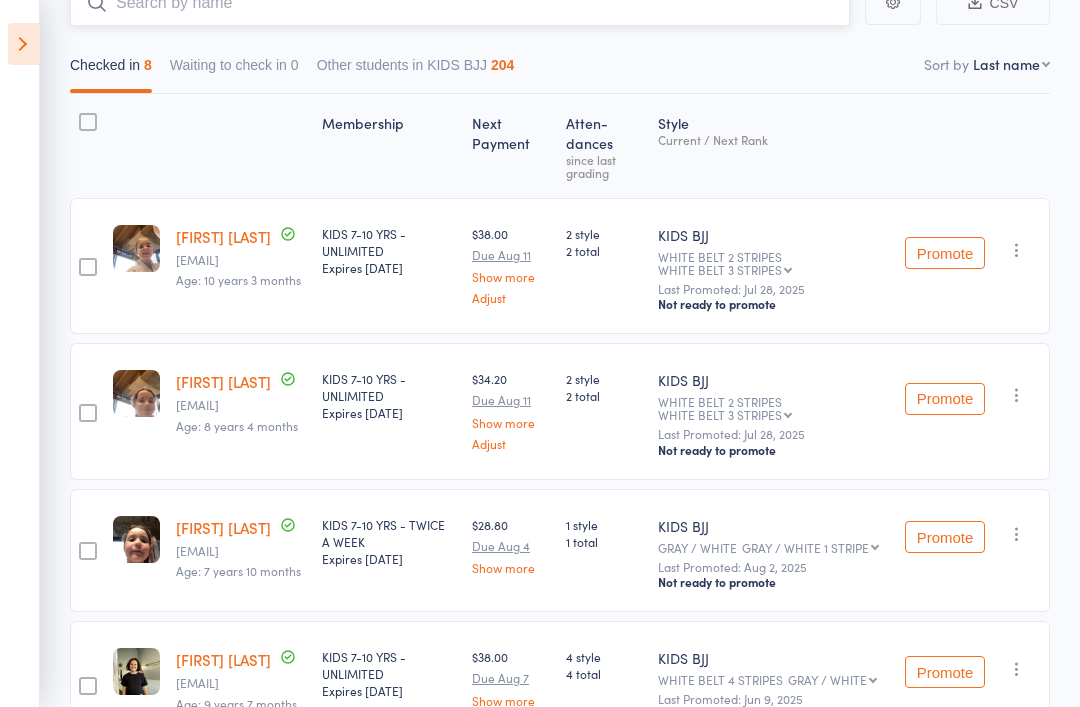 scroll, scrollTop: 0, scrollLeft: 0, axis: both 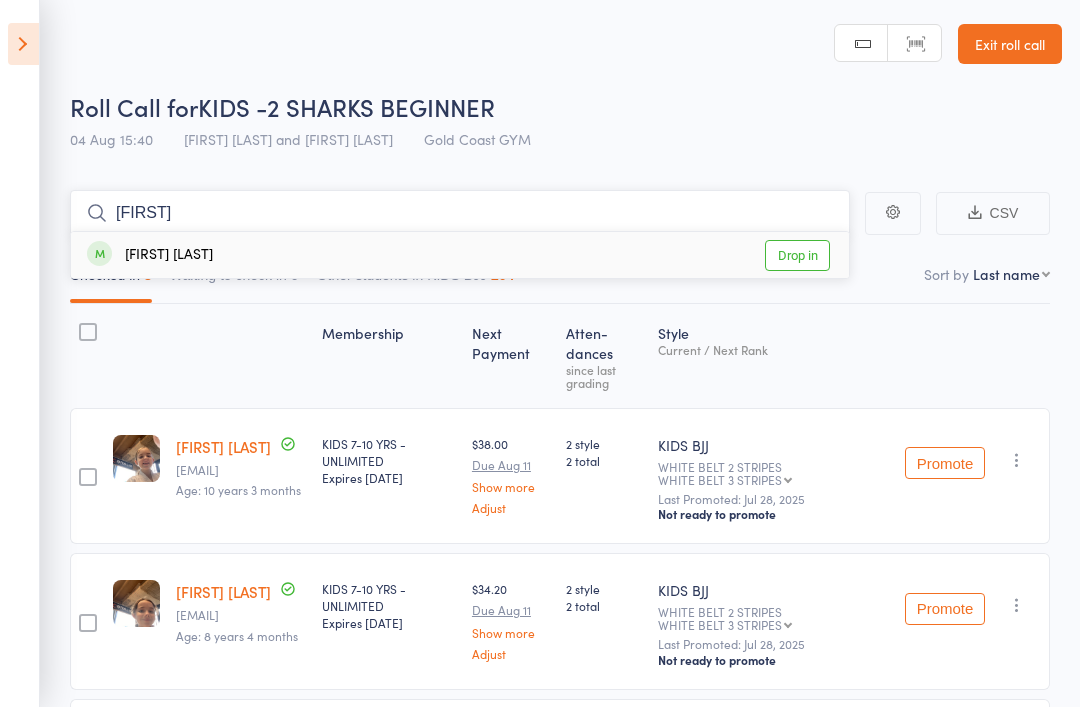 type on "Austing" 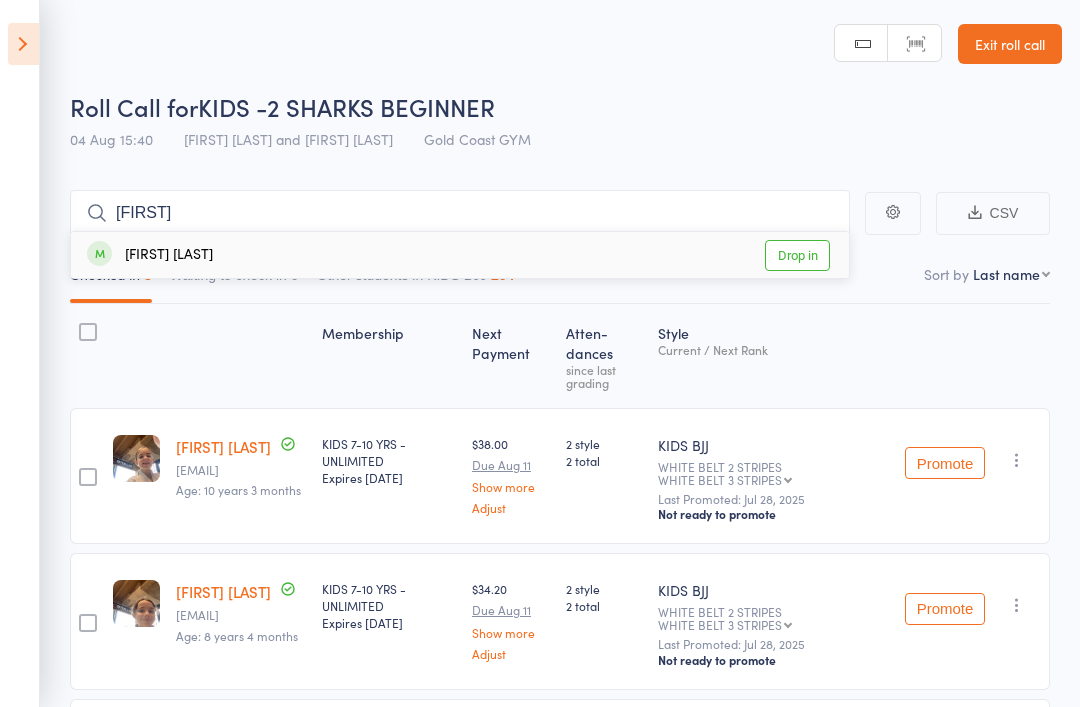 click on "Austin ARNOLD" at bounding box center (150, 255) 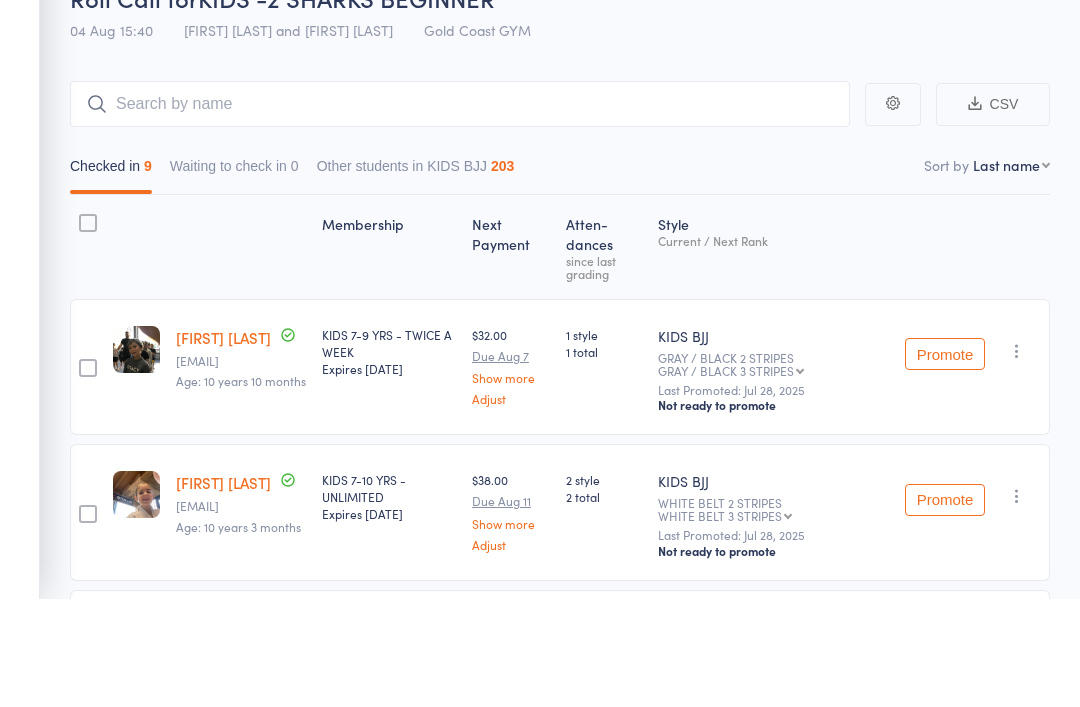 click on "CSV
Checked in  9 Waiting to check in  0 Other students in KIDS BJJ  203
Sort by   Last name First name Last name Birthday today? Behind on payments? Check in time Next payment date Next payment amount Membership name Membership expires Ready to grade Style and Rank Style attendance count All attendance count Last Promoted Membership Next Payment Atten­dances since last grading Style Current / Next Rank edit Austin ARNOLD    ty@theboatbutler.com.au Age: 10 years 10 months KIDS 7-9 YRS - TWICE A WEEK Expires Jun 21, 2026  $32.00 Due Aug 7  Show more Adjust 1 style 1 total KIDS BJJ GRAY / BLACK 2 STRIPES  GRAY / BLACK 3 STRIPES  GRAY / BLACK 3 STRIPES GRAY / BLACK 4 STRIPES YELLOW / WHITE YELLOW / WHITE 1 STRIPE YELLOW / WHITE 2  STRIPES YELLOW / WHITE 3  STRIPES YELLOW / WHITE 4  STRIPES YELLOW YELLOW 1 STRIPE YELLOW 2 STRIPES YELLOW 3 STRIPES YELLOW 4 STRIPES YELLOW / BLACK ORANGE / WHITE ORANGE / WHITE 1 STRIPE ORANGE / WHITE 2 STRIPES ORANGE / WHITE 3 STRIPES ORANGE / WHITE 4 STRIPES ORANGE GREEN" at bounding box center (540, 956) 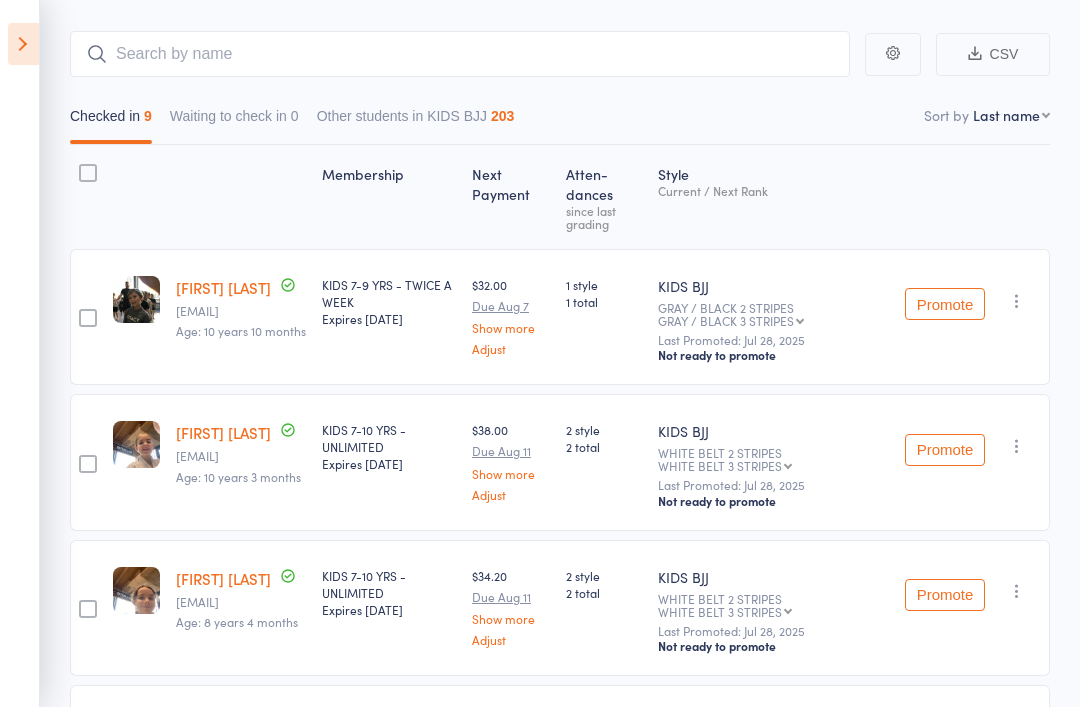 scroll, scrollTop: 0, scrollLeft: 0, axis: both 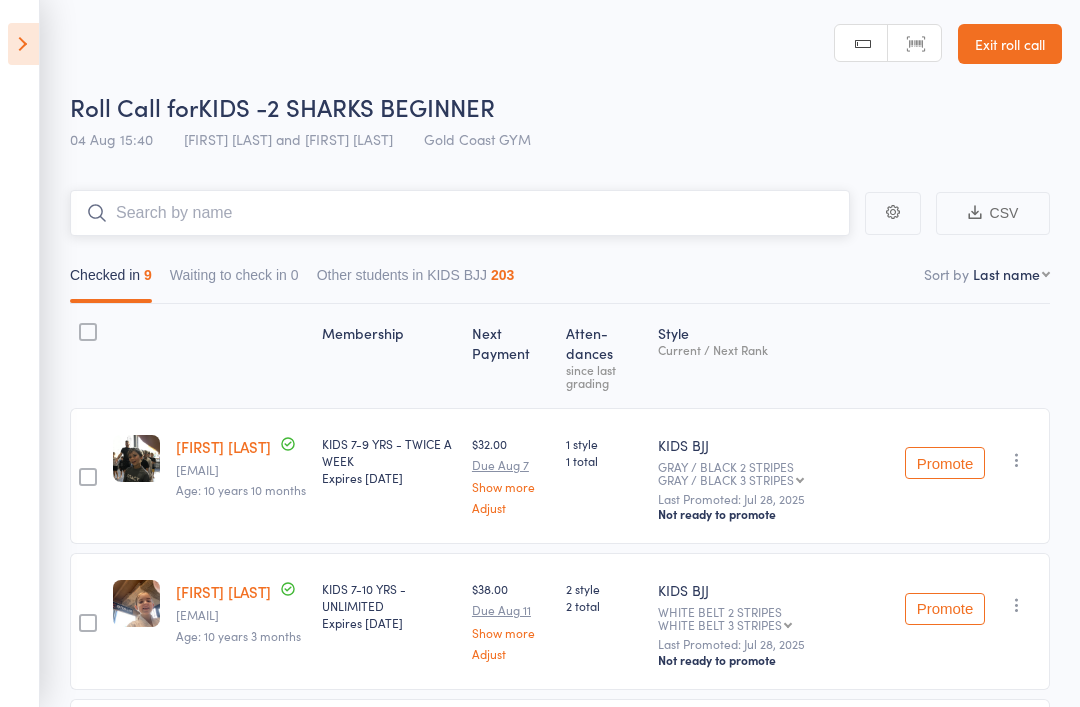 click at bounding box center [460, 213] 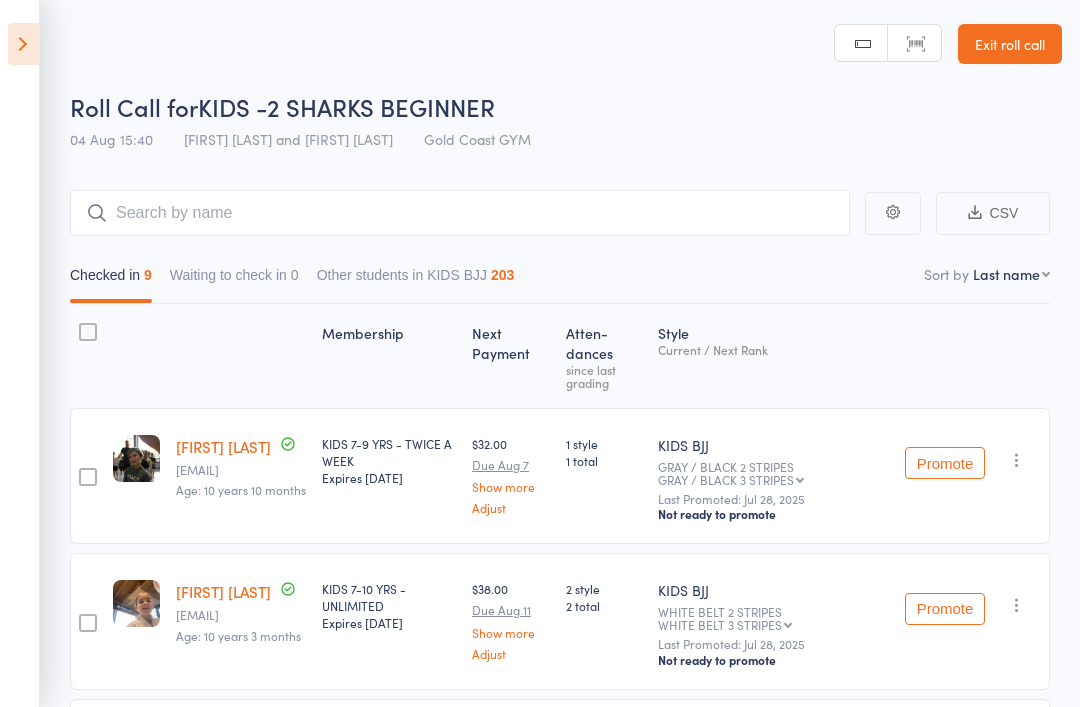 click at bounding box center (23, 44) 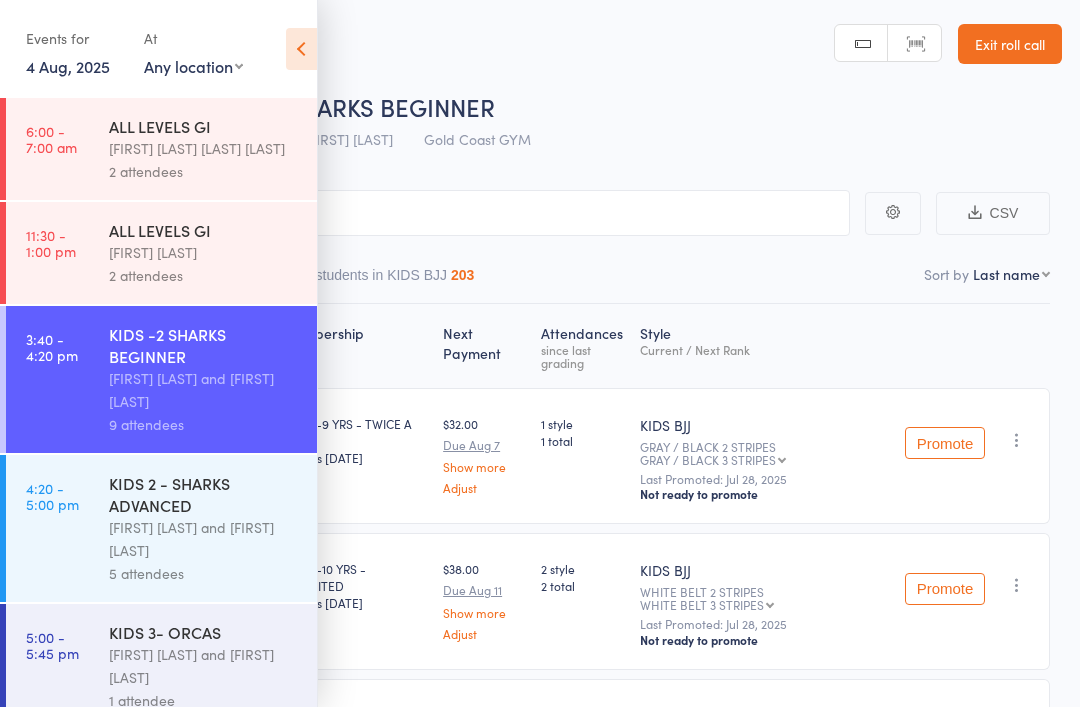 click on "KIDS 2 - SHARKS ADVANCED" at bounding box center [204, 494] 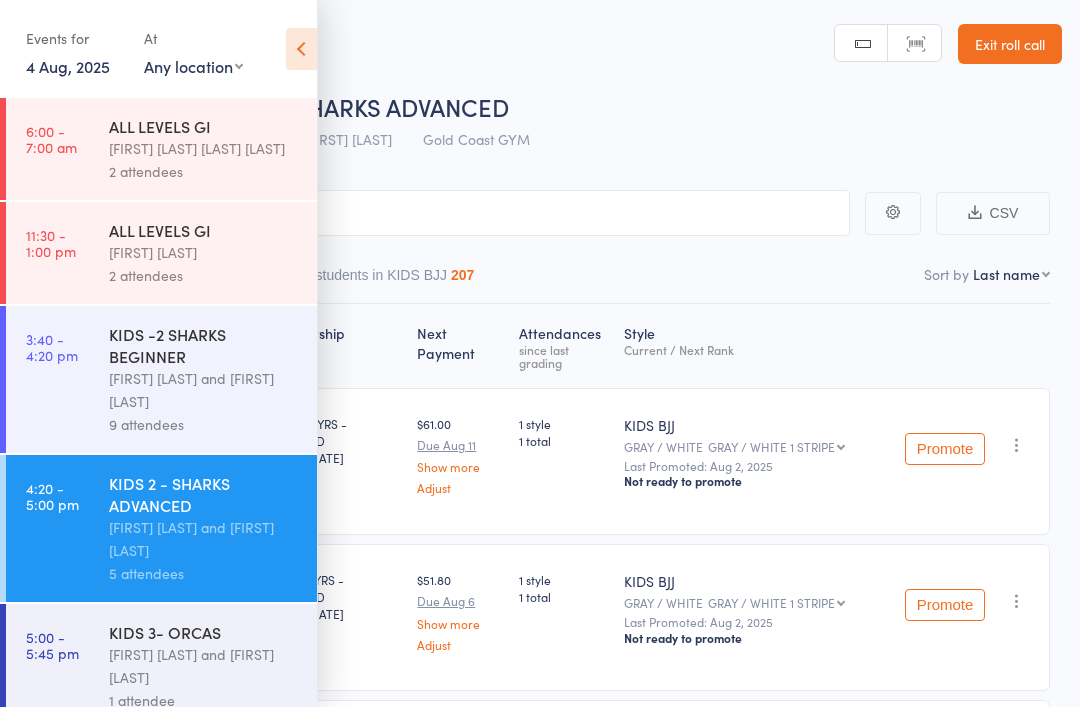 click at bounding box center [301, 49] 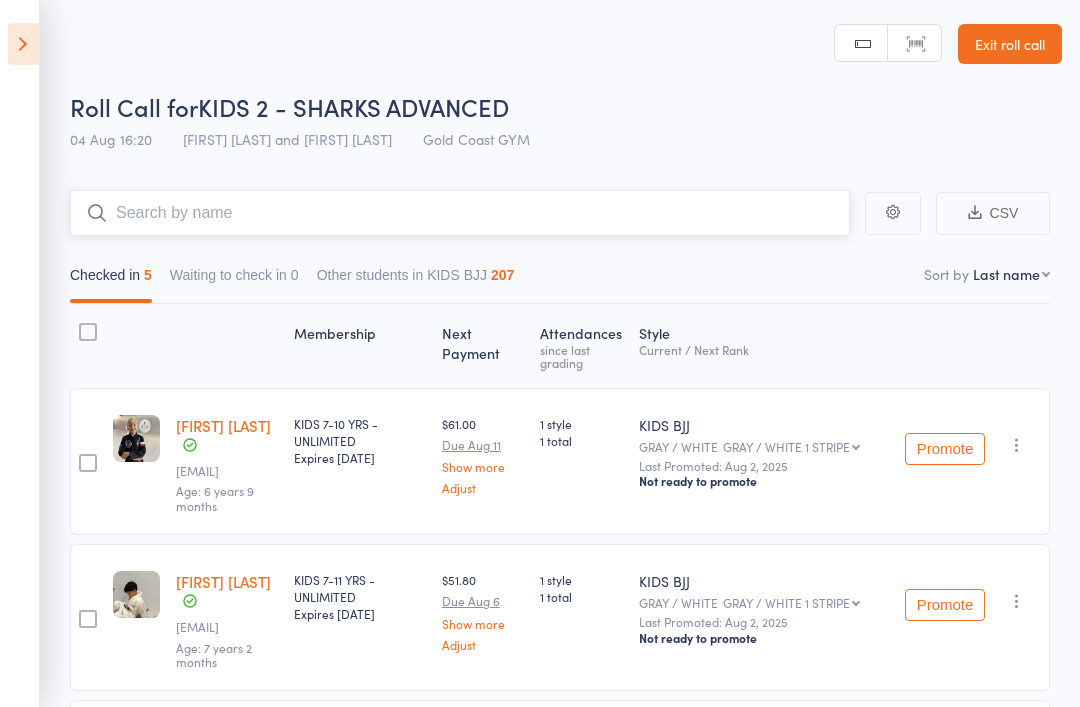 click at bounding box center [460, 213] 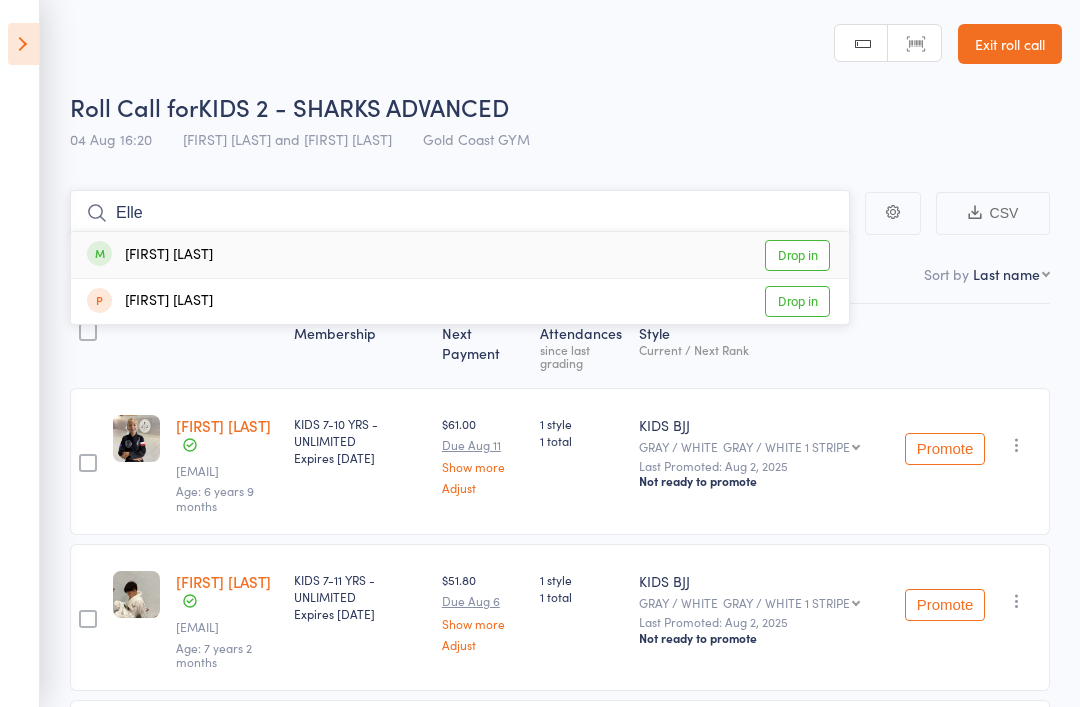 type on "Elle" 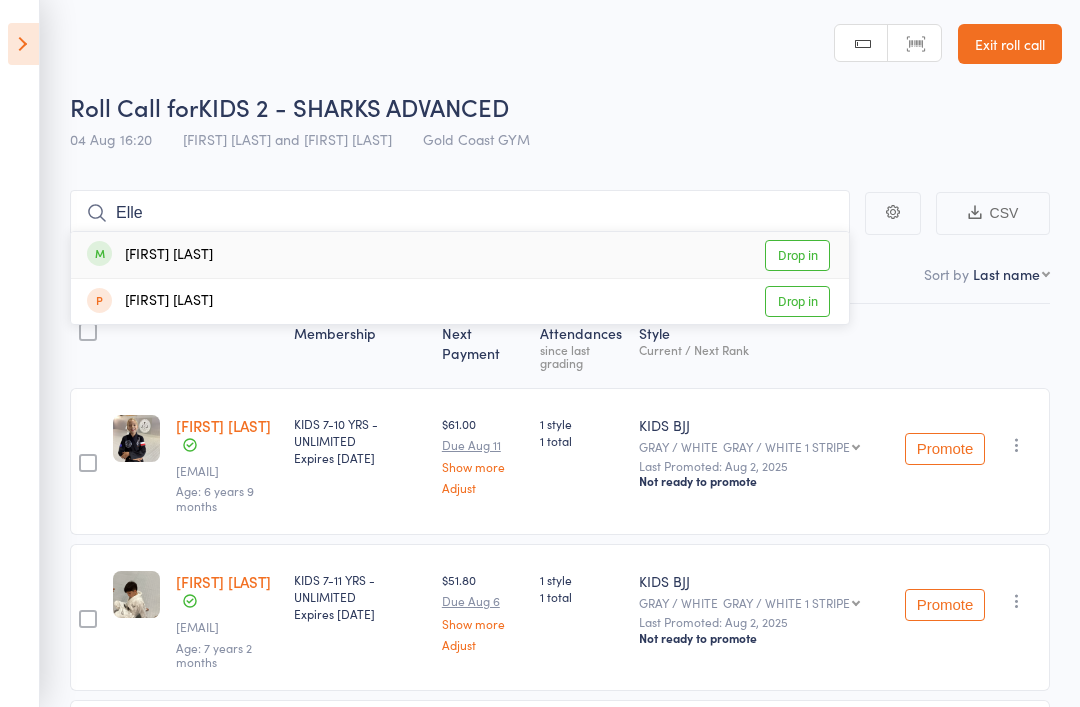 click on "Elle Sutcliffe Drop in" at bounding box center [460, 255] 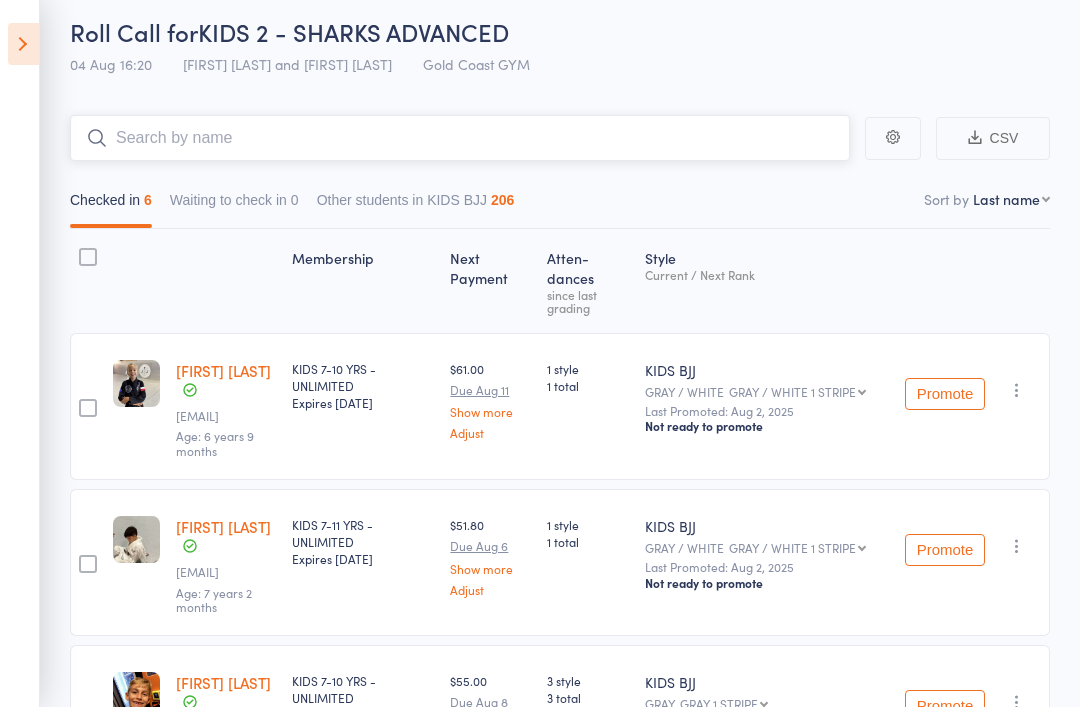 scroll, scrollTop: 0, scrollLeft: 0, axis: both 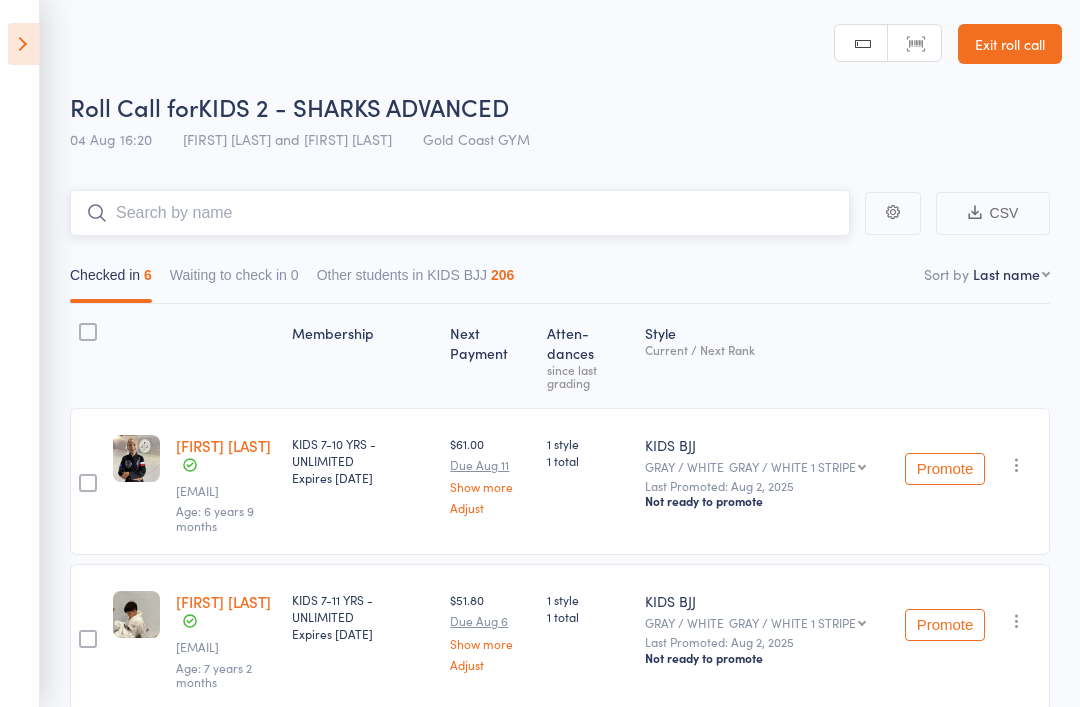 click at bounding box center [460, 213] 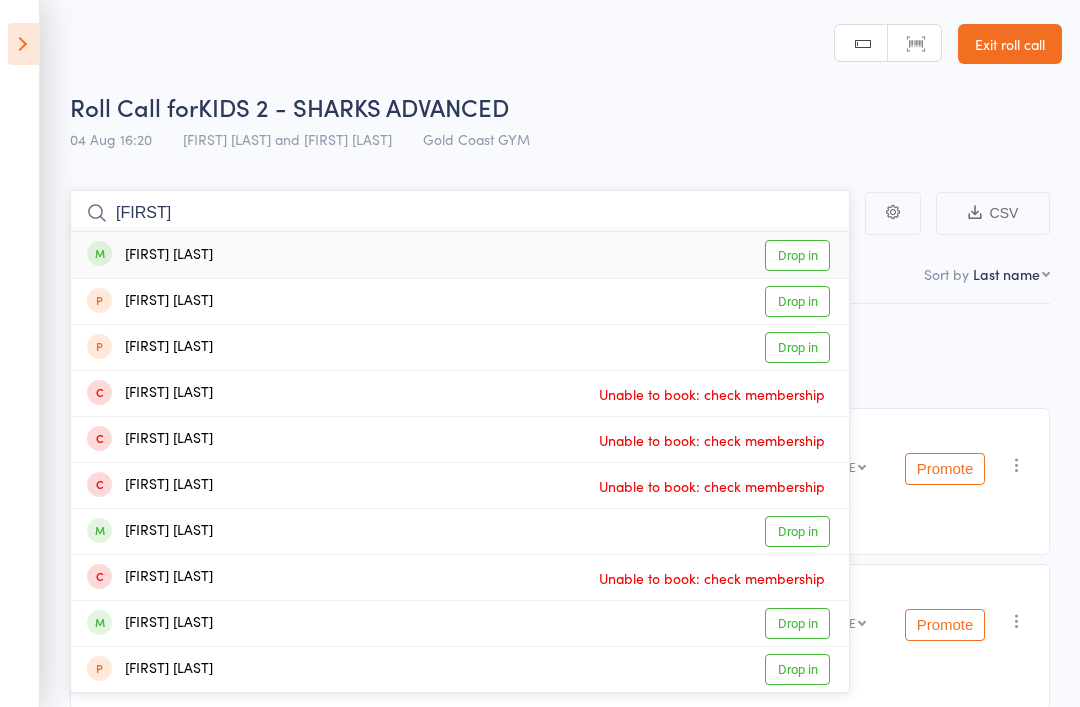type on "Macey" 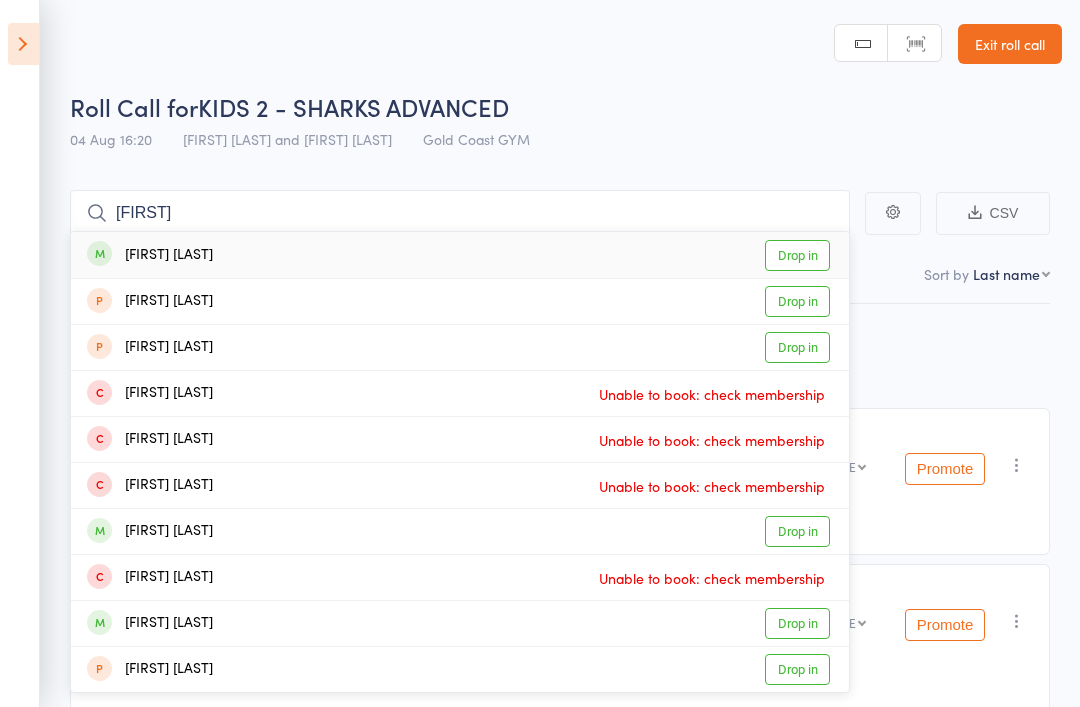 click on "Macey Dixon" at bounding box center [150, 255] 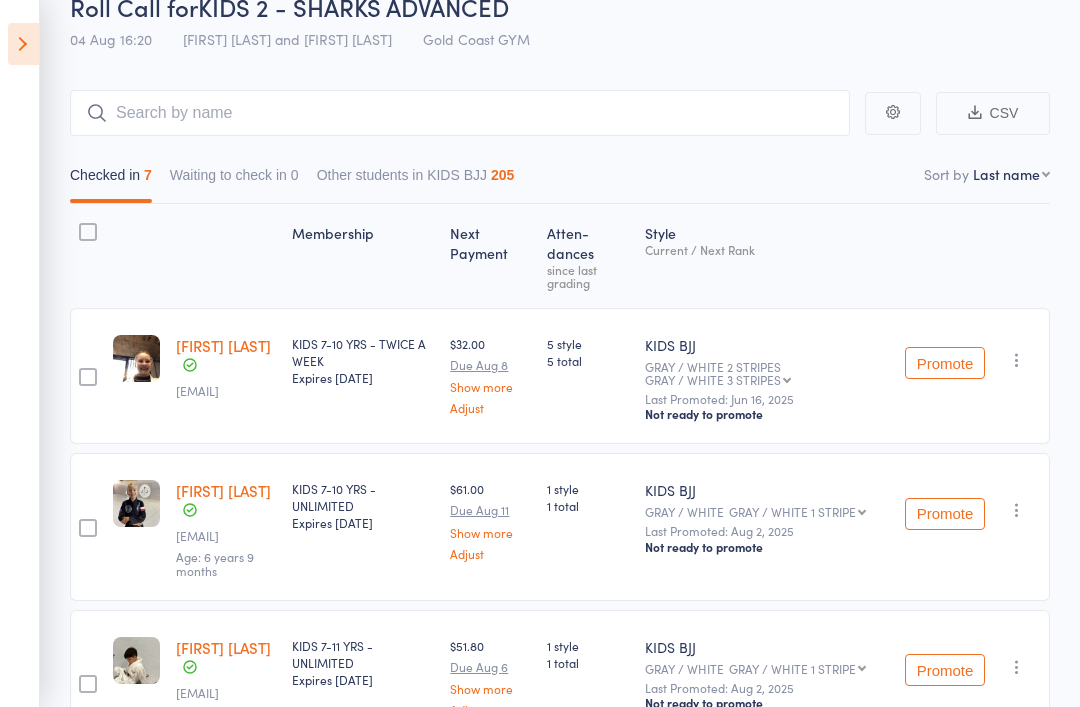scroll, scrollTop: 99, scrollLeft: 0, axis: vertical 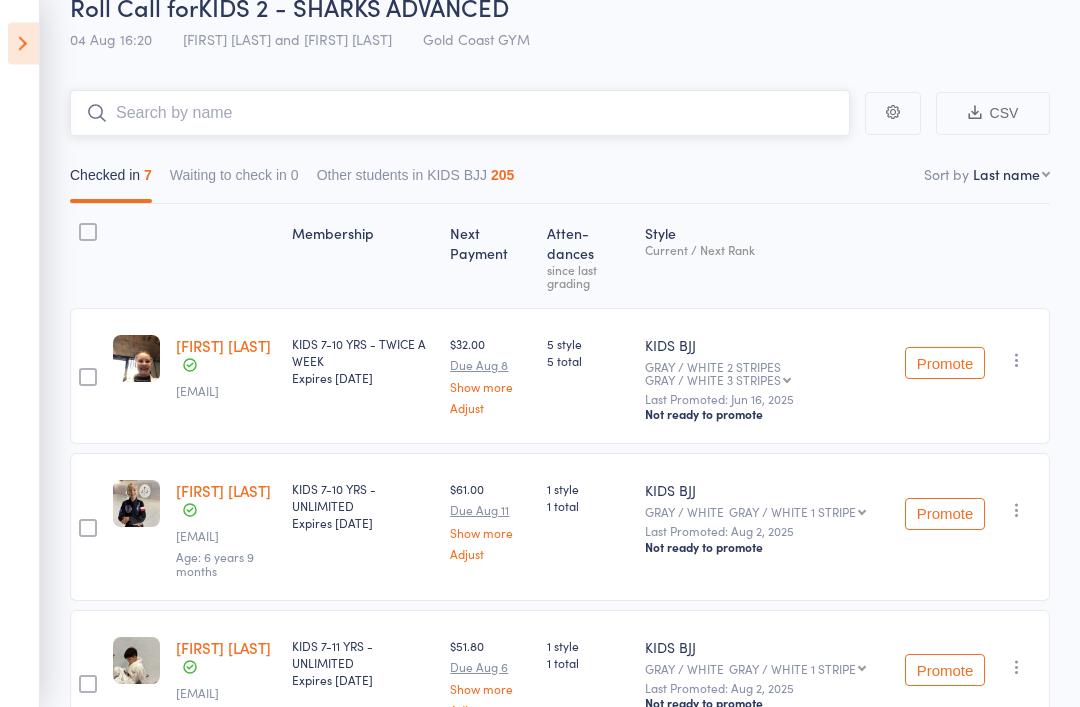 click at bounding box center [460, 114] 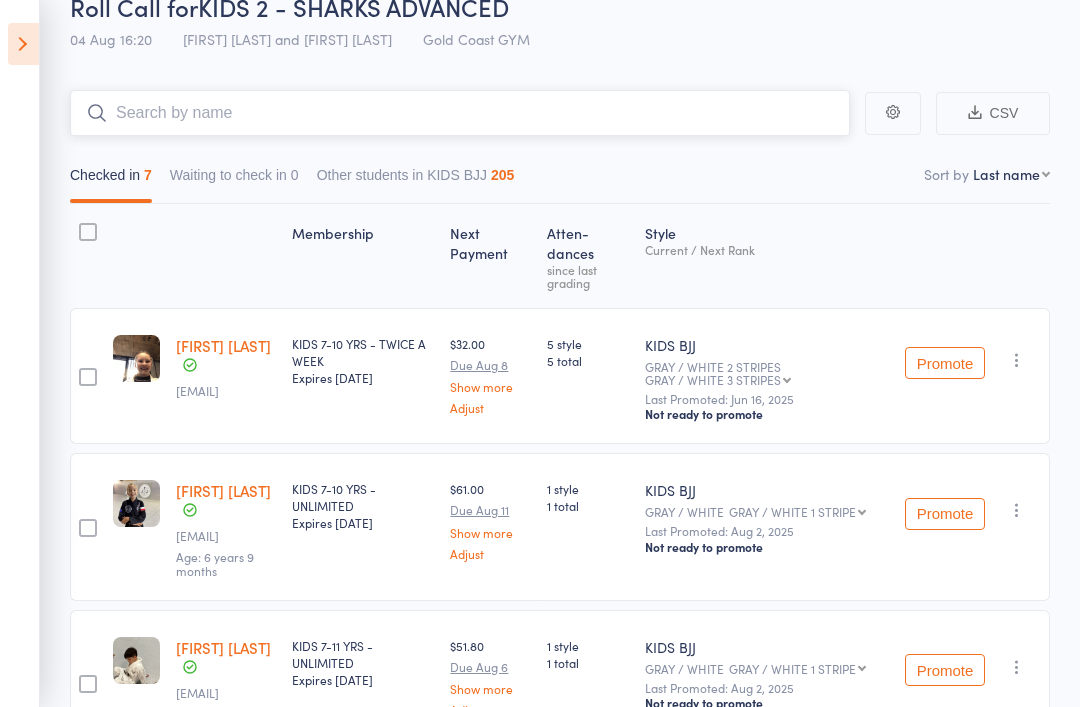 scroll, scrollTop: 99, scrollLeft: 0, axis: vertical 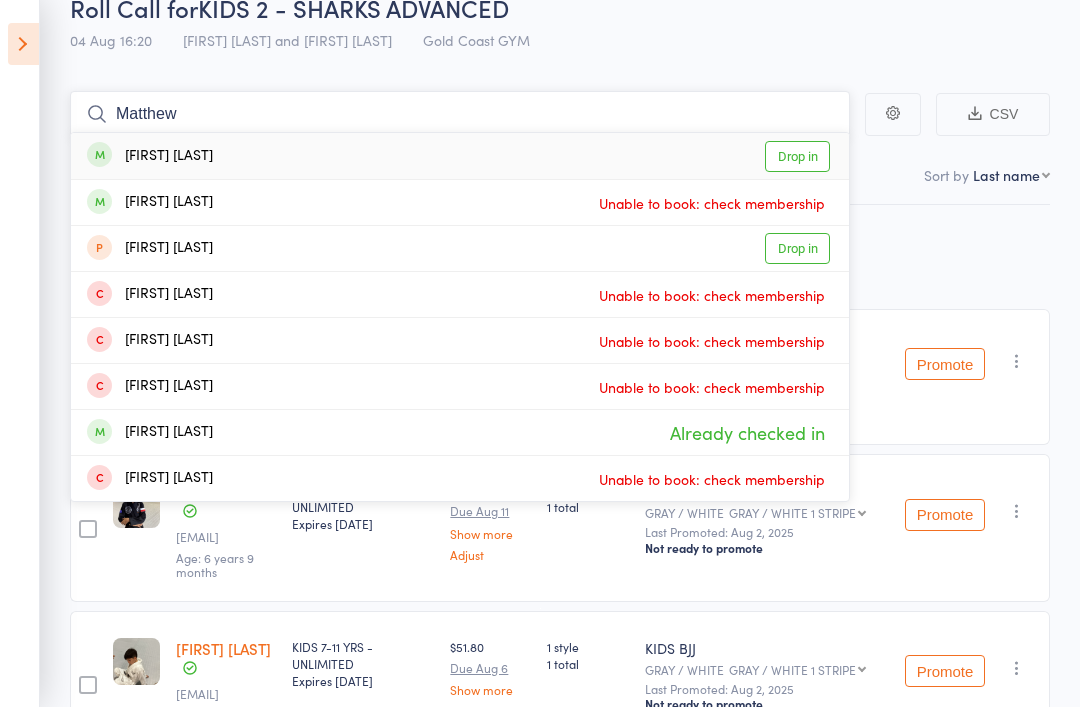 type on "Matthew" 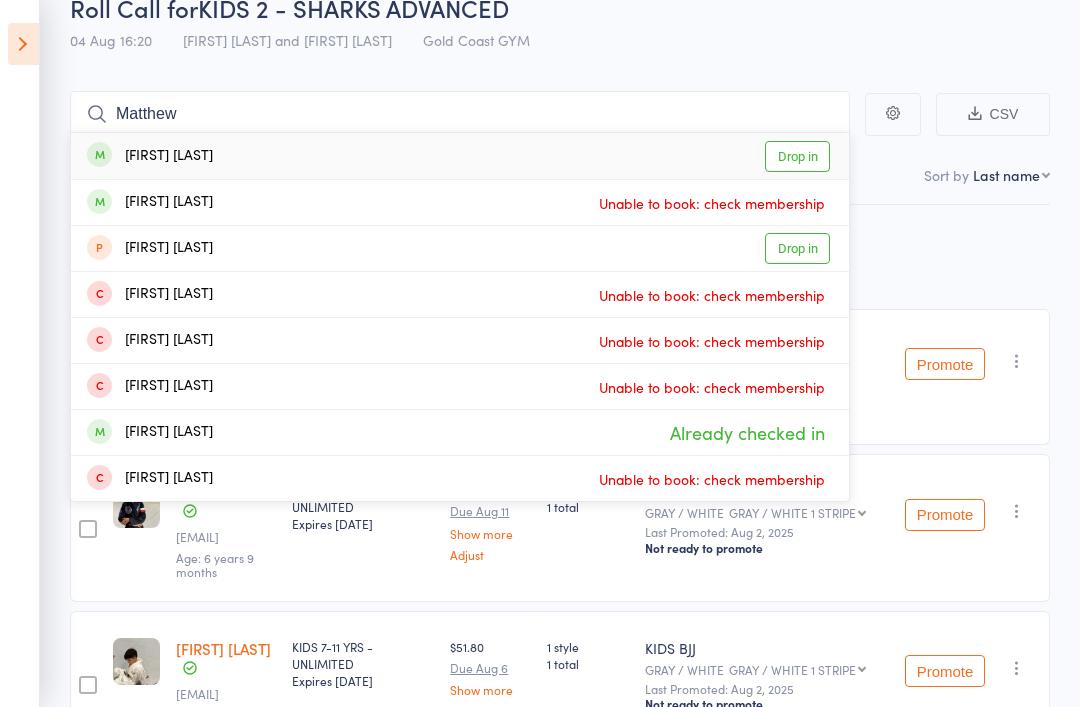 click on "Matthew Taylor Drop in" at bounding box center [460, 156] 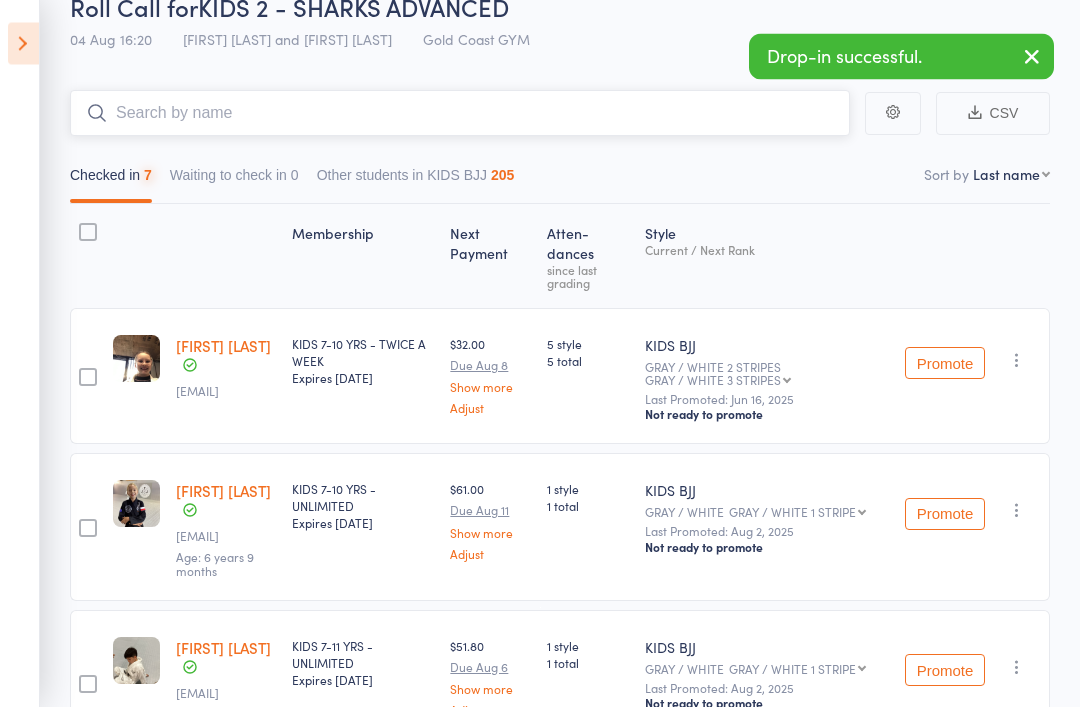 scroll, scrollTop: 100, scrollLeft: 0, axis: vertical 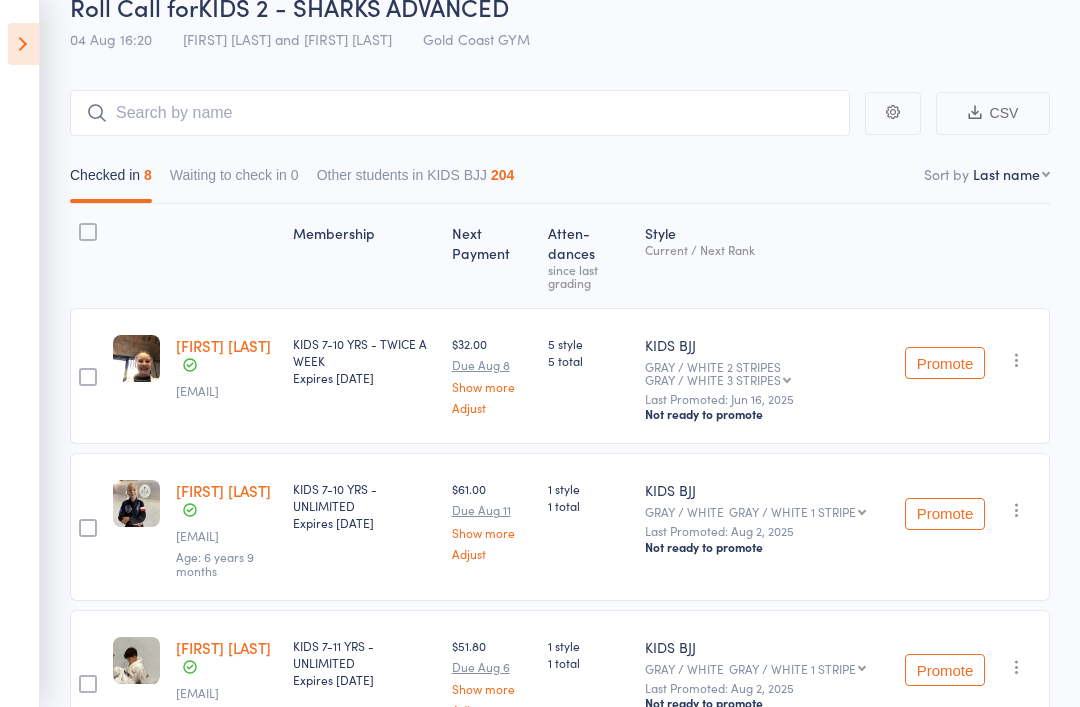 click on "Style Current / Next Rank" at bounding box center [767, 256] 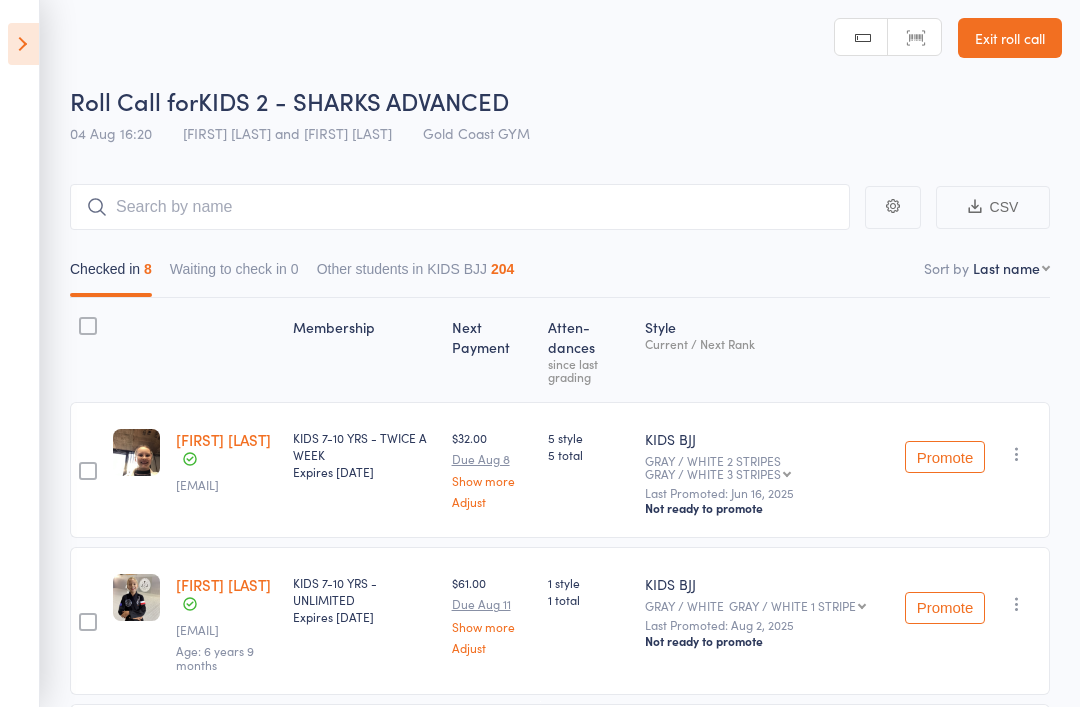 scroll, scrollTop: 0, scrollLeft: 0, axis: both 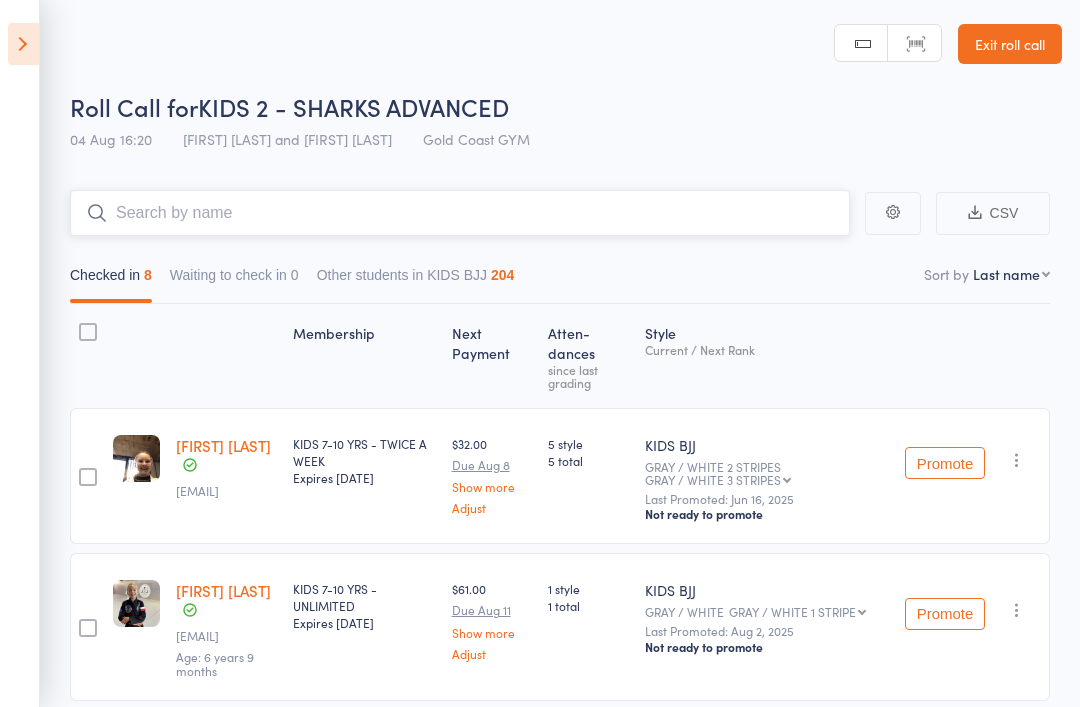 click at bounding box center (460, 213) 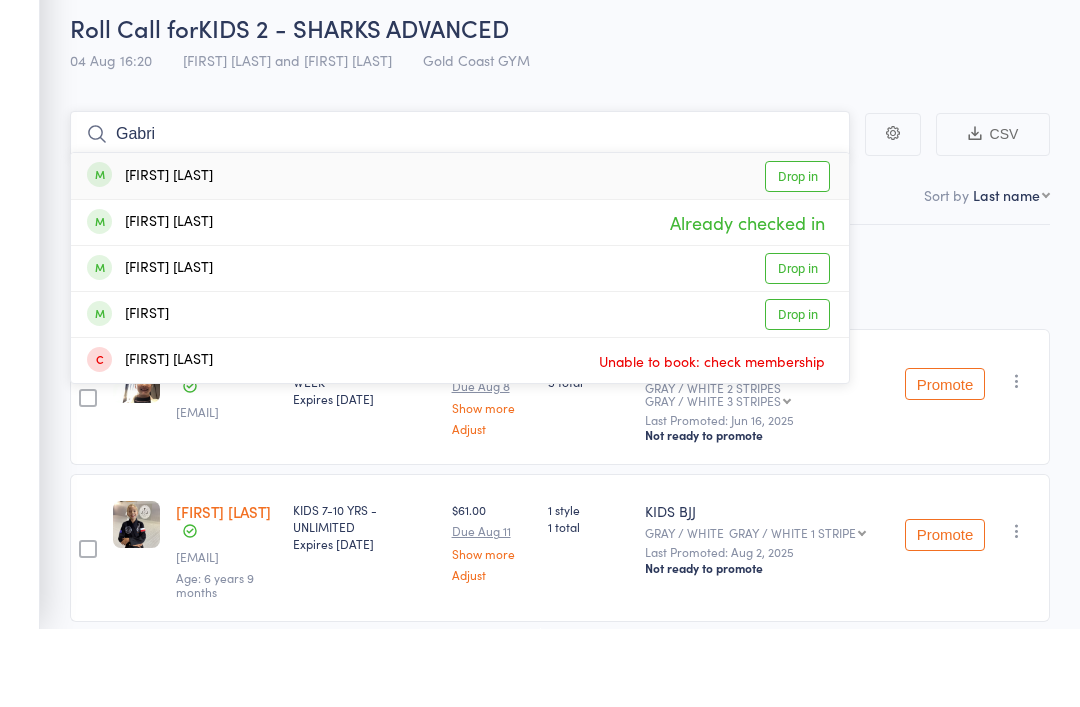 type on "Gabri" 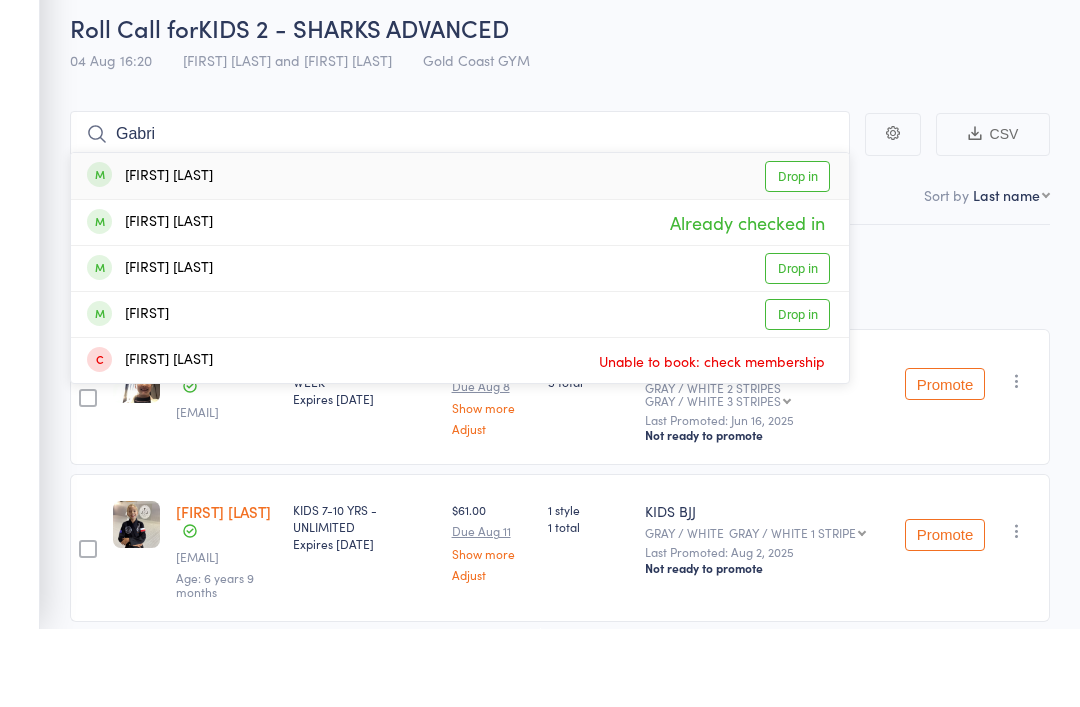 click on "Drop in" at bounding box center [797, 347] 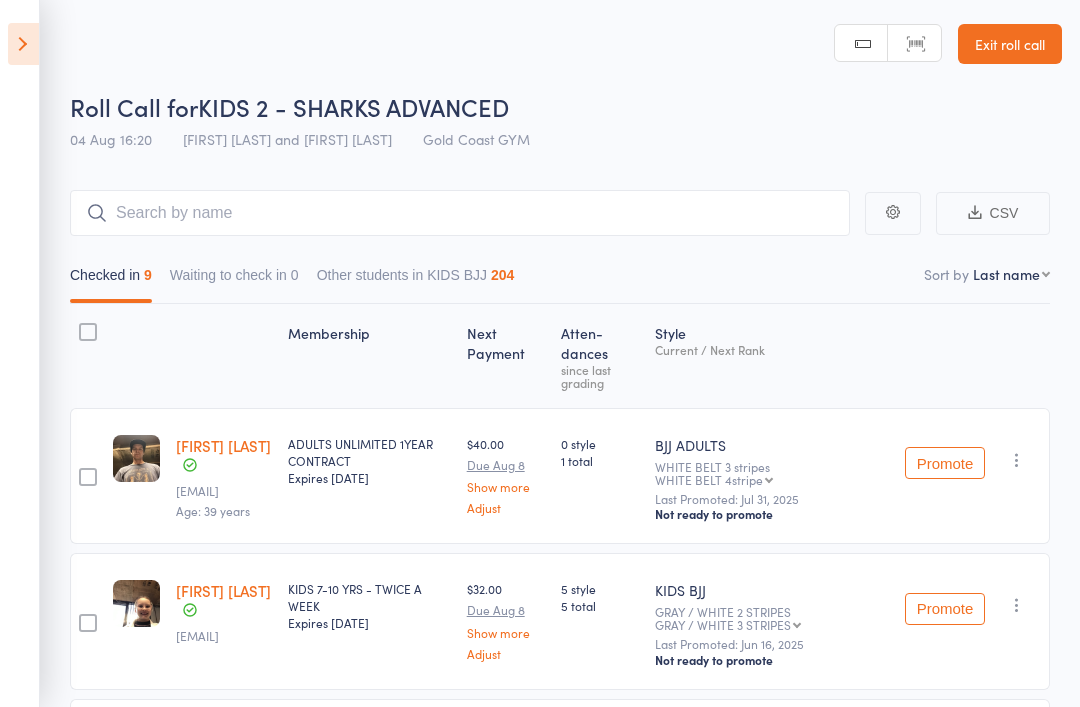 click at bounding box center [23, 44] 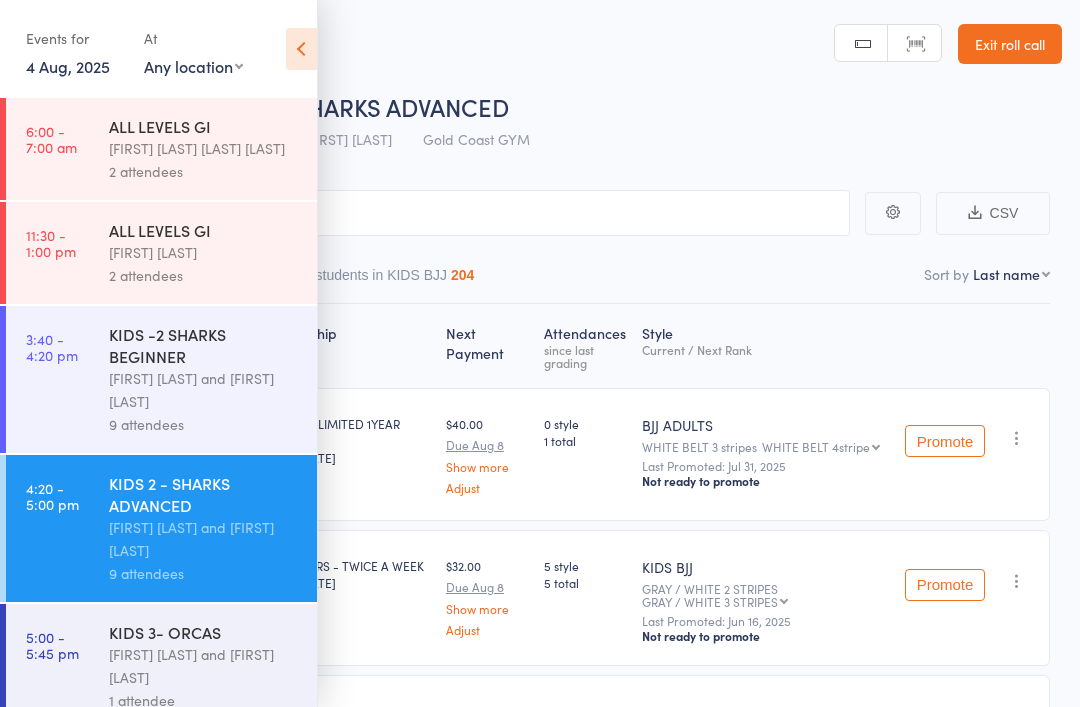click at bounding box center [301, 49] 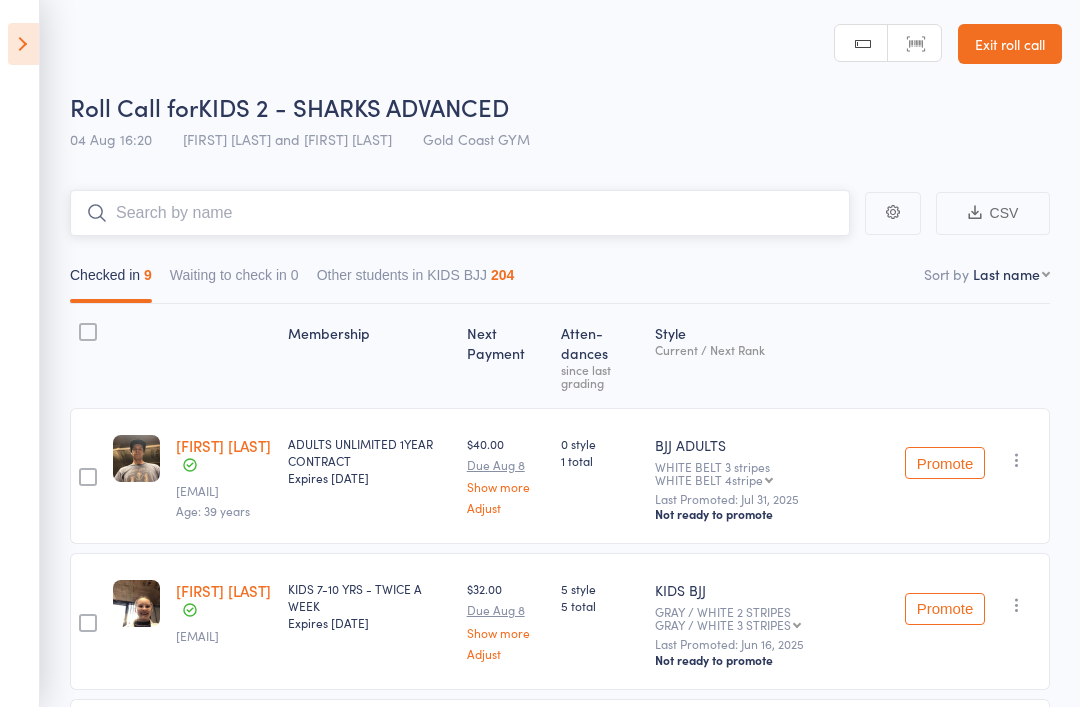 click at bounding box center (460, 213) 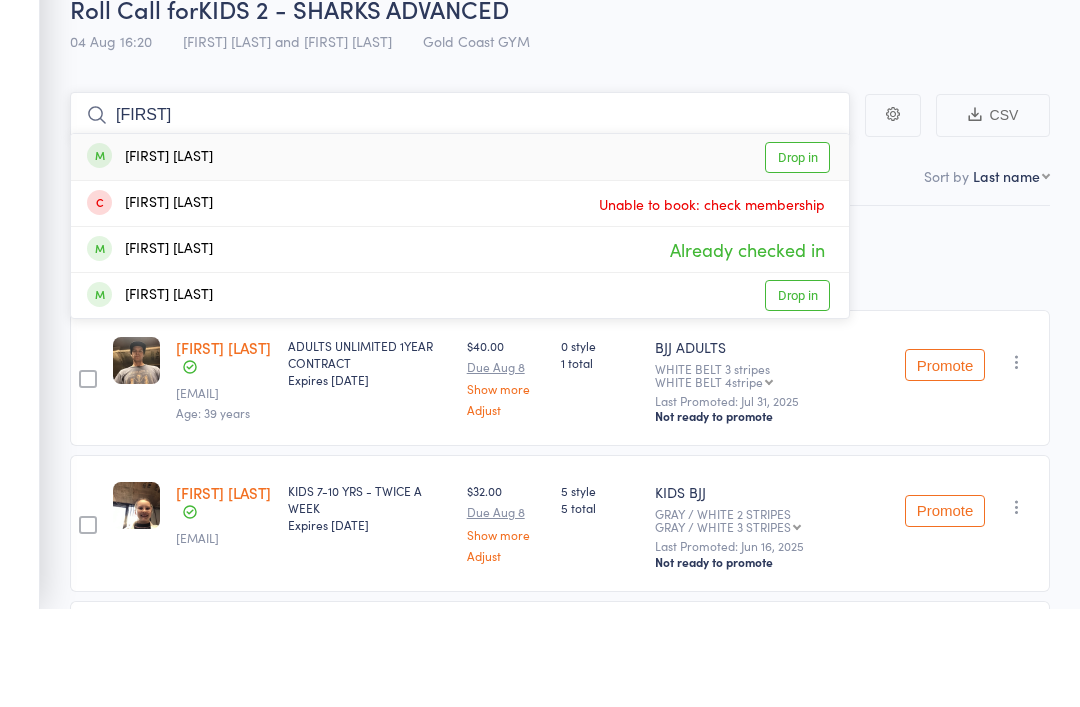 type on "Tay" 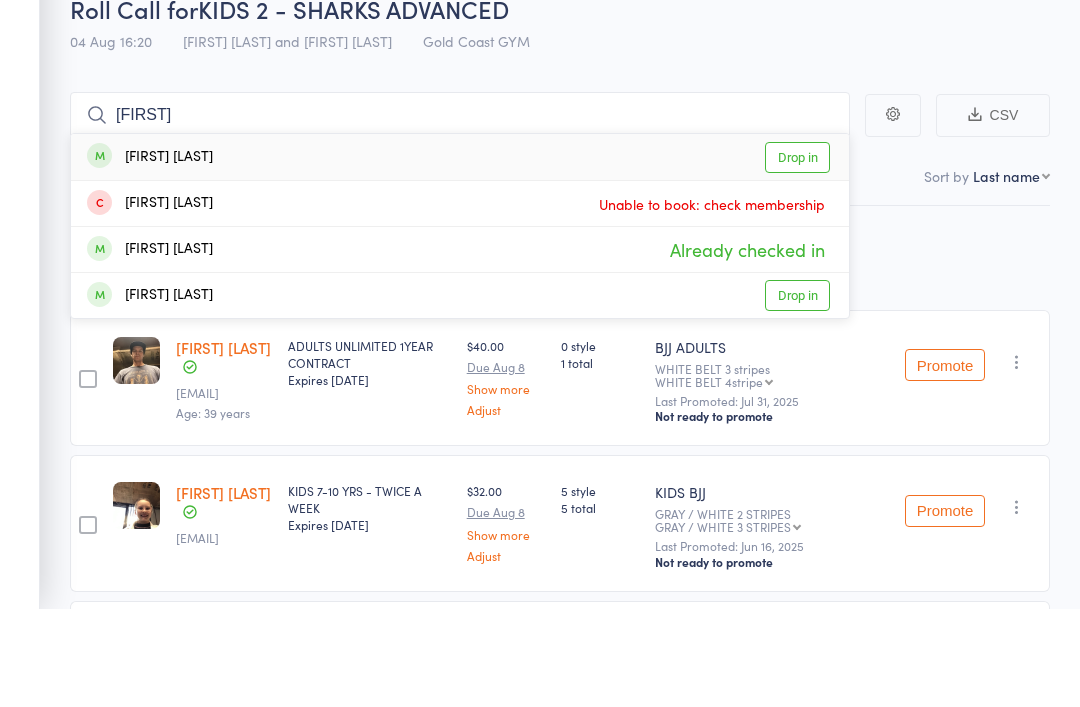 click on "Drop in" at bounding box center (797, 255) 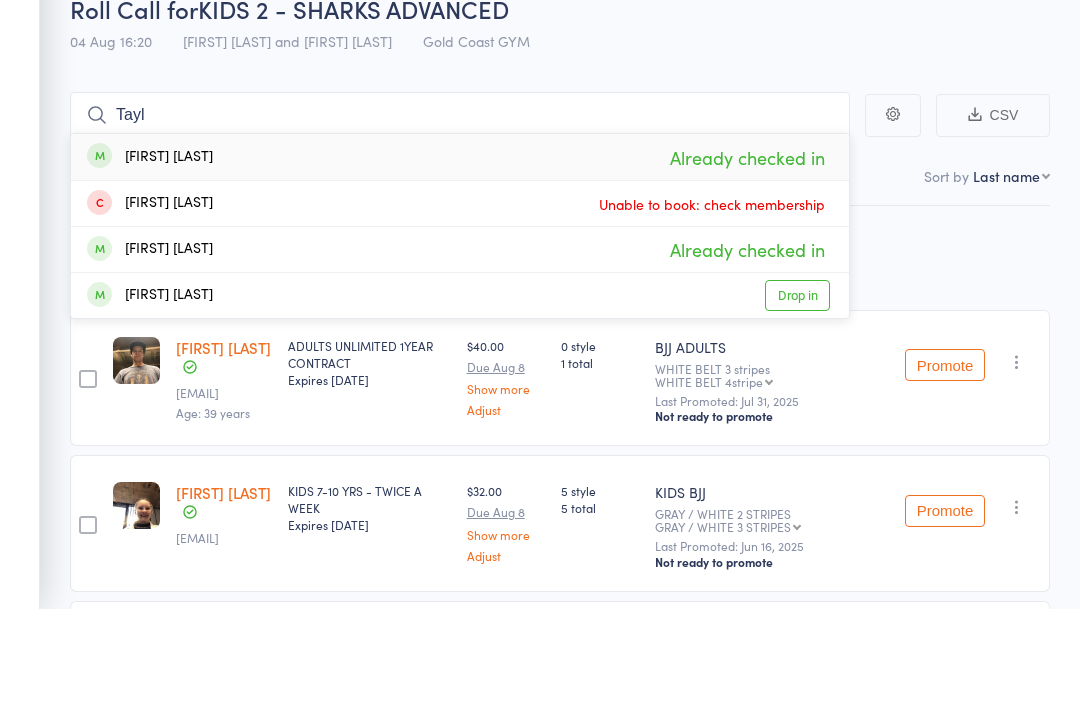 click on "Roll Call for  KIDS 2 - SHARKS ADVANCED 04 Aug 16:20  Miguel Alencar Flores Junior and Philipe Glazer  Gold Coast GYM" at bounding box center (566, 125) 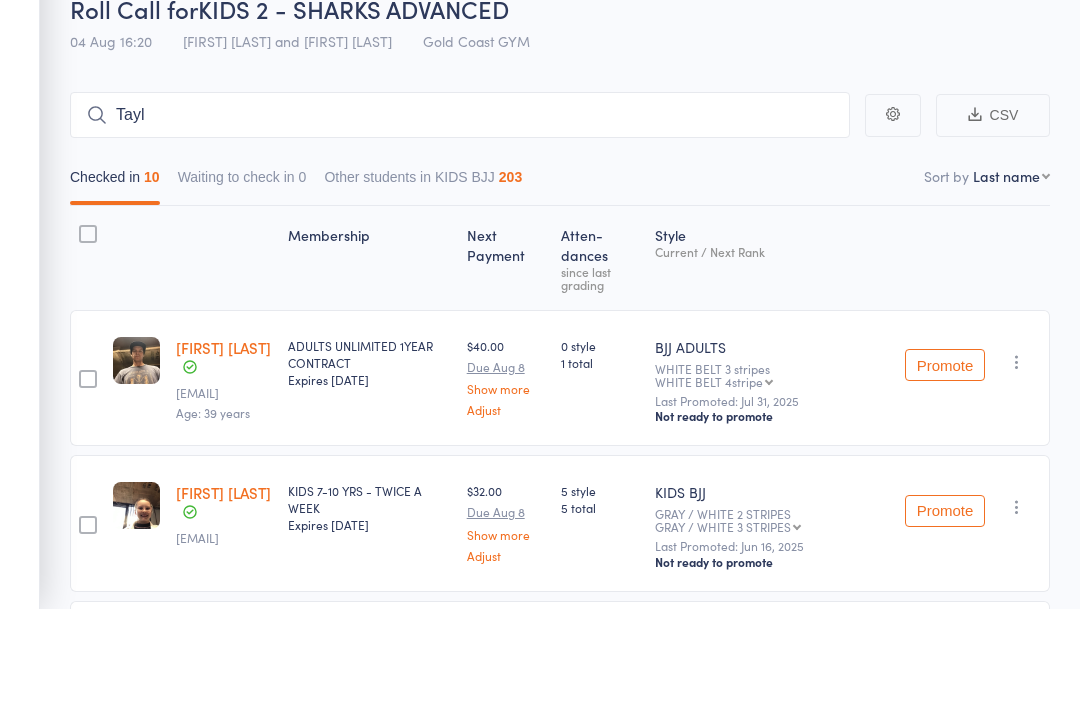 scroll, scrollTop: 98, scrollLeft: 0, axis: vertical 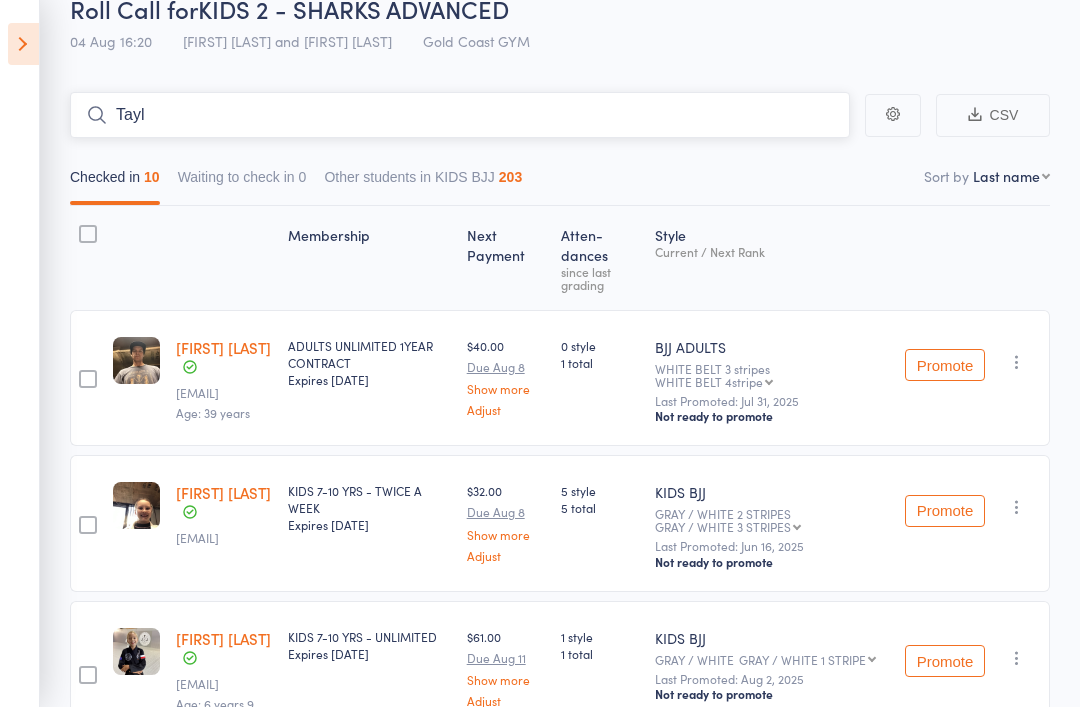 click on "Tayl" at bounding box center [460, 115] 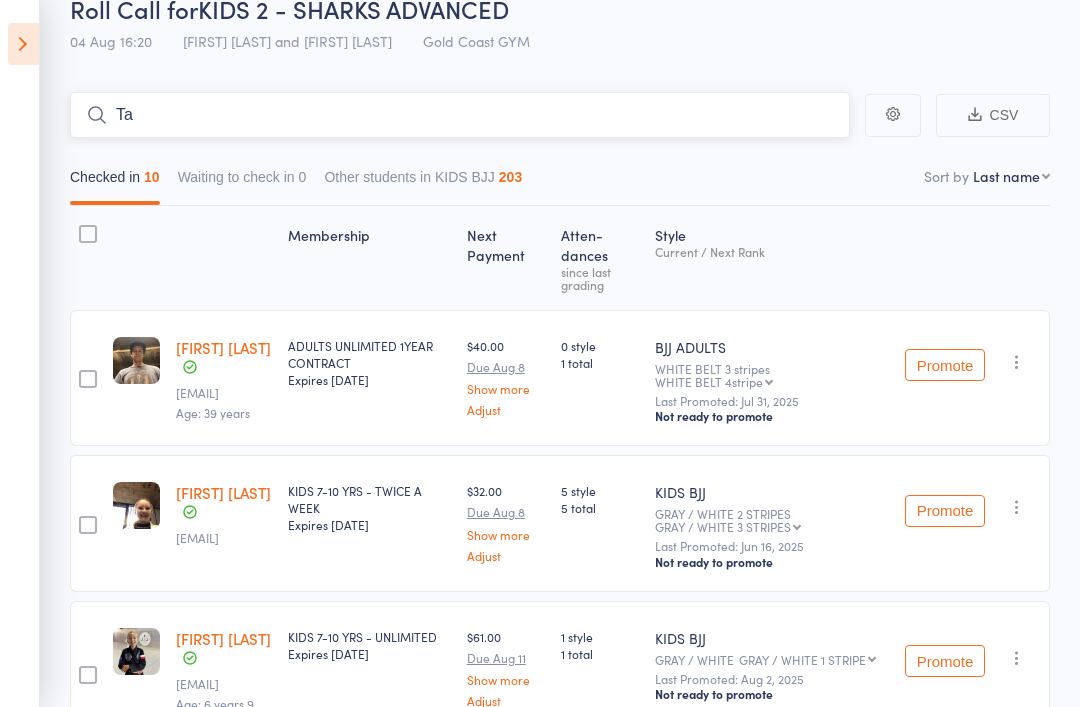 type on "T" 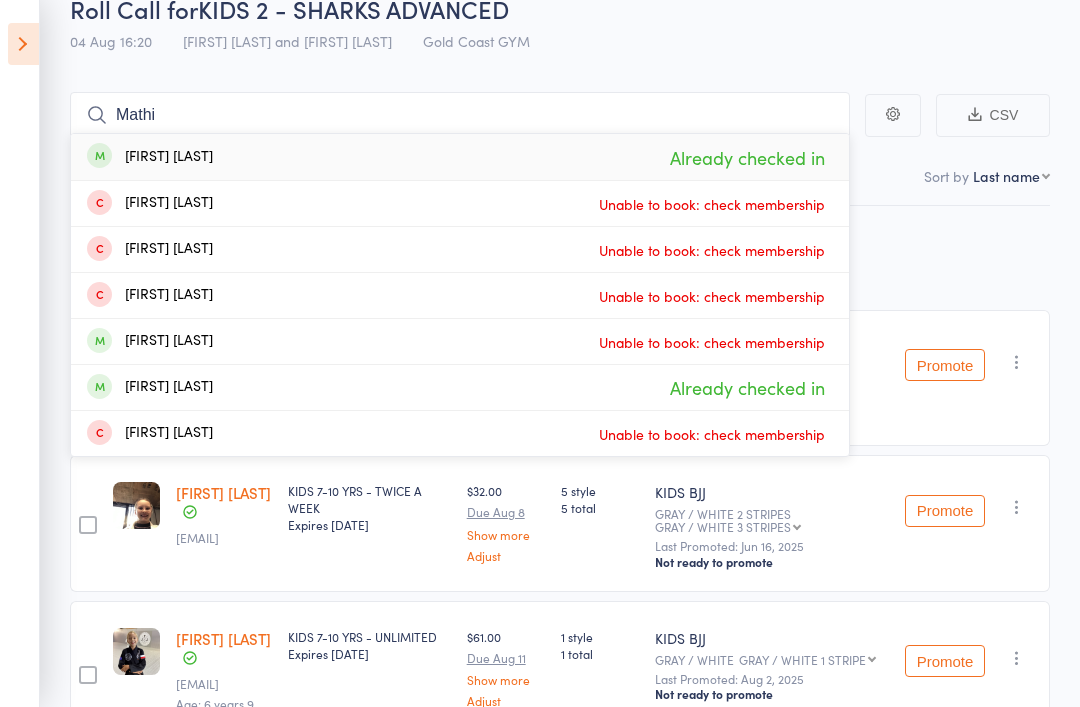 click on "Membership Next Payment Atten­dances since last grading Style Current / Next Rank edit Gabriel Bertoni    gabrielbertoni@hotmail.com Age: 39 years ADULTS UNLIMITED 1YEAR CONTRACT Expires Oct 16, 2029  $40.00 Due Aug 8  Show more Adjust 0 style 1 total BJJ ADULTS WHITE BELT 3 stripes  WHITE BELT 4stripe  WHITE BELT 4stripe BLUE BELT BLUE BELT 1 STRIPE BLUE BELT 2 STRIPE BLUE BELT 3 STRIPE BLUE BELT 4 STRIPE PURPLE BELT PURPLE 1 STRIPE PURPLE 2 STRIPE PURPLE 3 STRIPE PURPLE 4 STRIPE BROWN BELT BROWN BELT 1 STRIPE BROWN BELT 2 STRIPES BROWN BELT 3 STRIPES BROWN BELT 4 STRIPES BLACK BELT BLACK BELT 1 STRIPE BLACK BELT 2 STRIPES Last Promoted: Jul 31, 2025 Not ready to promote Promote Undo check-in Promote Send message Add Note Add Task Add Flag Remove Mark absent
edit Macey Dixon    kaybe2009@live.com.au KIDS 7-10 YRS - TWICE A WEEK Expires Jul 7, 2027  $32.00 Due Aug 8  Show more Adjust 5 style 5 total KIDS BJJ GRAY / WHITE 2 STRIPES  GRAY / WHITE 3 STRIPES  GRAY / WHITE 3 STRIPES GRAY / WHITE 4 STRIPES GRAY" at bounding box center [560, 1018] 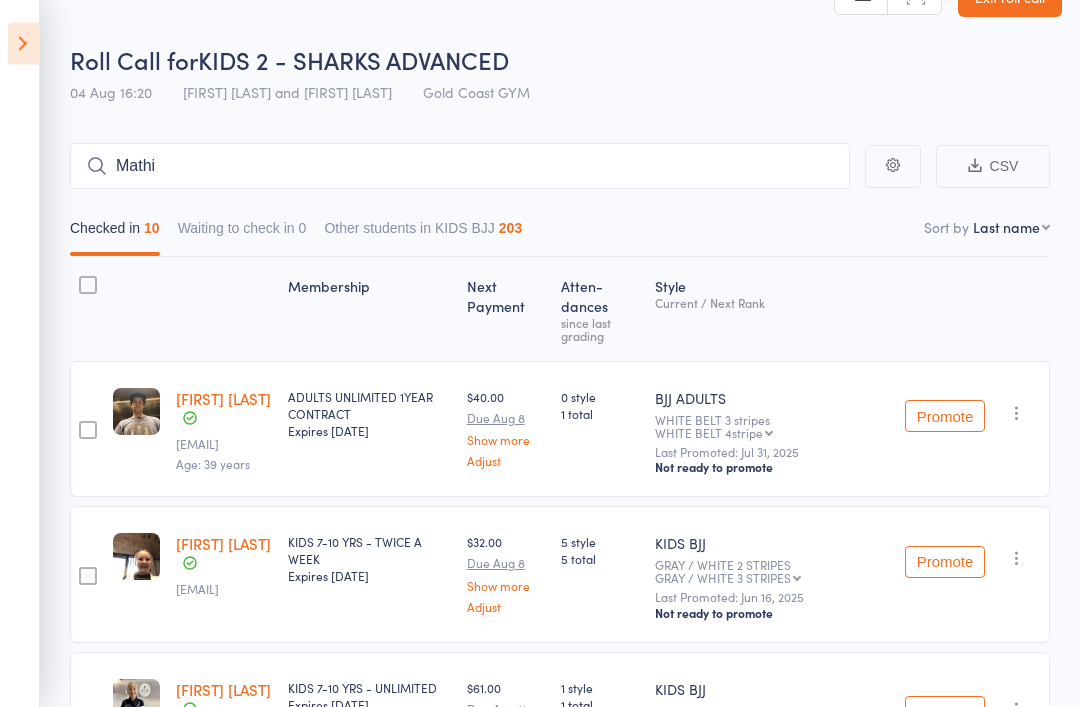 scroll, scrollTop: 0, scrollLeft: 0, axis: both 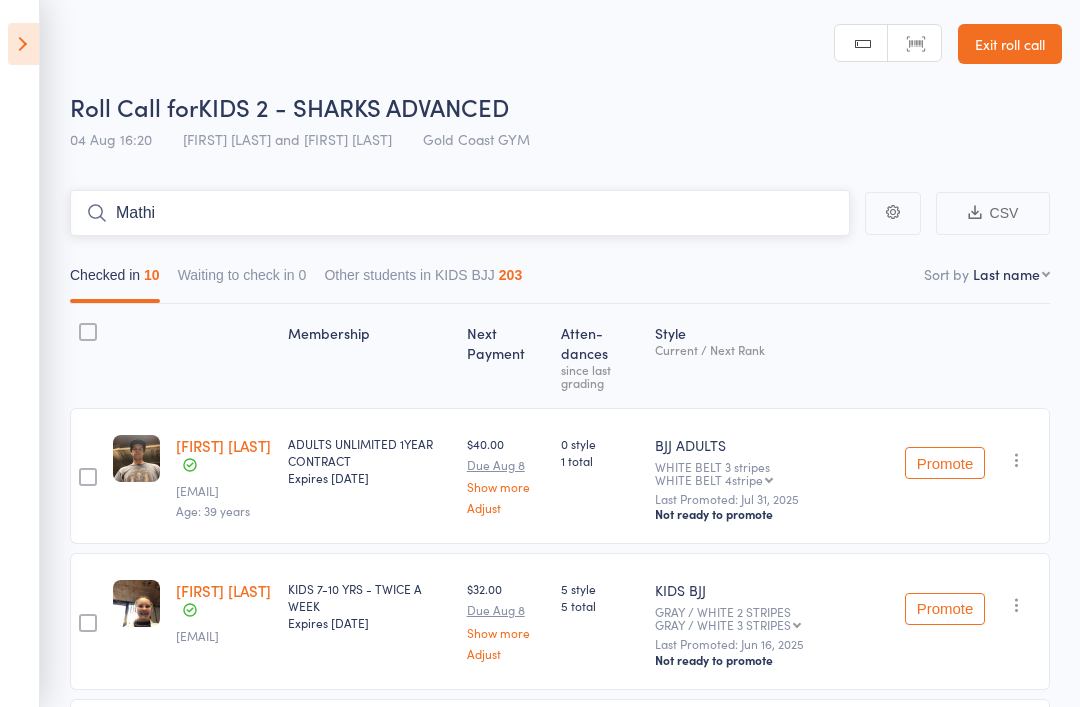 click on "Mathi" at bounding box center [460, 213] 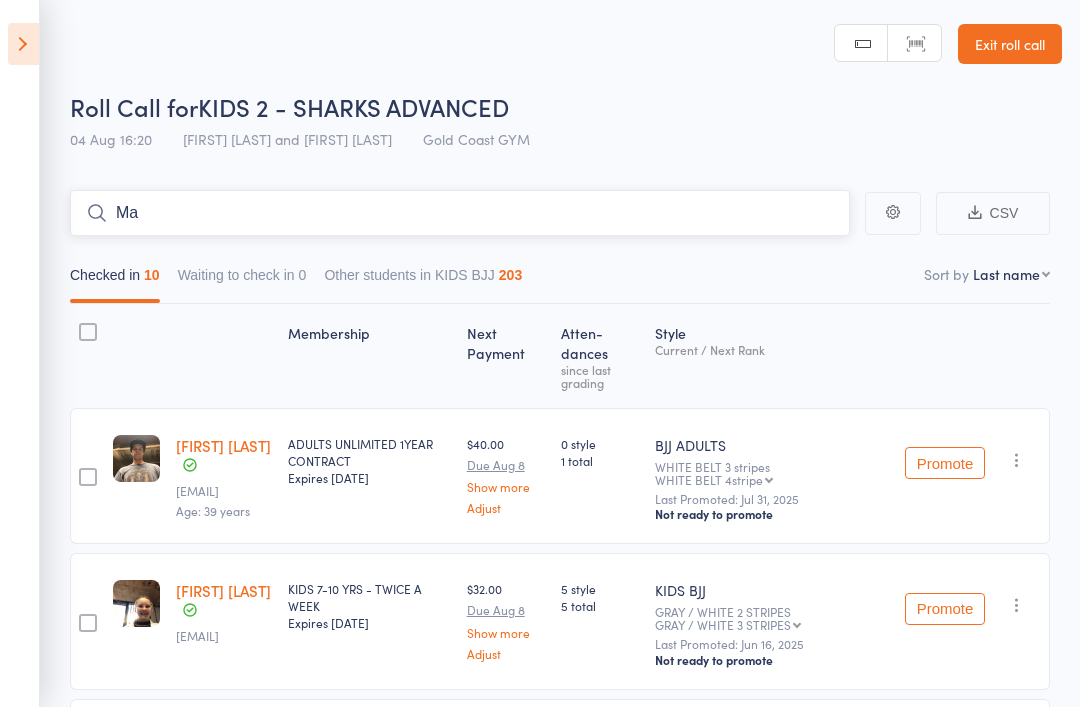type on "M" 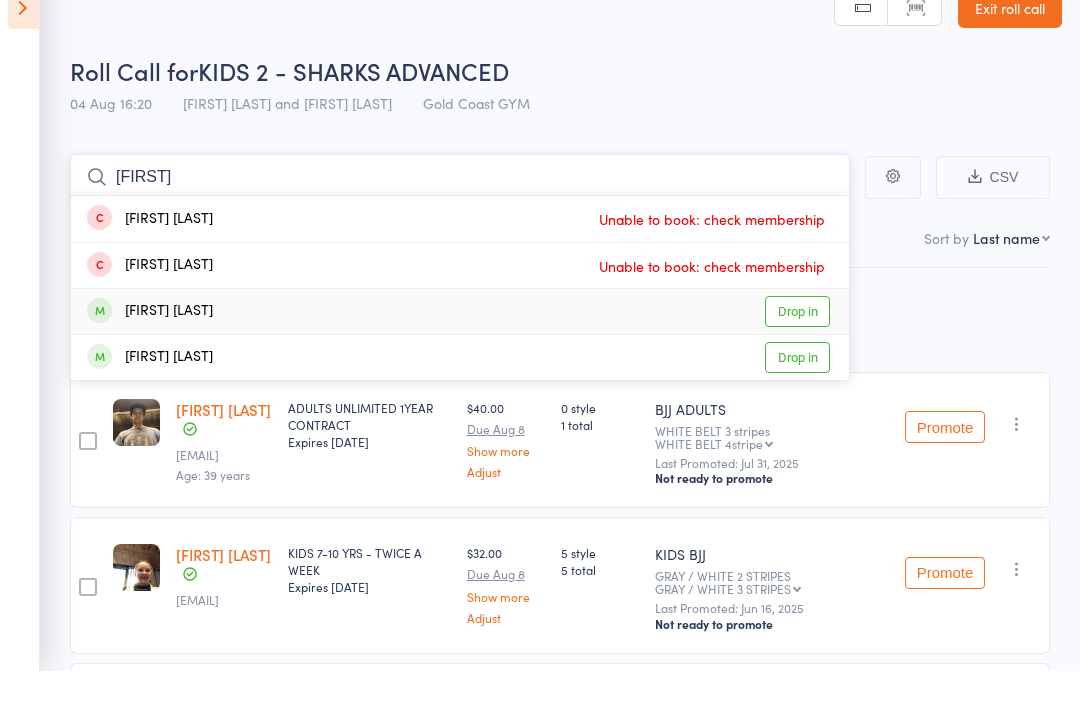 type on "Leno" 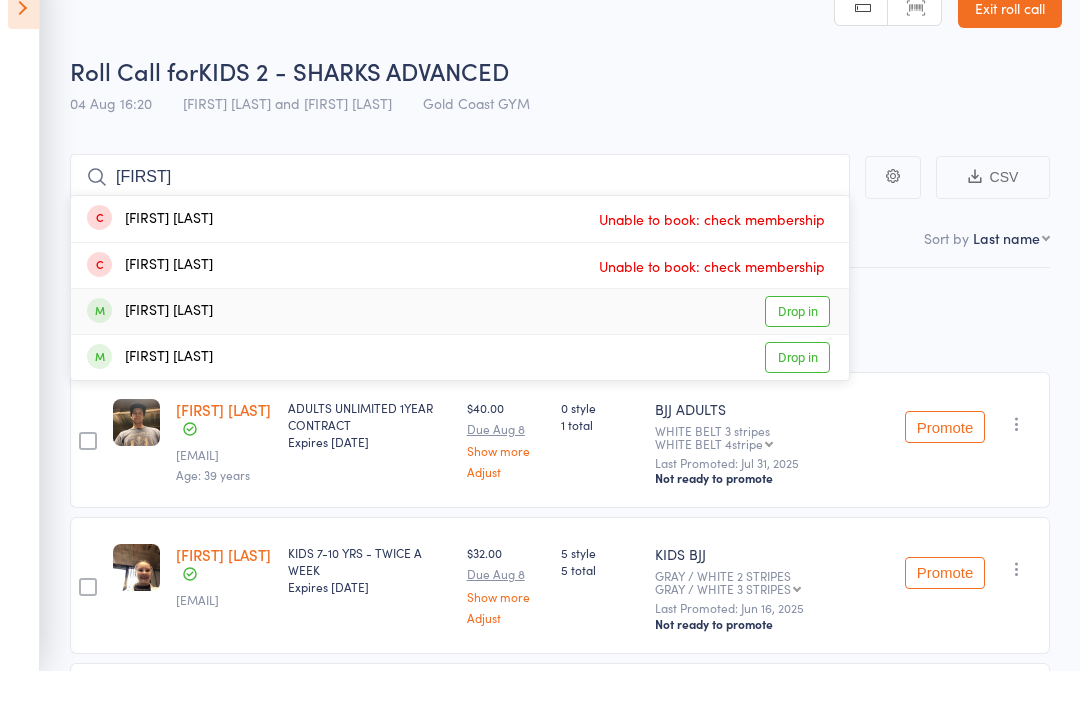 click on "Drop in" at bounding box center [797, 347] 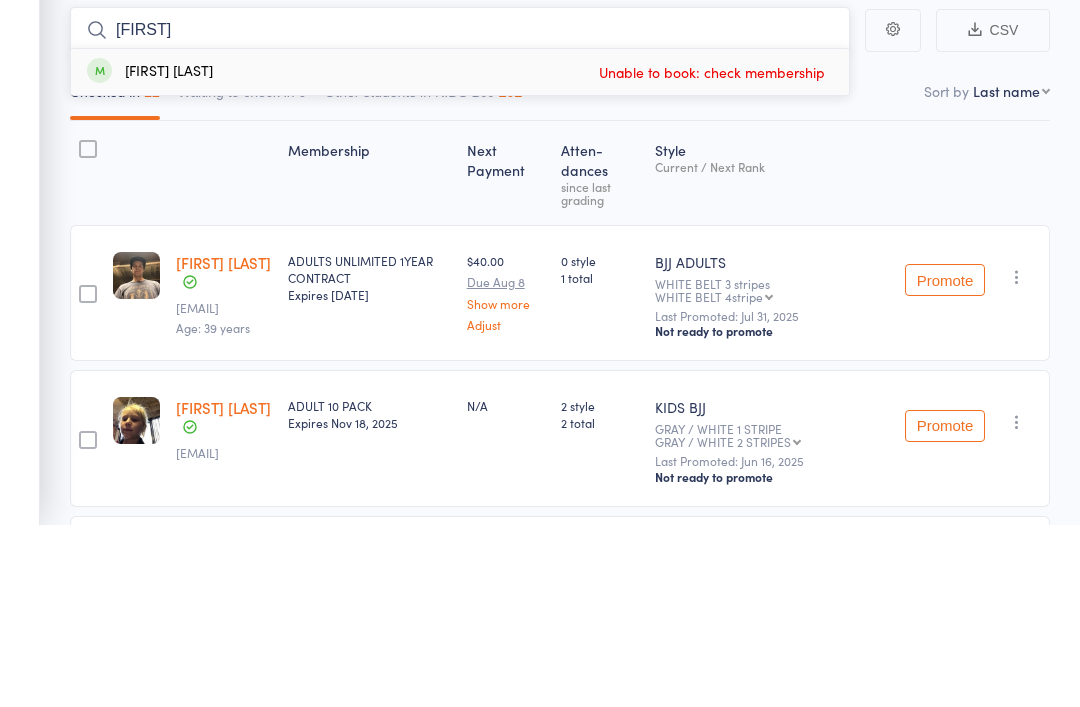 type on "Aph" 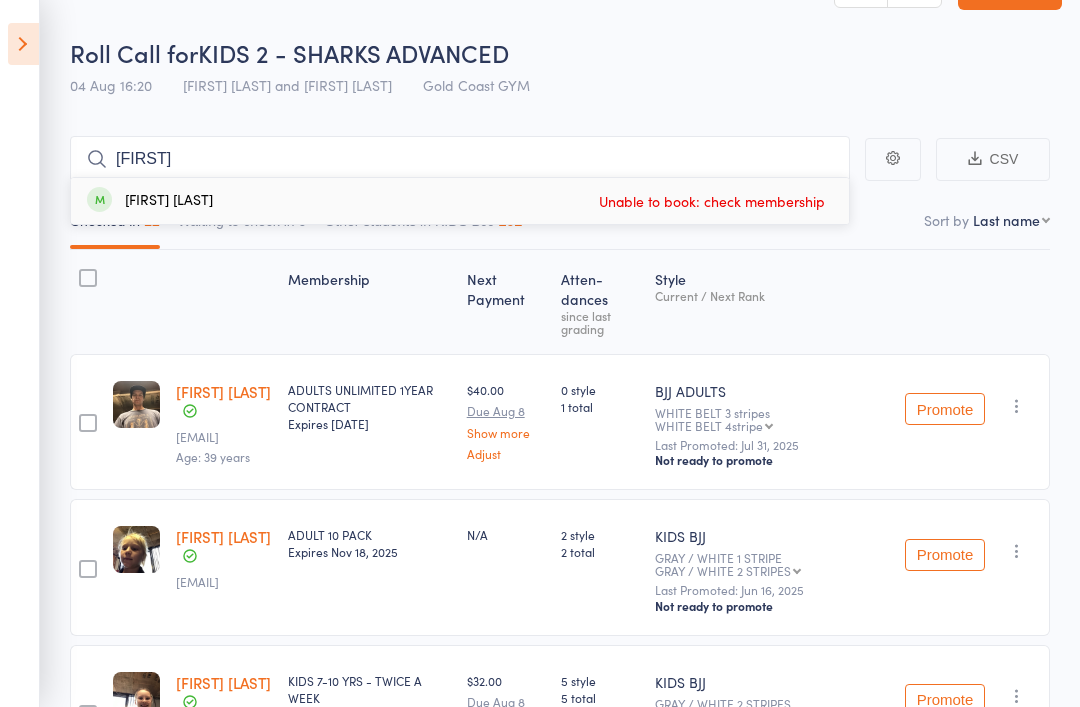 scroll, scrollTop: 0, scrollLeft: 0, axis: both 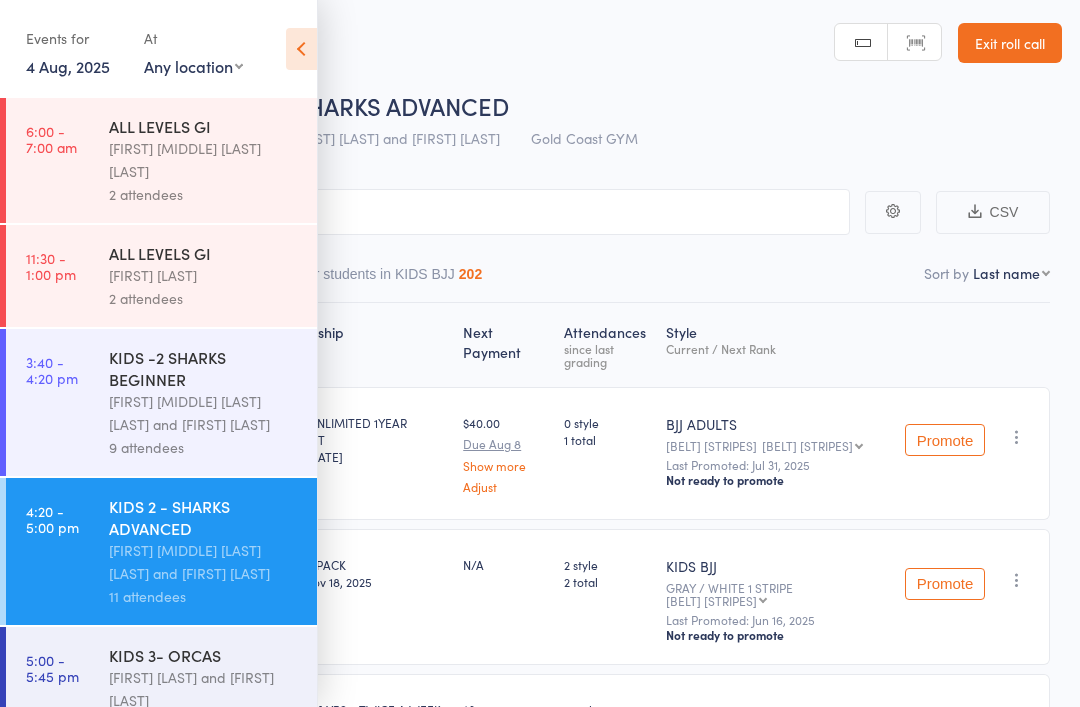 click on "Events for 4 Aug, 2025 4 Aug, 2025
August 2025
Sun Mon Tue Wed Thu Fri Sat
31
27
28
29
30
31
01
02
32
03
04
05
06
07
08
09
33
10
11
12
13
14
15
16
34
17
18
19
20
21
22
23
35
24
25
26
27
28
29
30" at bounding box center (158, 50) 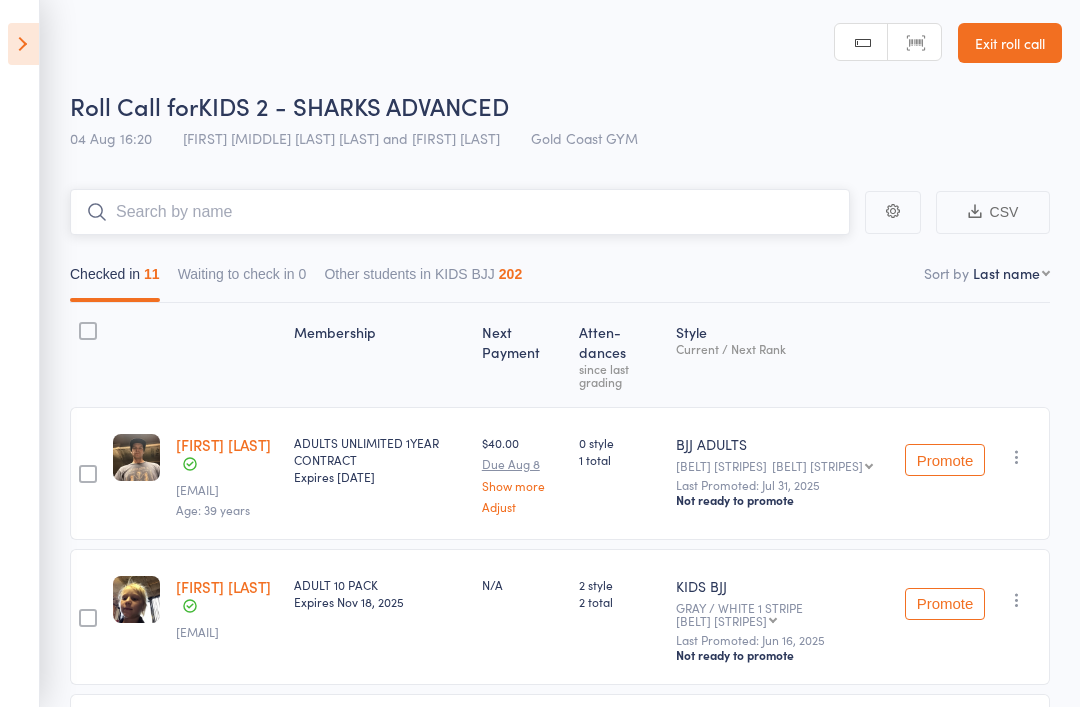 click at bounding box center (460, 212) 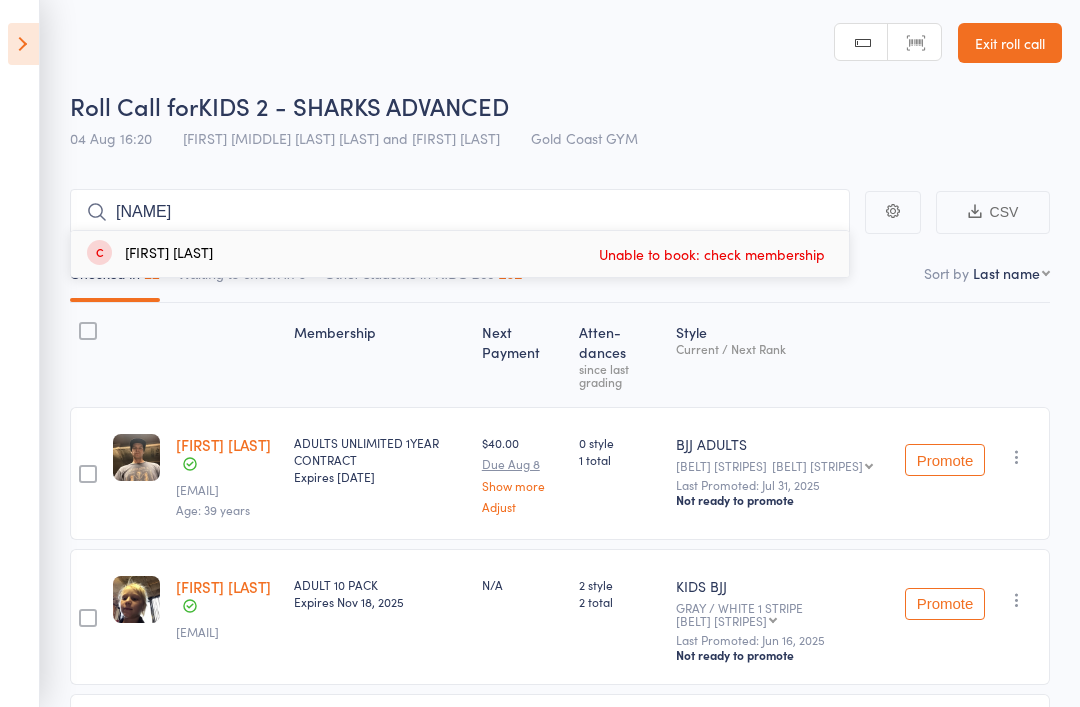 click at bounding box center [227, 355] 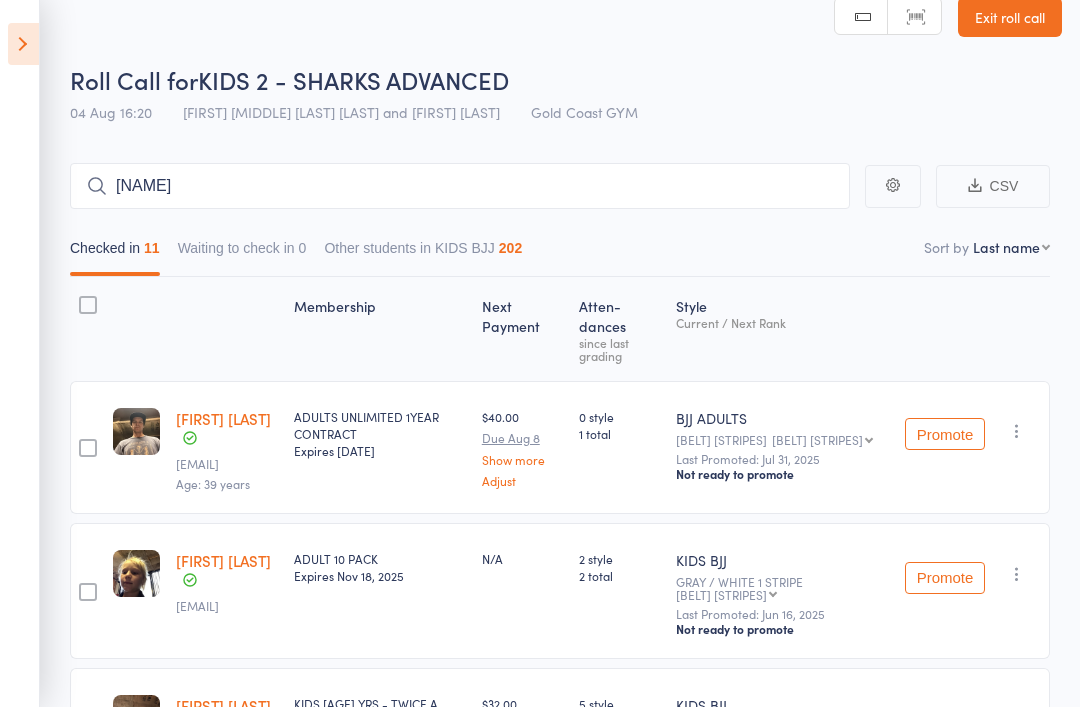 scroll, scrollTop: 26, scrollLeft: 0, axis: vertical 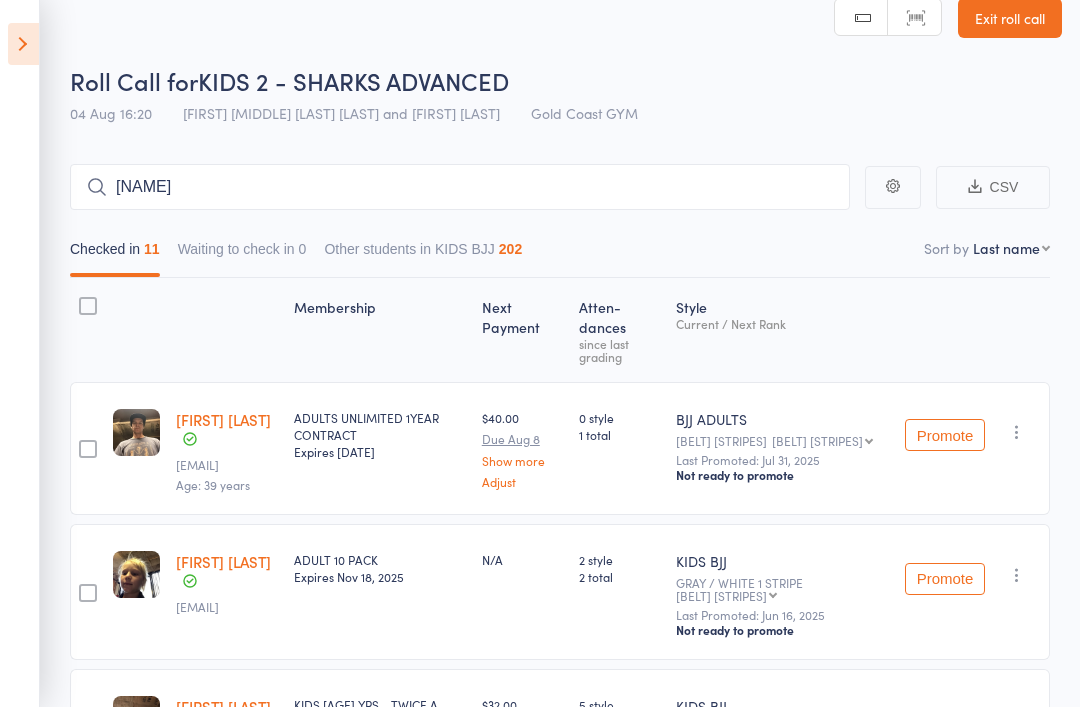 click at bounding box center (227, 330) 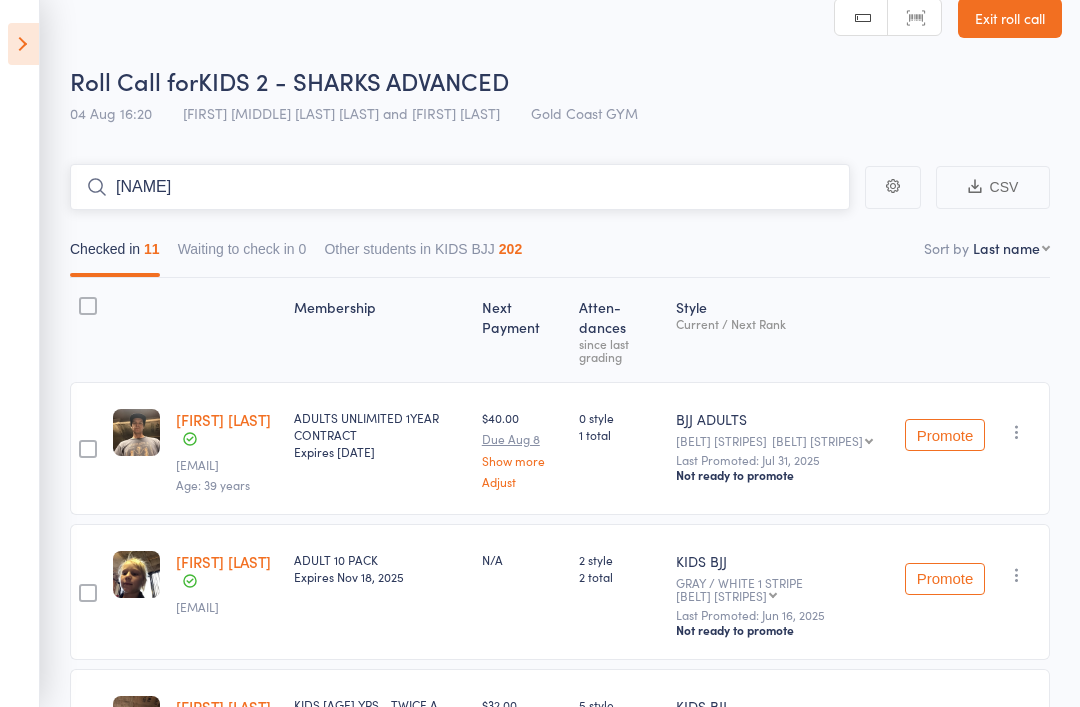 click on "Aphr" at bounding box center [460, 187] 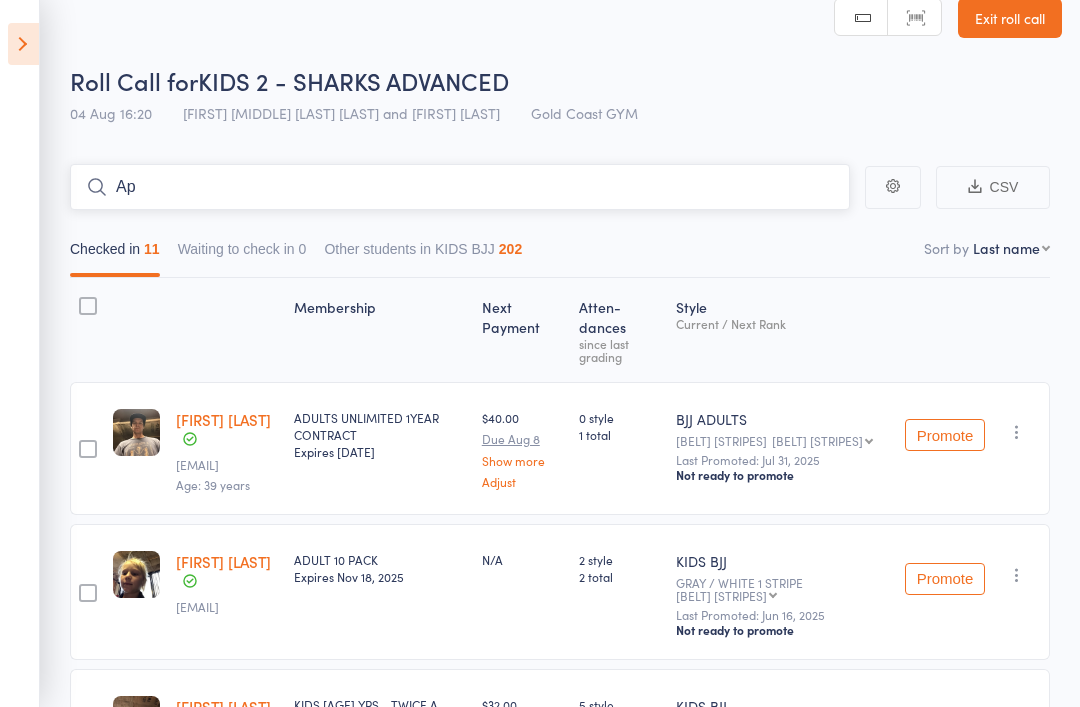 type on "A" 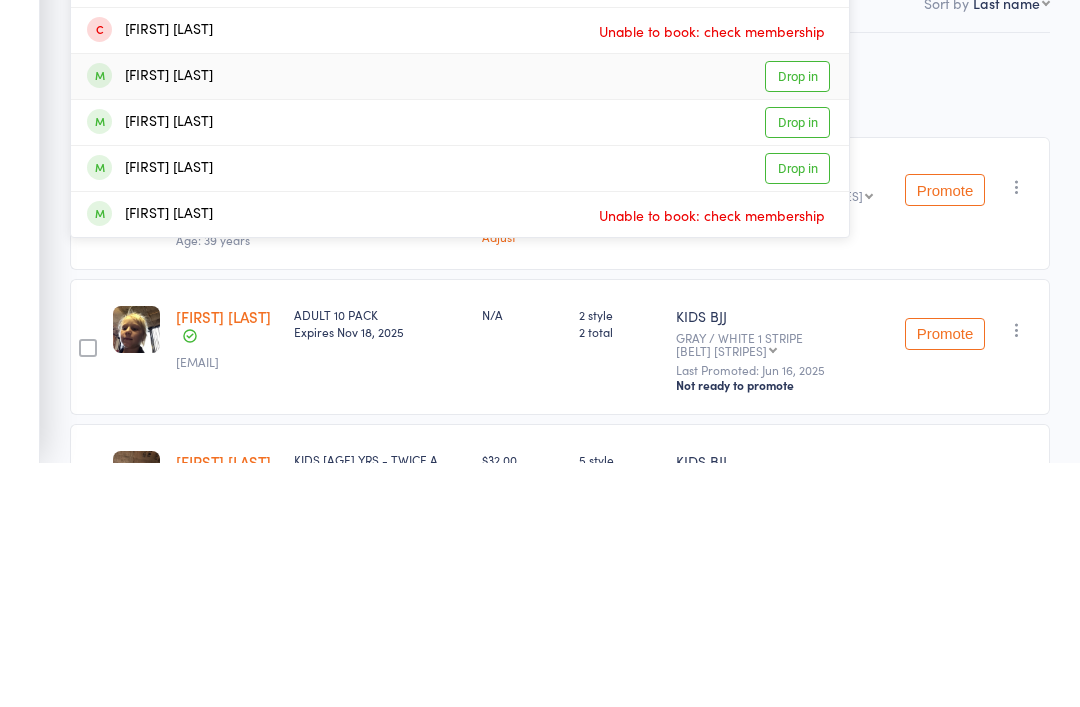 type on "Connor" 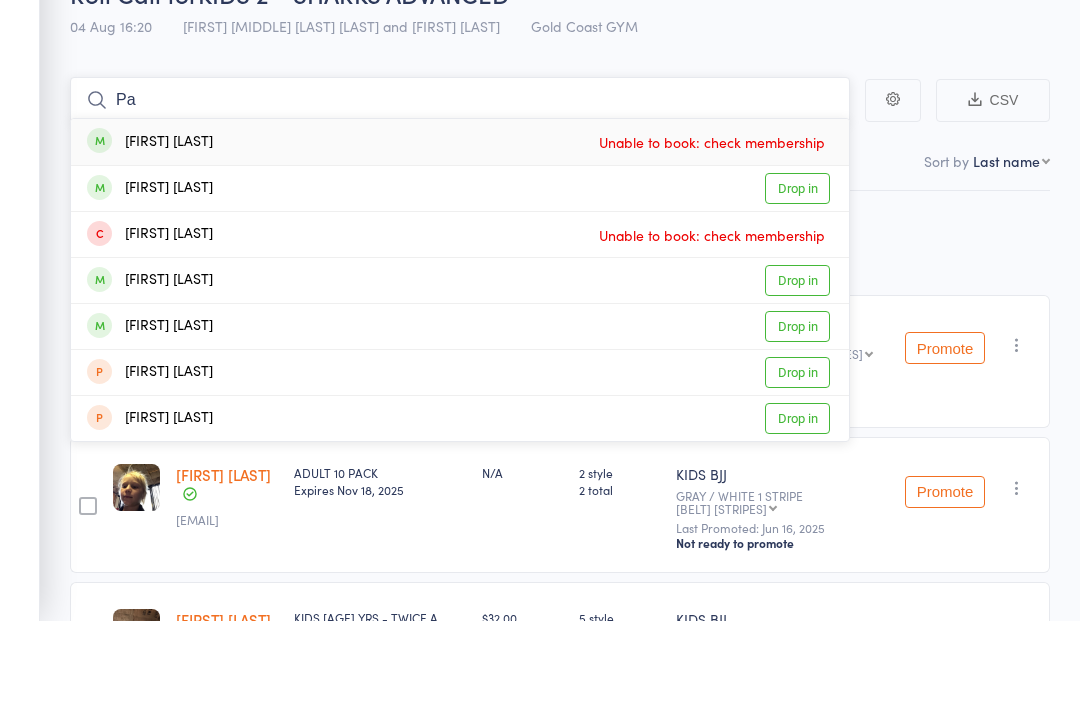 type on "P" 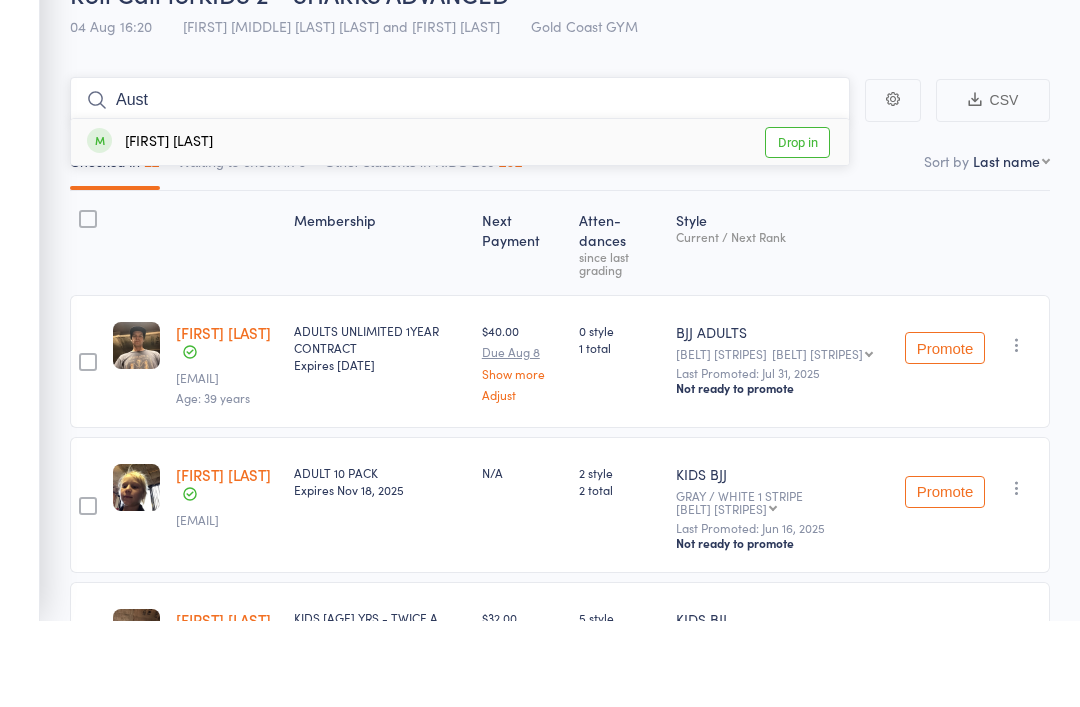 type on "Aust" 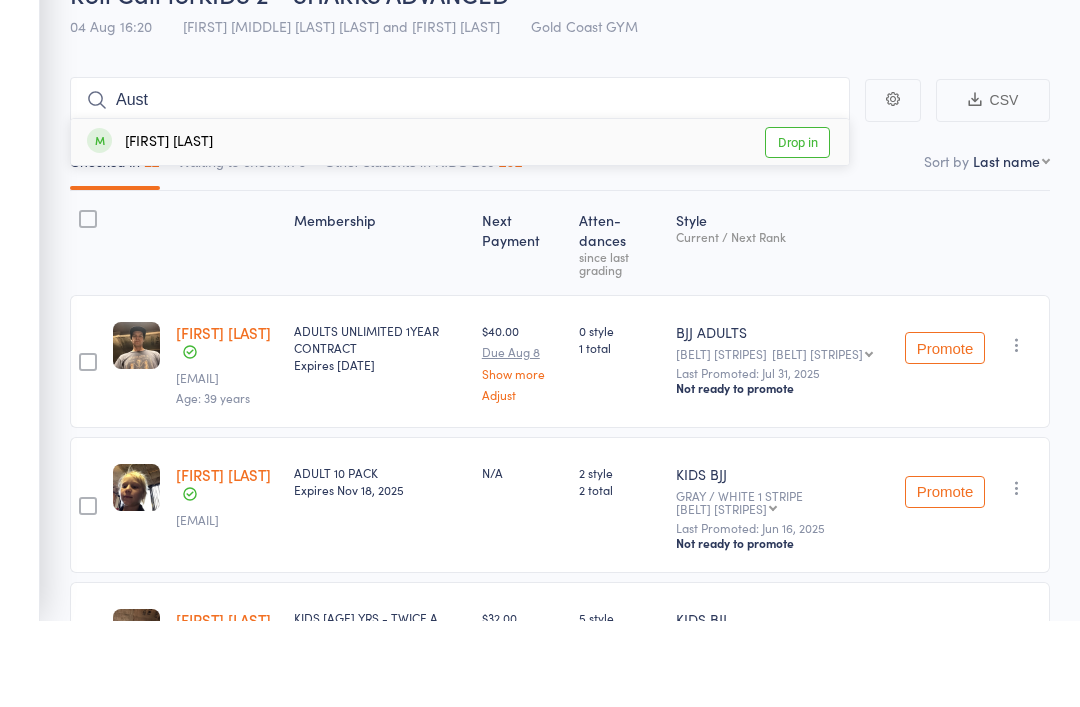 click on "Drop in" at bounding box center (797, 229) 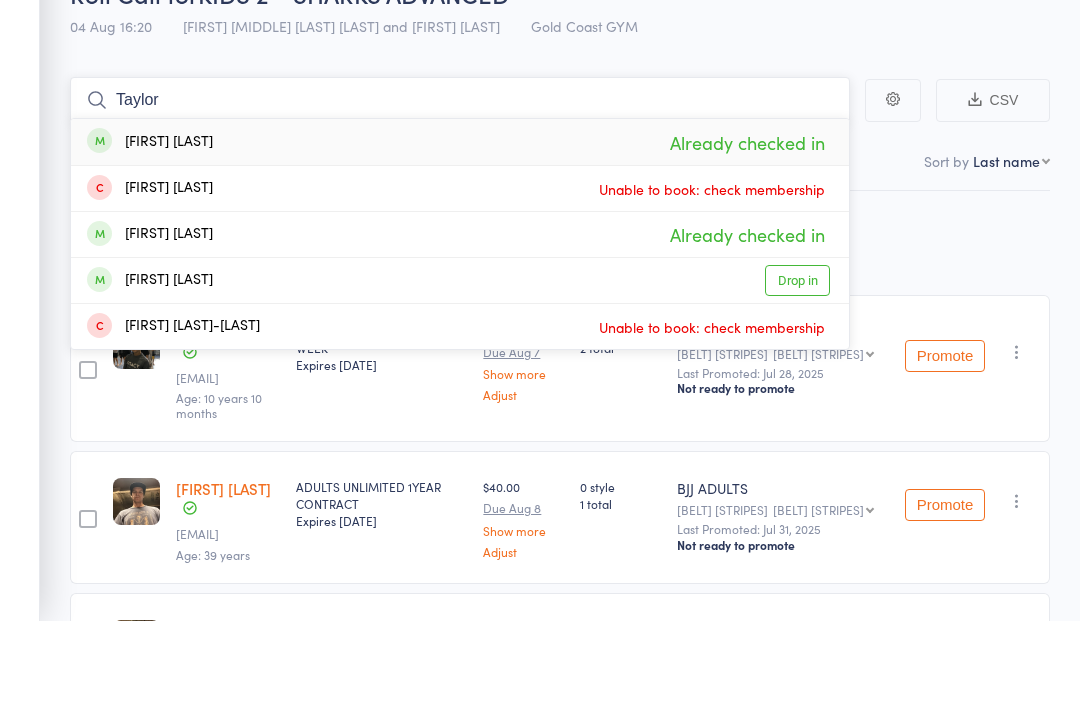 type on "Taylor" 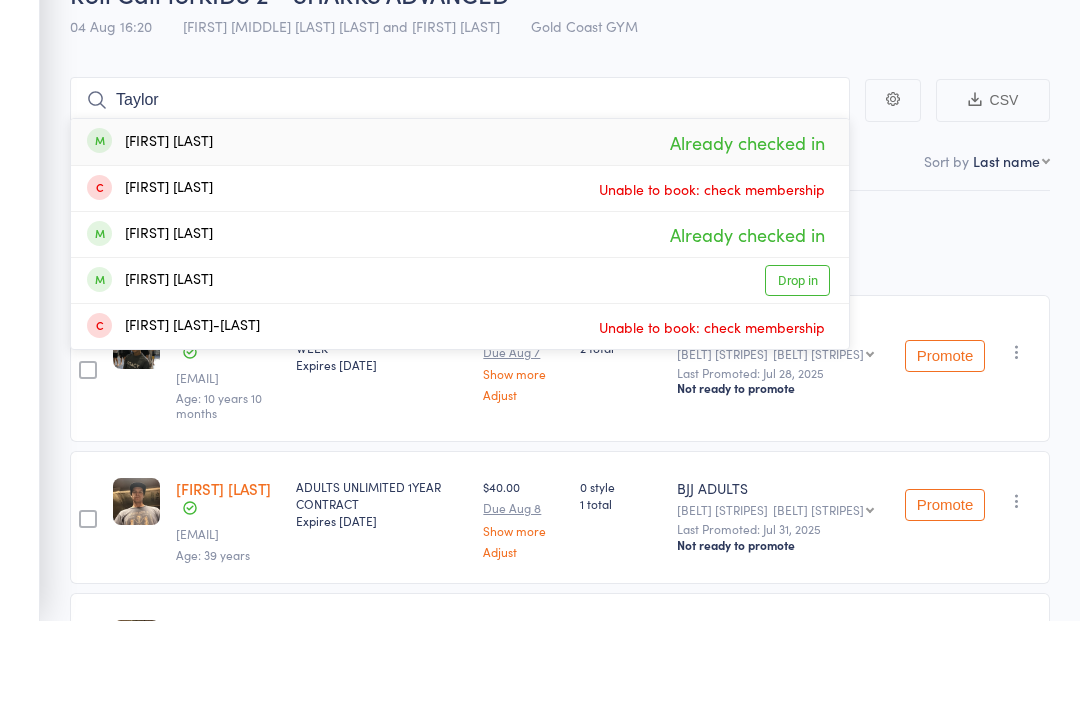 click on "Drop in" at bounding box center [797, 367] 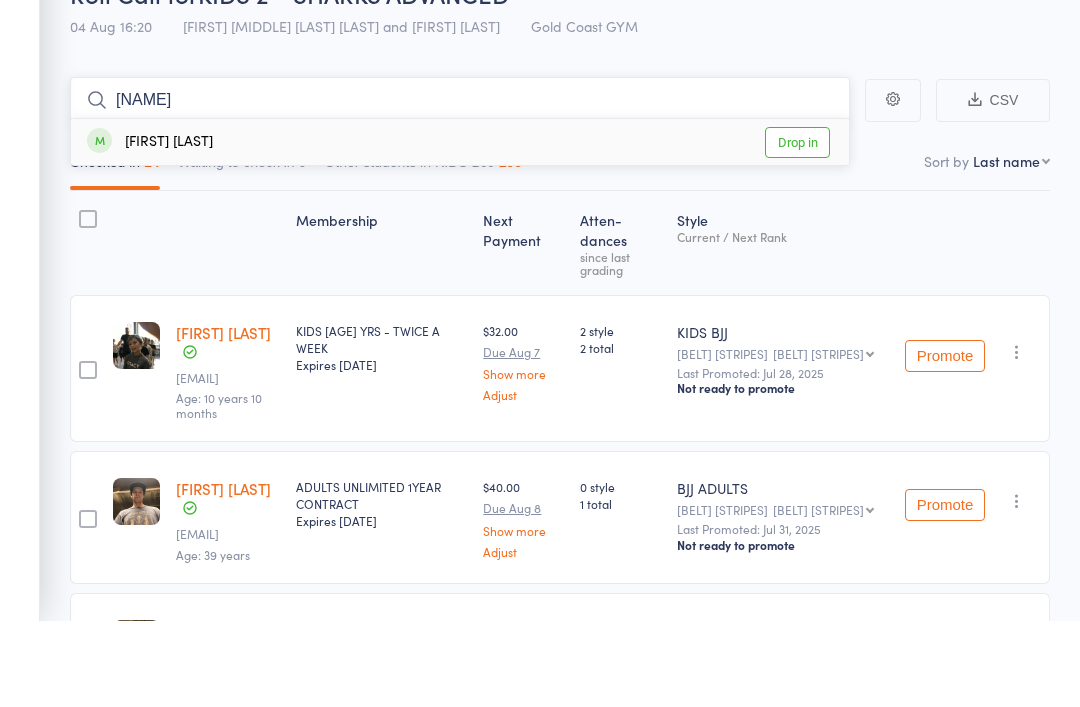 type on "APhra" 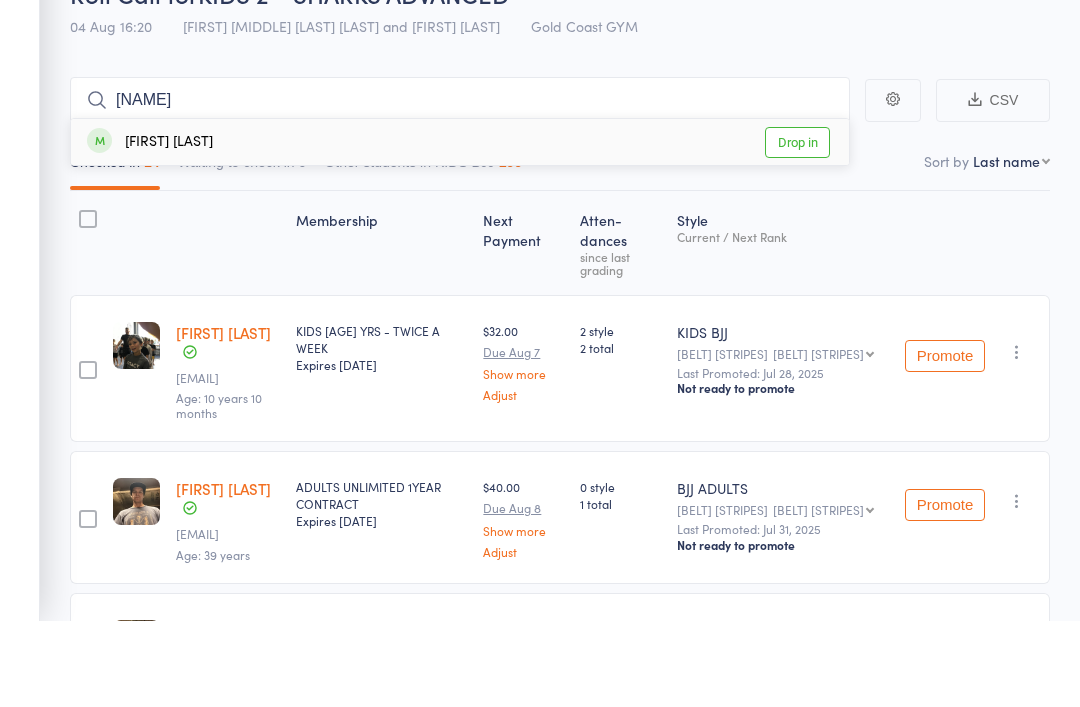 click on "Drop in" at bounding box center [797, 229] 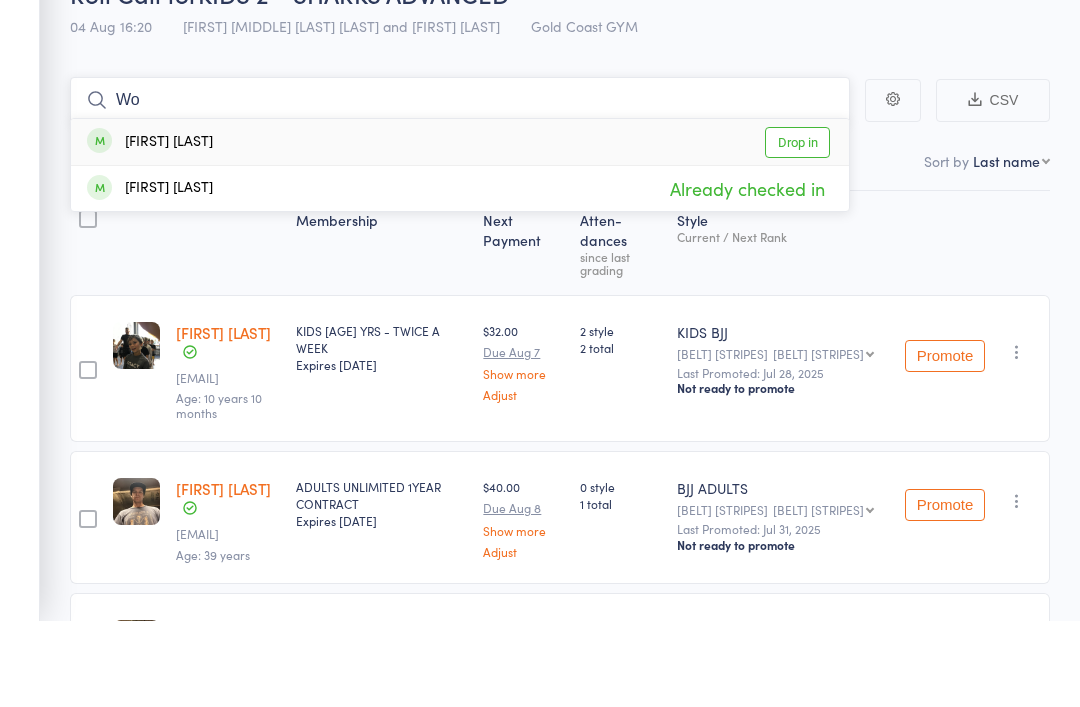 type on "W" 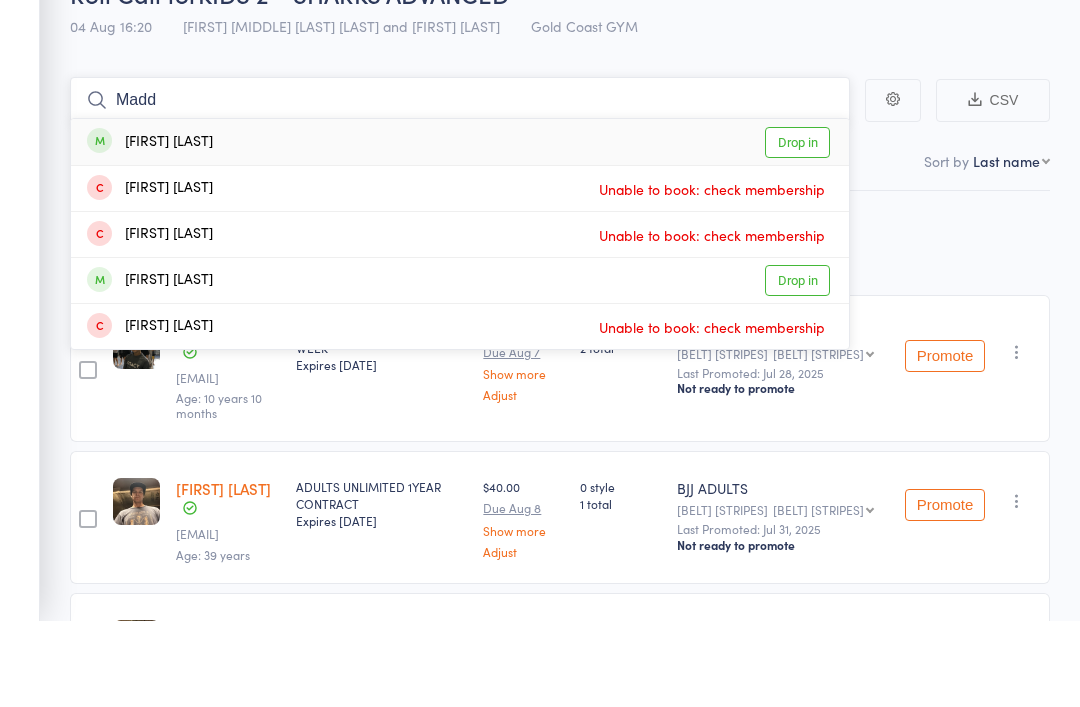 type on "Madd" 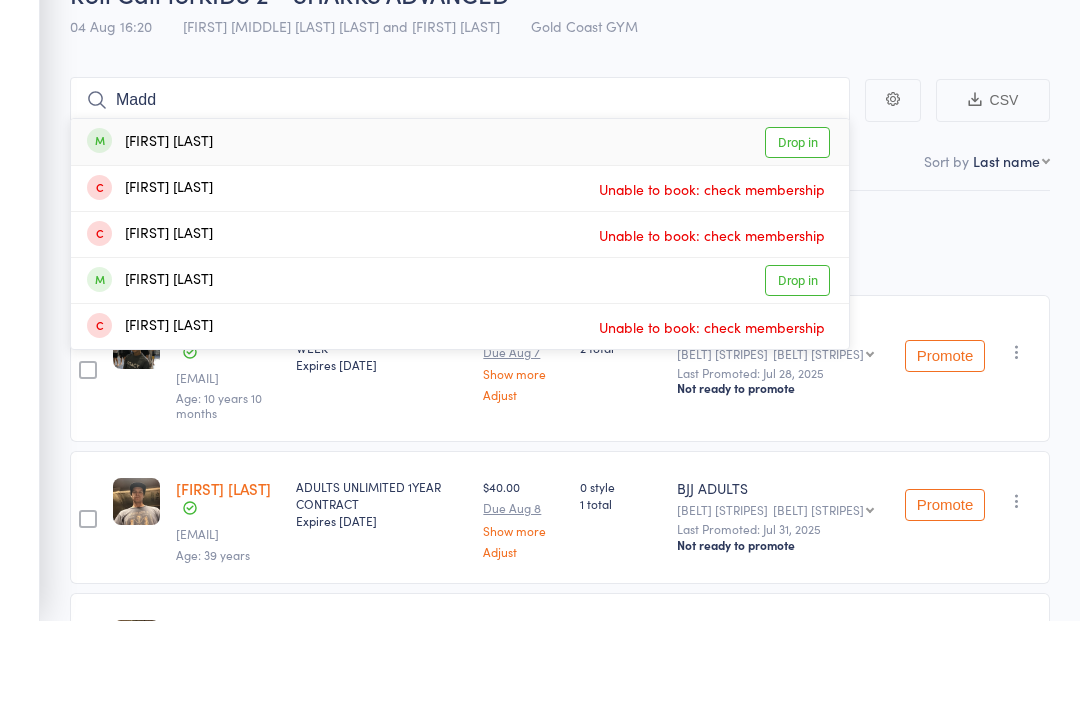 click on "Drop in" at bounding box center [797, 229] 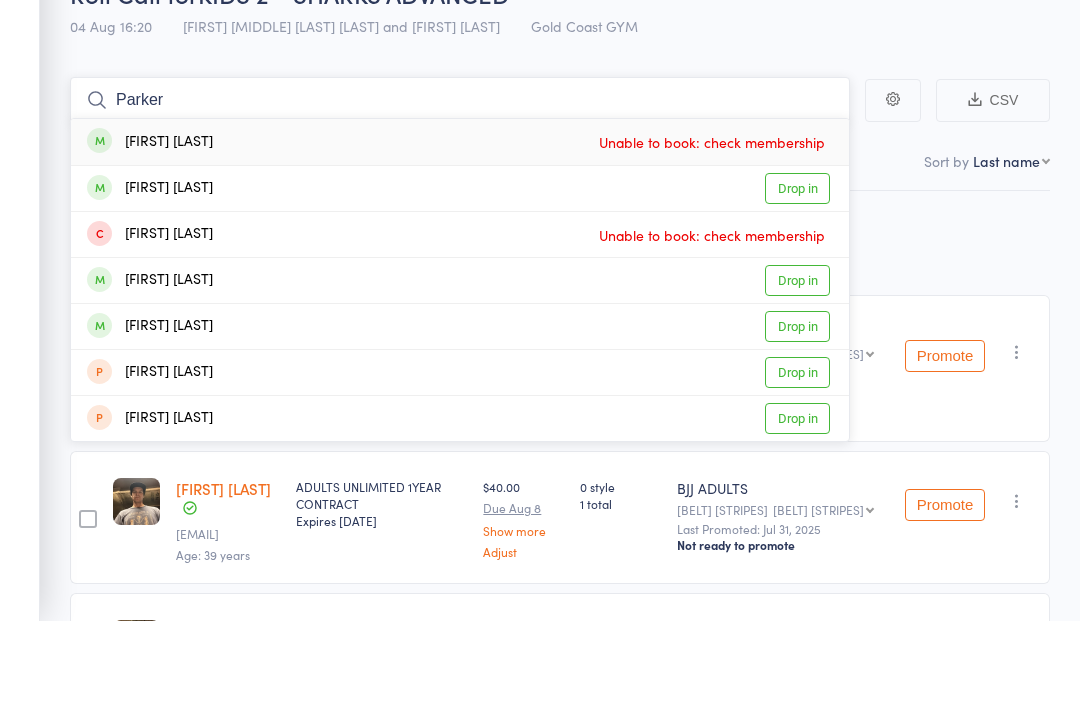 type on "Parker" 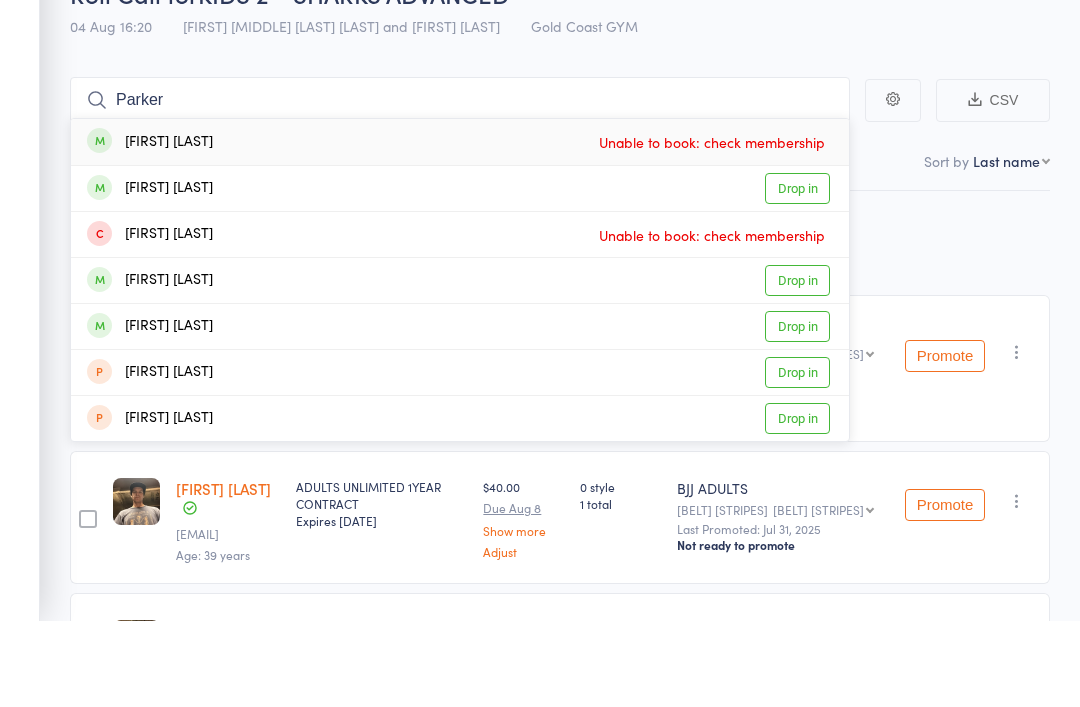 click on "parker murphy Unable to book: check membership" at bounding box center (460, 229) 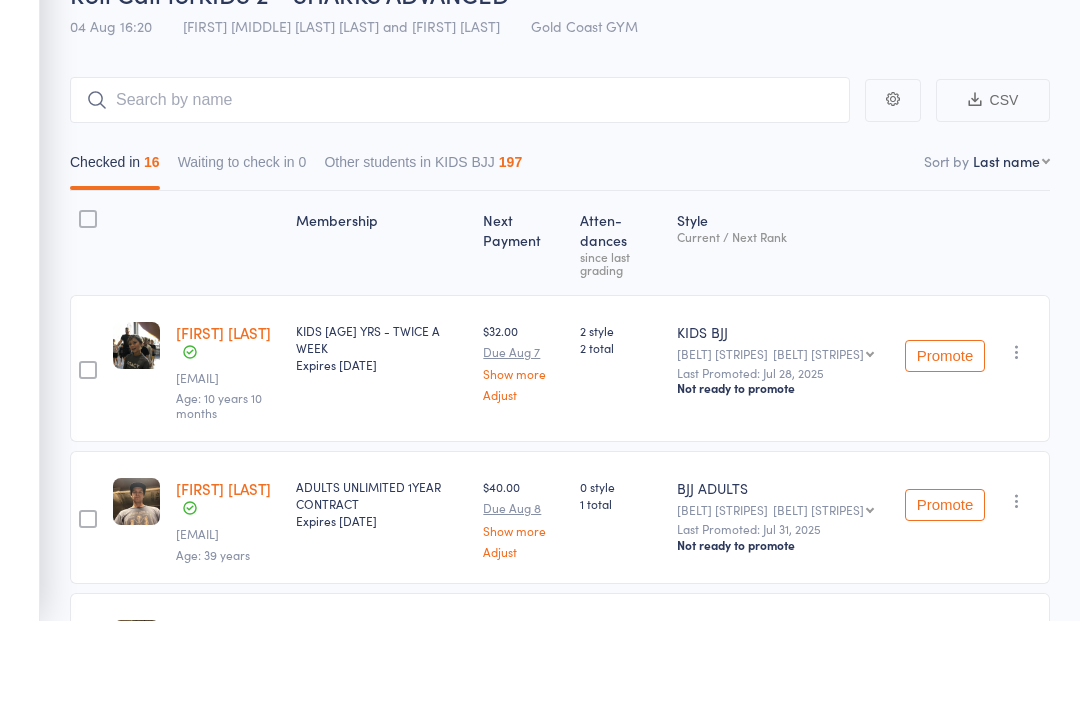 scroll, scrollTop: 113, scrollLeft: 0, axis: vertical 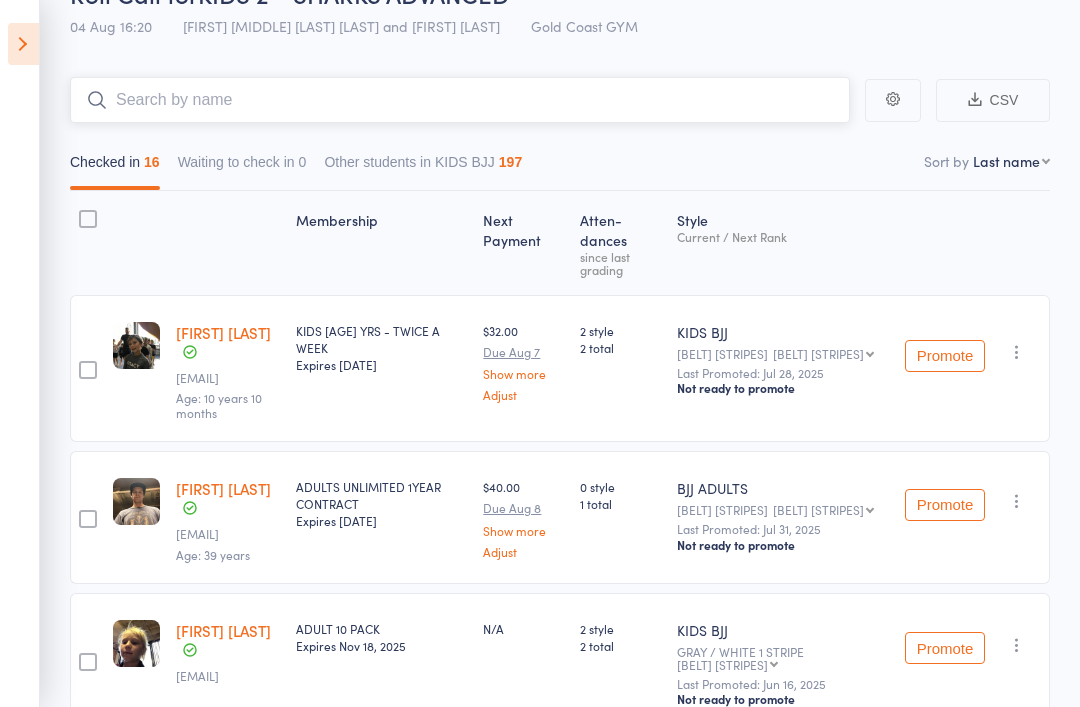 click at bounding box center [460, 100] 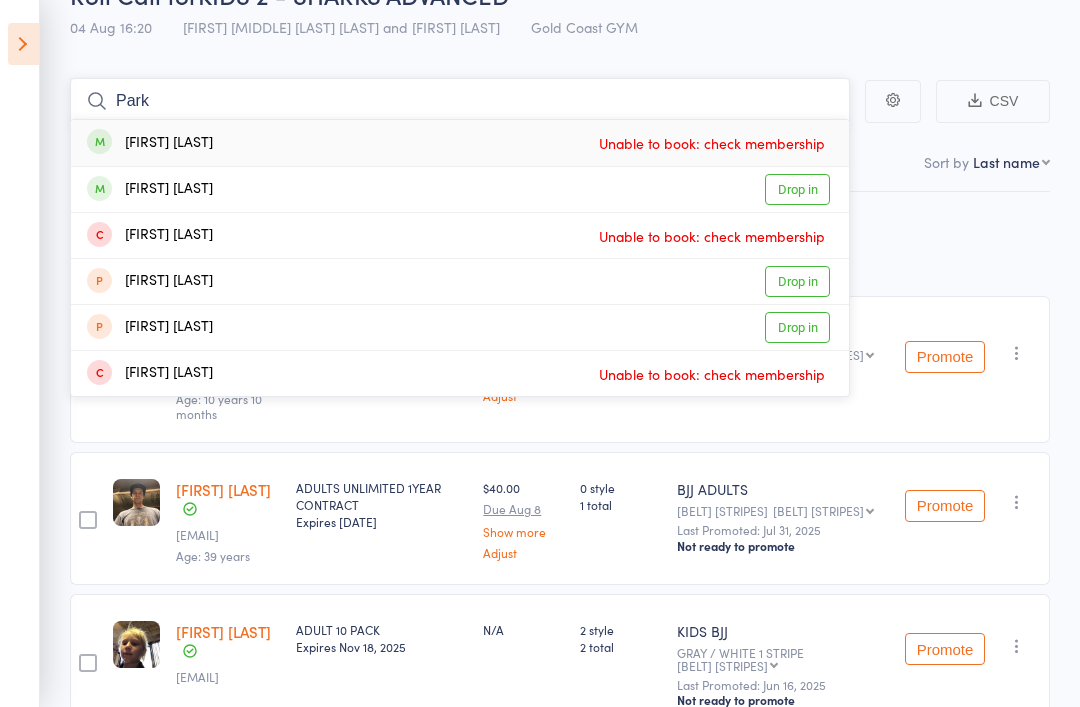 type on "Park" 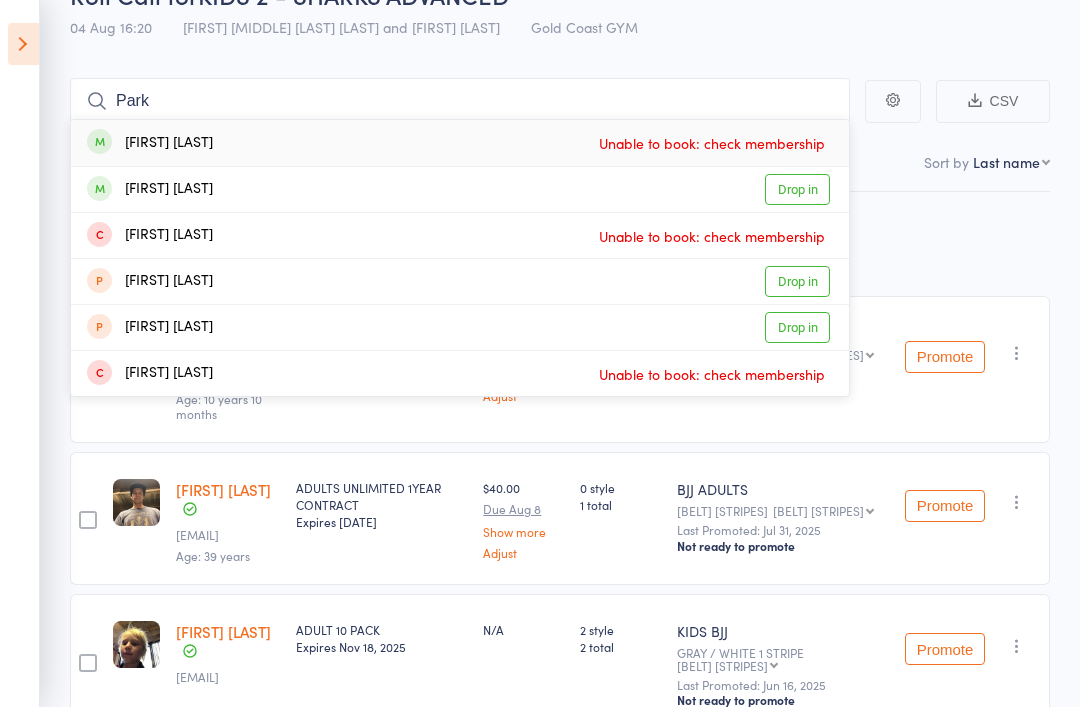 click on "parker murphy" at bounding box center (150, 143) 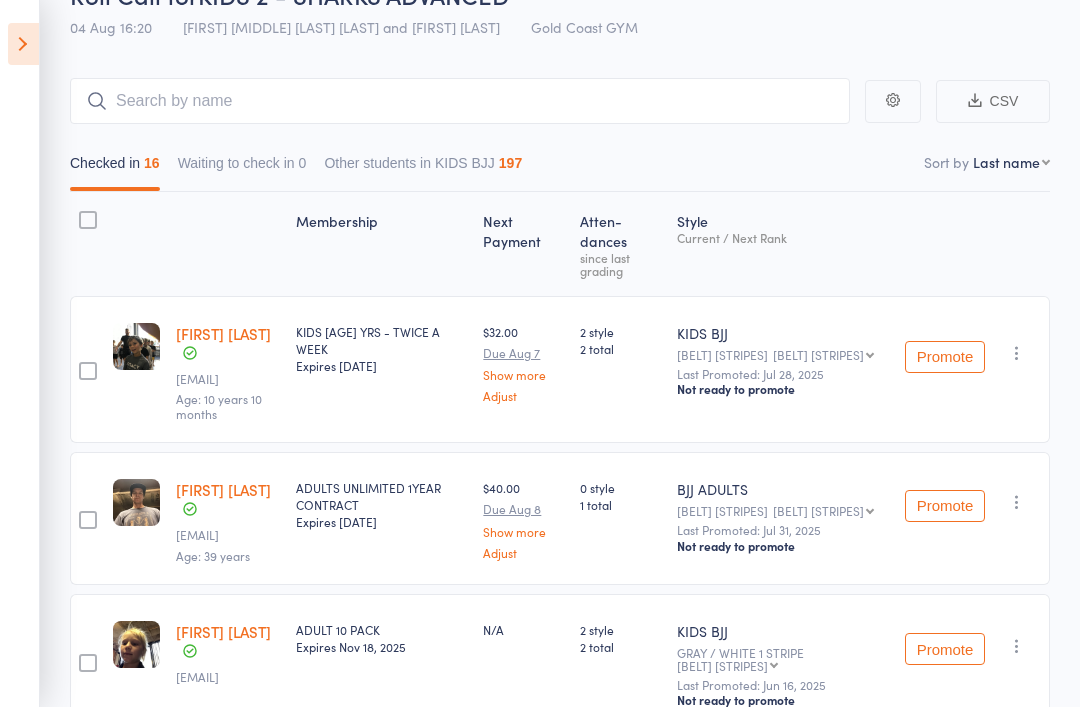 click at bounding box center [23, 44] 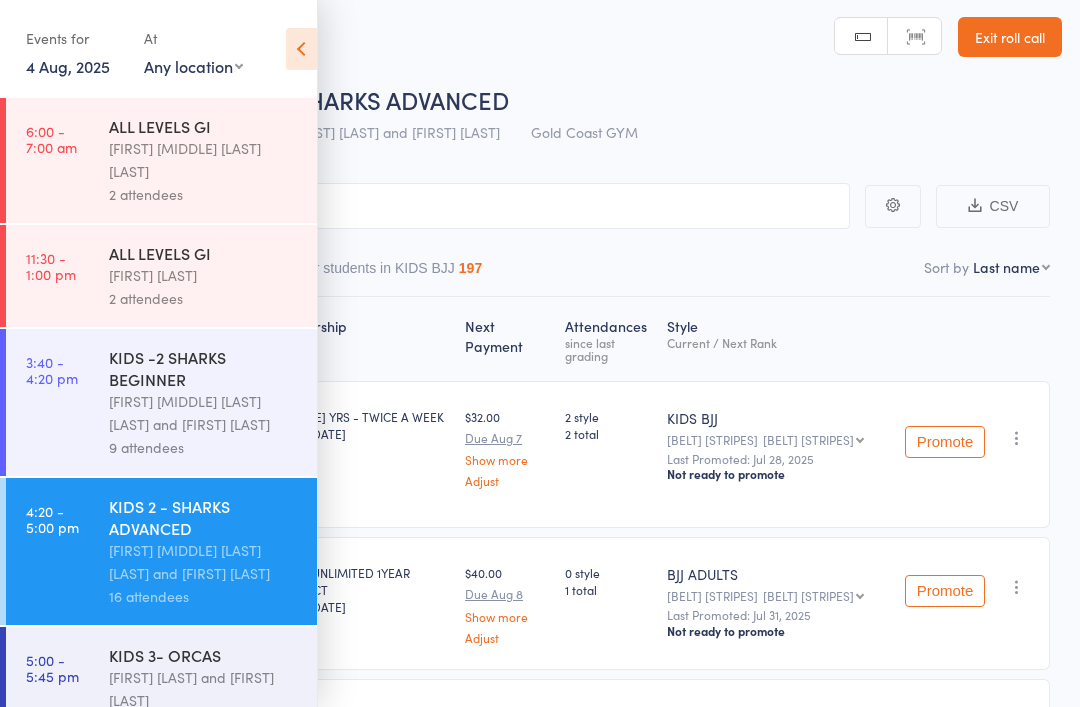 scroll, scrollTop: 0, scrollLeft: 0, axis: both 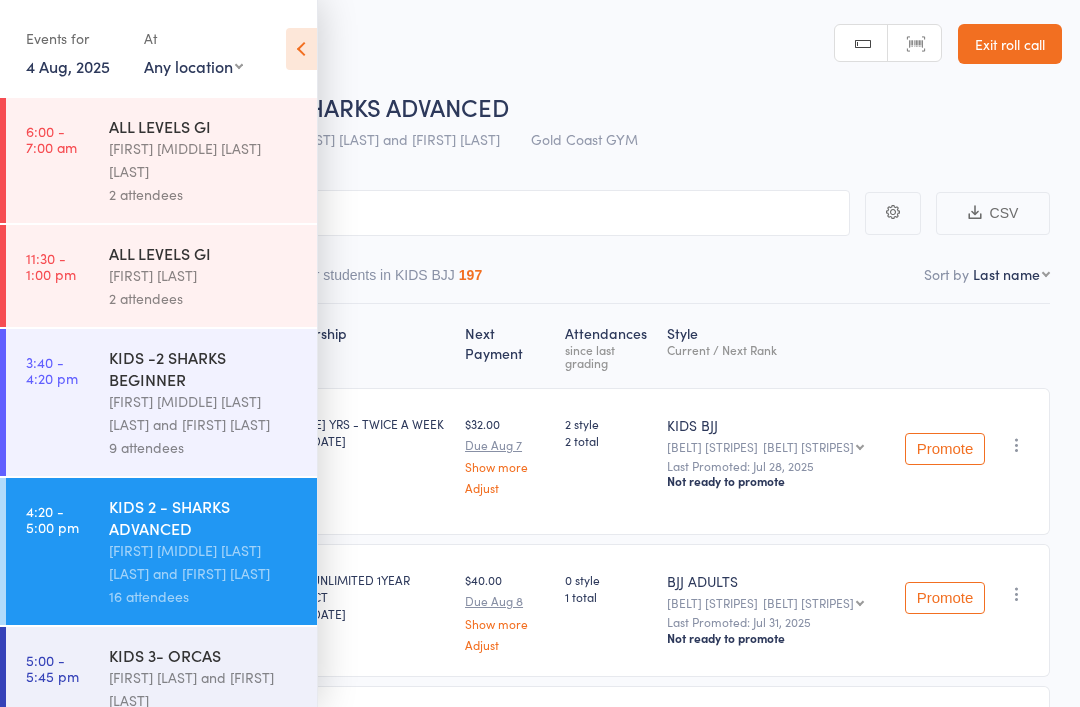 click on "Miguel Alencar Flores Junior and Philipe Glazer" at bounding box center (204, 413) 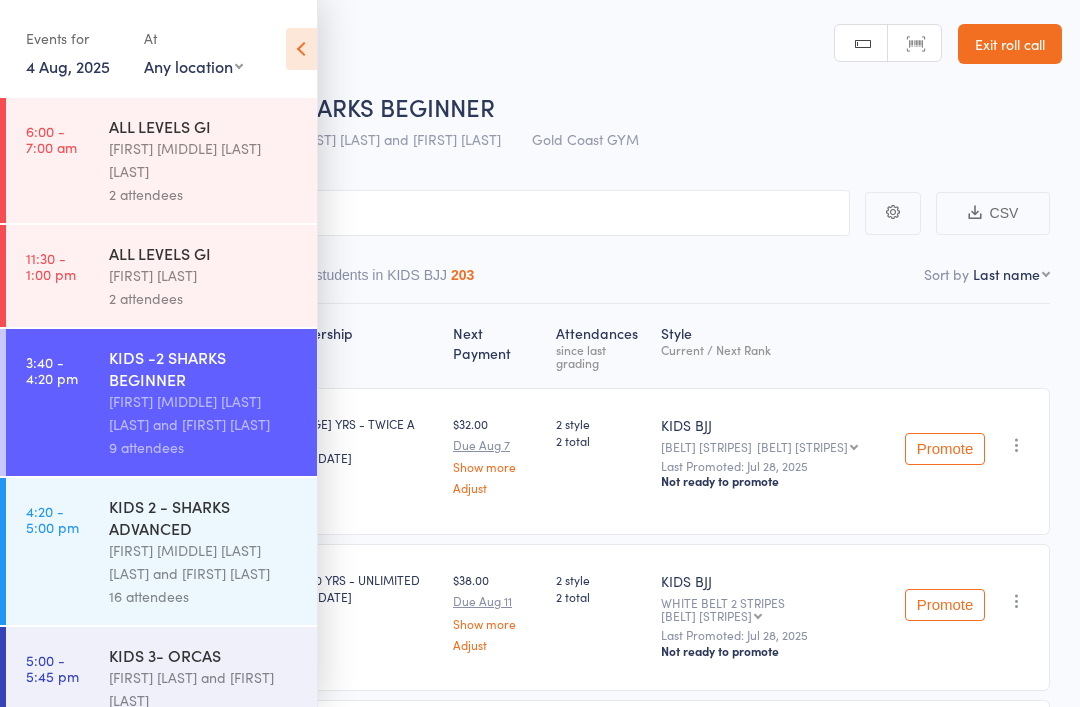 click at bounding box center [301, 49] 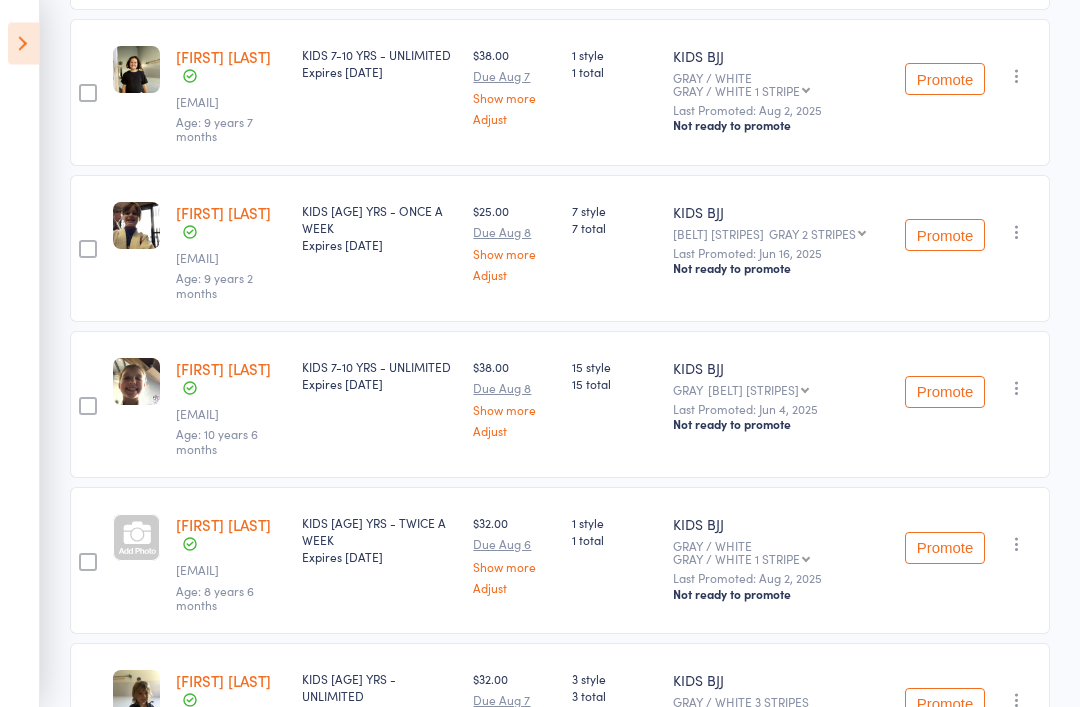 scroll, scrollTop: 994, scrollLeft: 0, axis: vertical 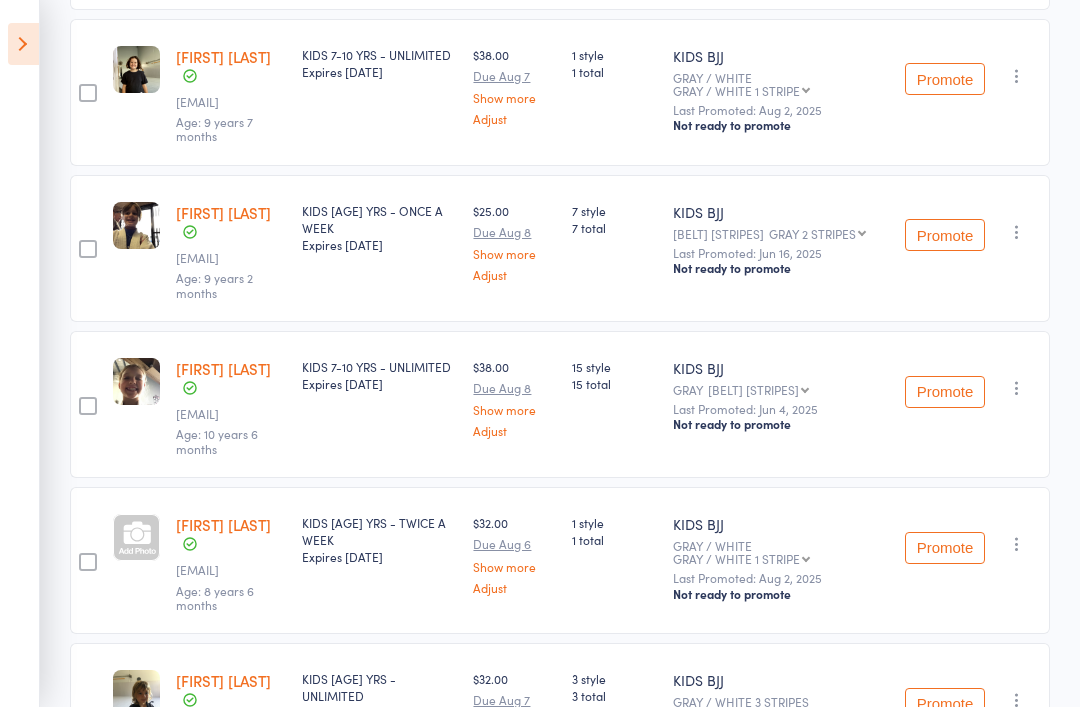 click at bounding box center [1017, 232] 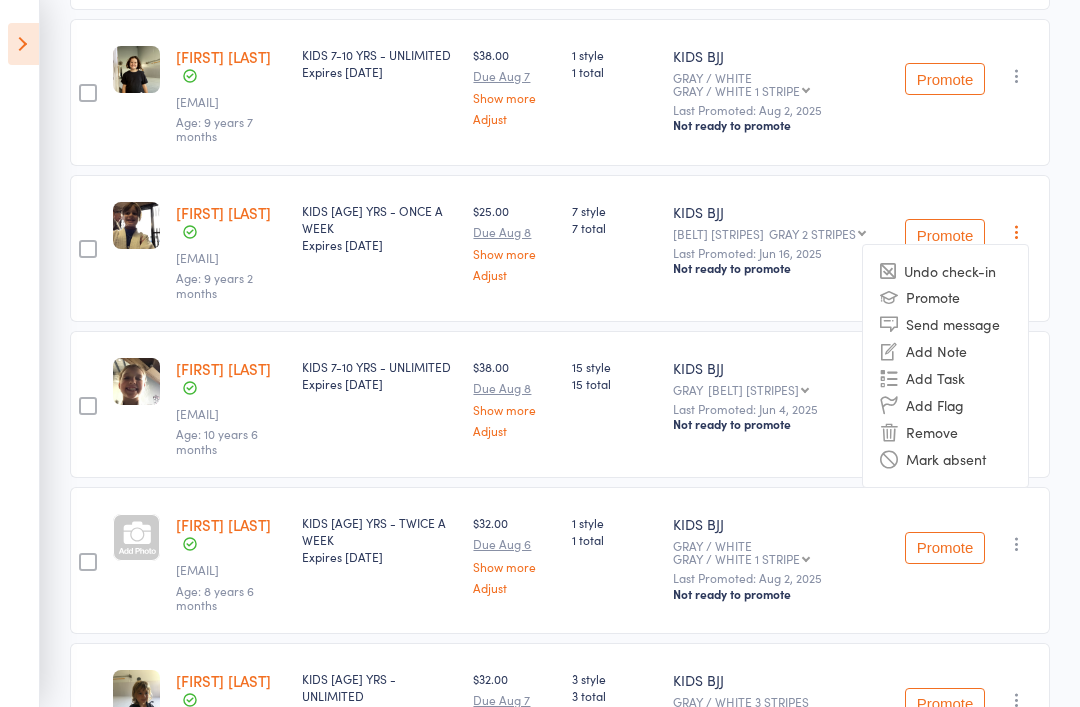 click on "Undo check-in" at bounding box center (945, 271) 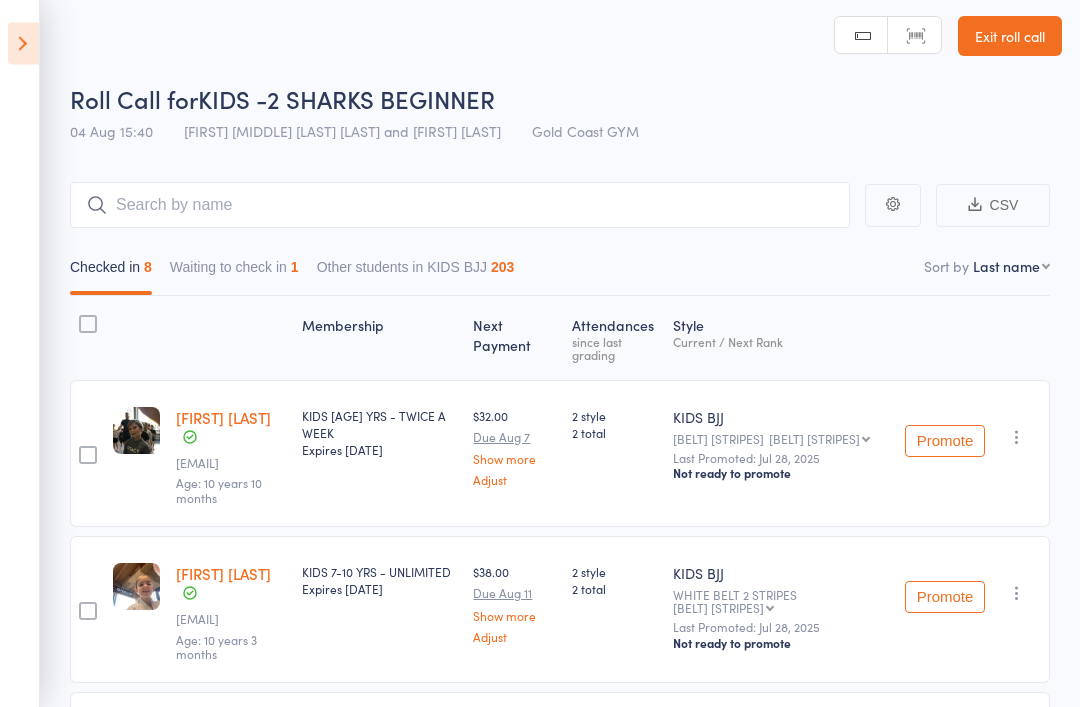 scroll, scrollTop: 0, scrollLeft: 0, axis: both 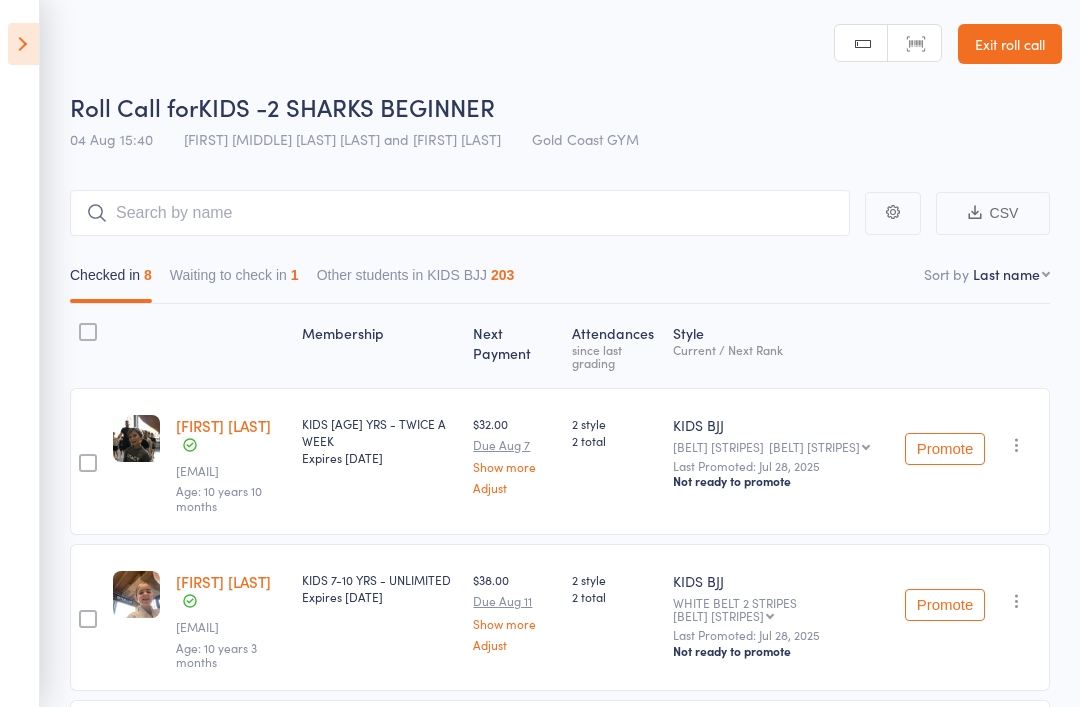 click on "Waiting to check in  1" at bounding box center (234, 280) 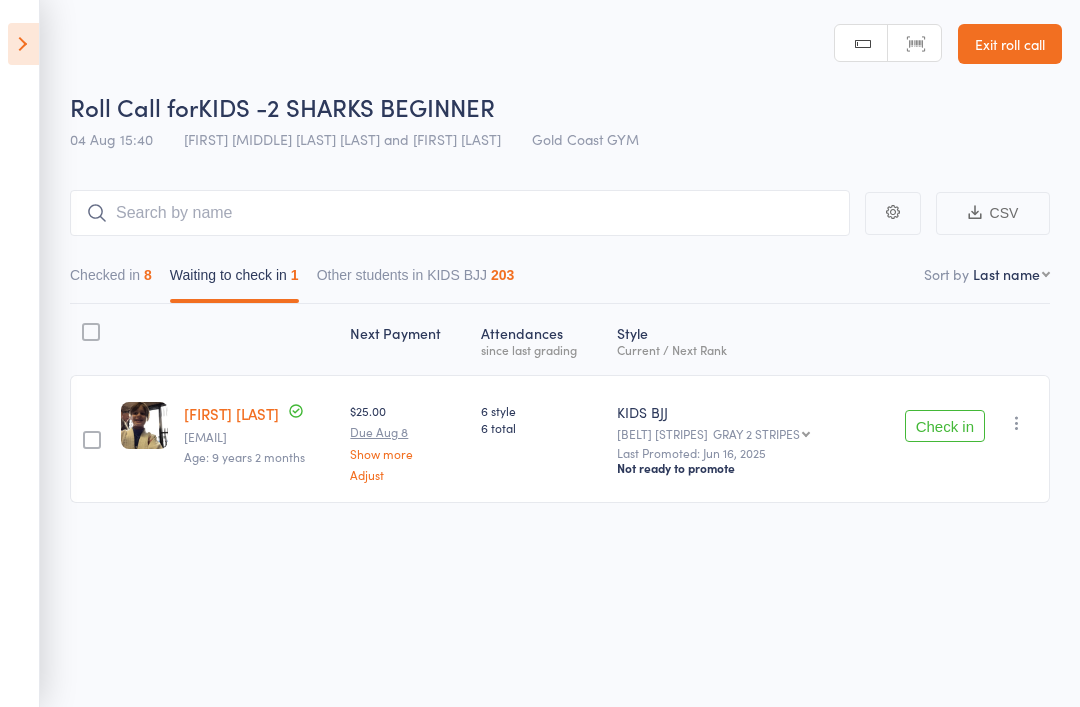 click at bounding box center [1017, 423] 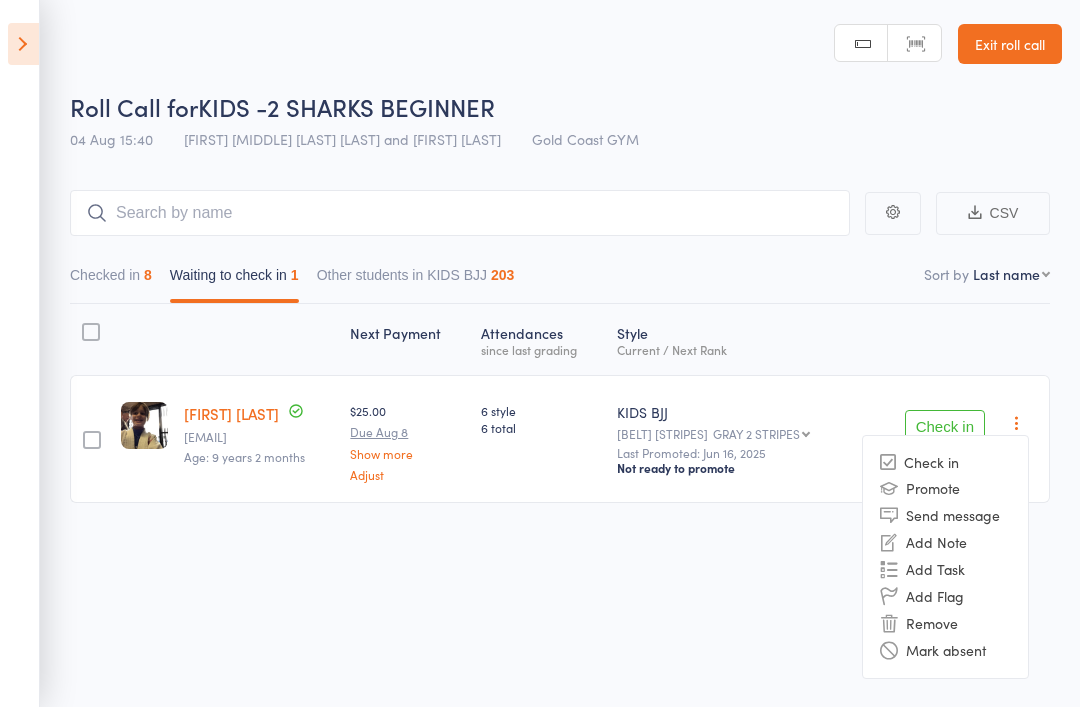 click on "Remove" at bounding box center (945, 623) 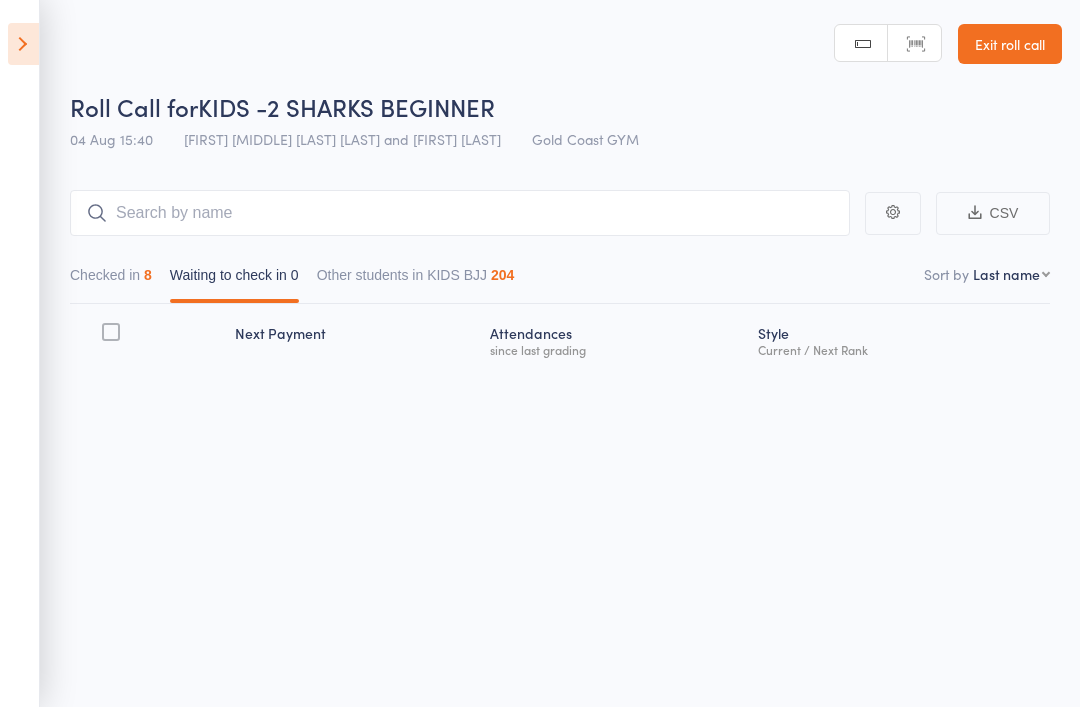 click at bounding box center [23, 44] 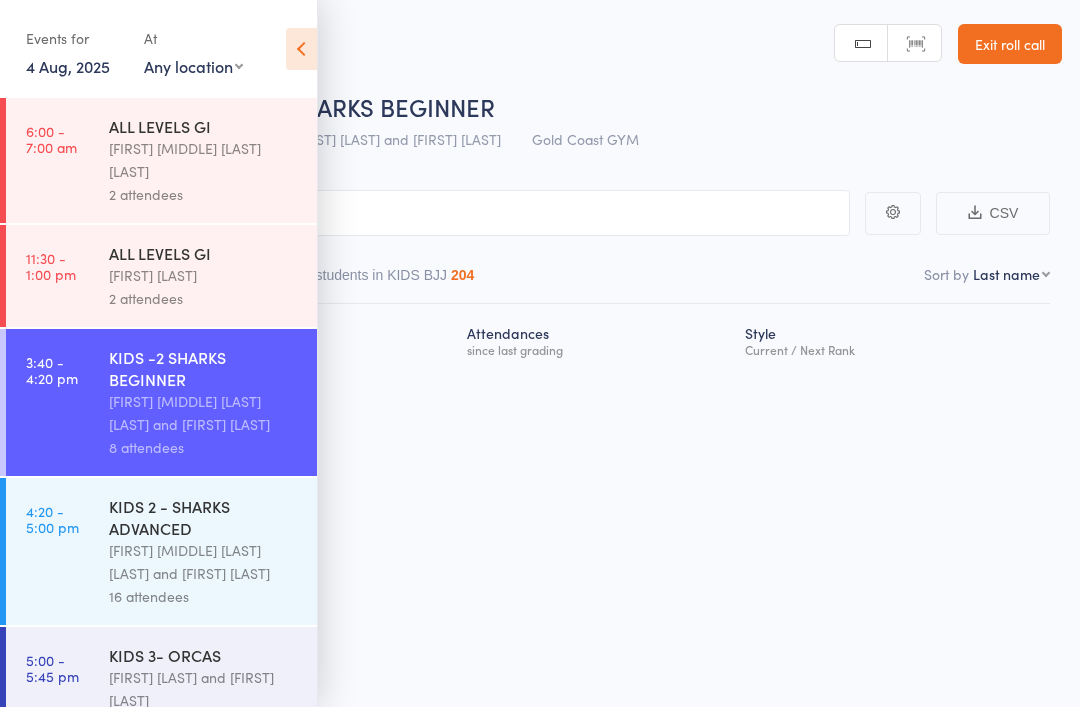 click on "Miguel Alencar Flores Junior and Philipe Glazer" at bounding box center (204, 562) 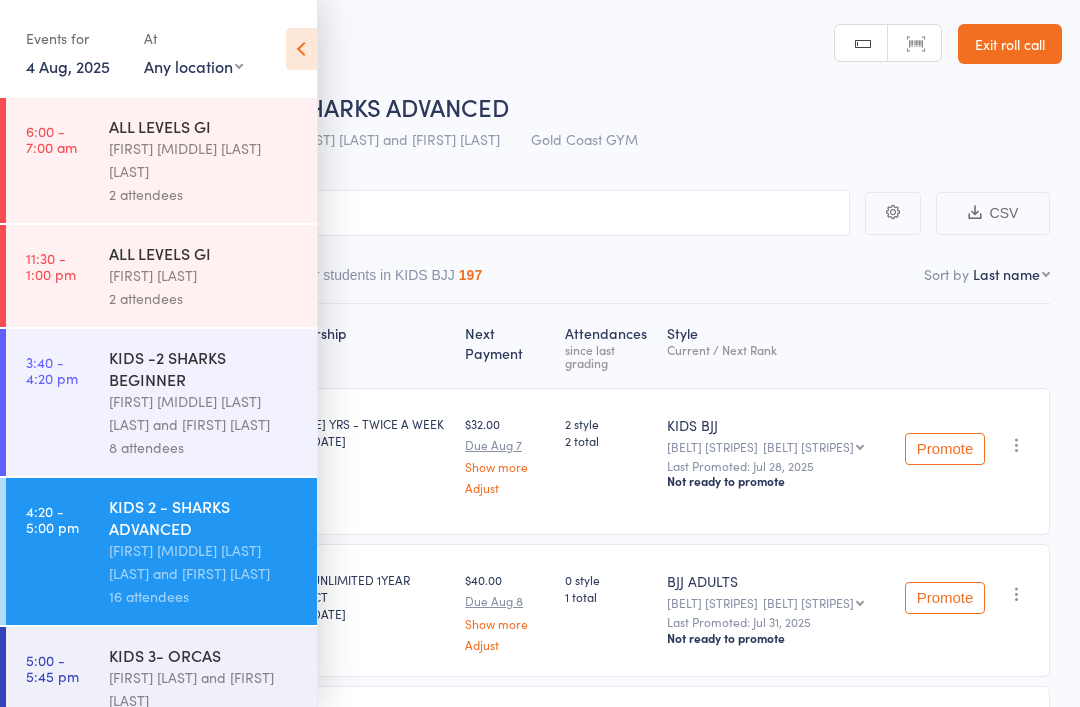 click at bounding box center [301, 49] 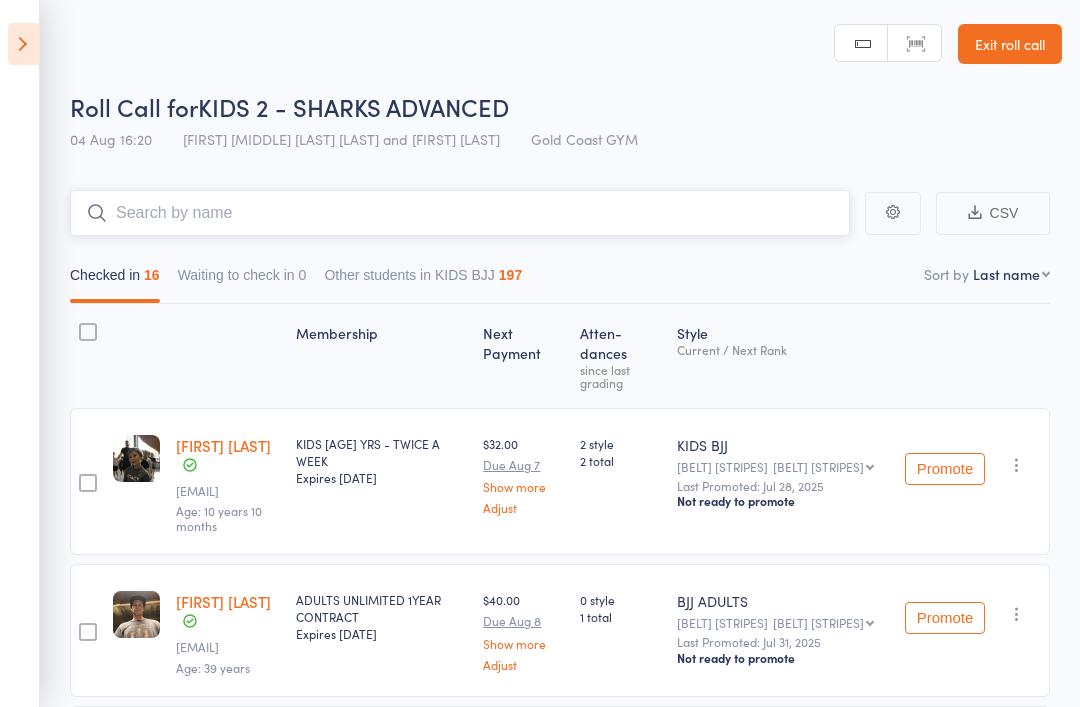 click at bounding box center [460, 213] 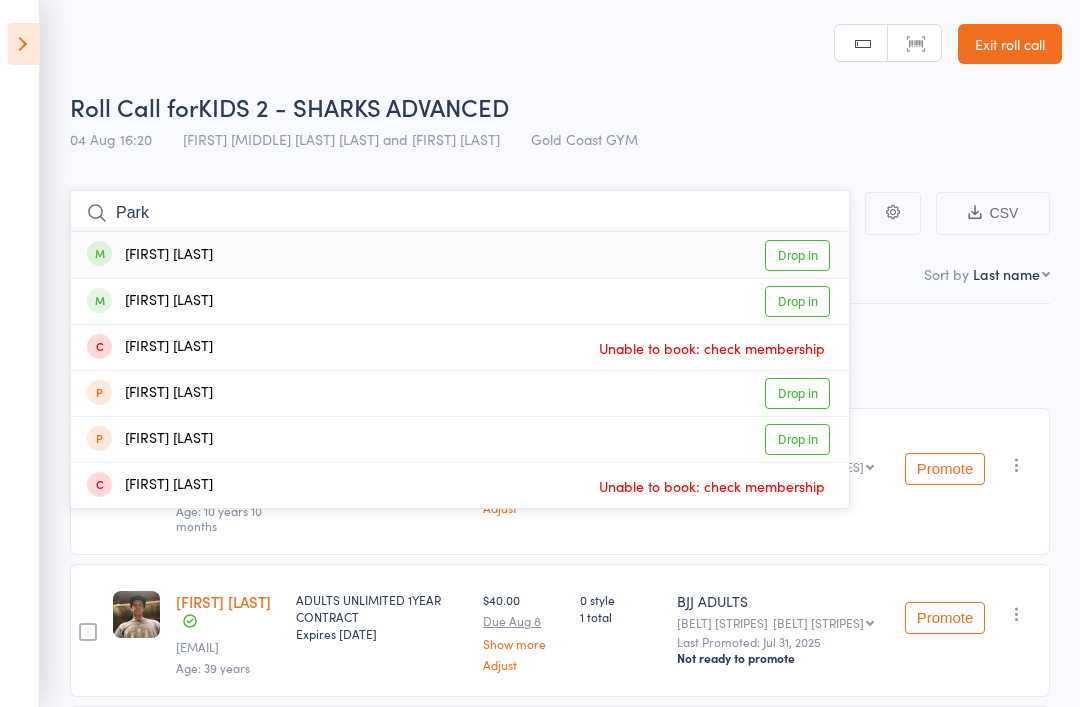 type on "Park" 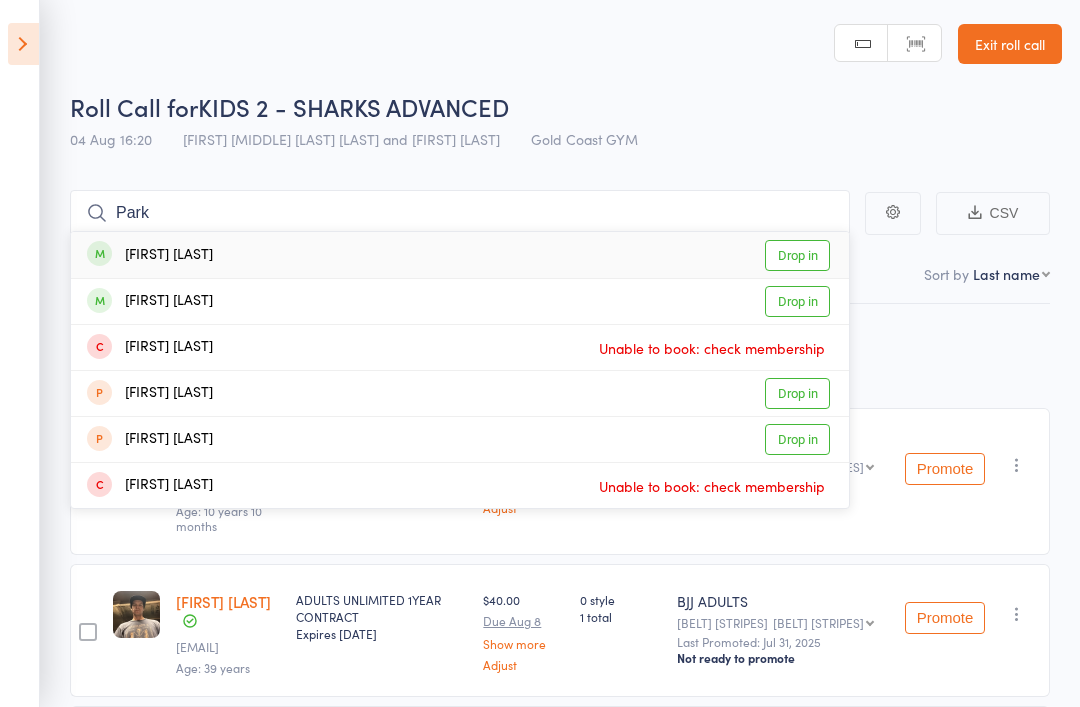 click on "Drop in" at bounding box center [797, 255] 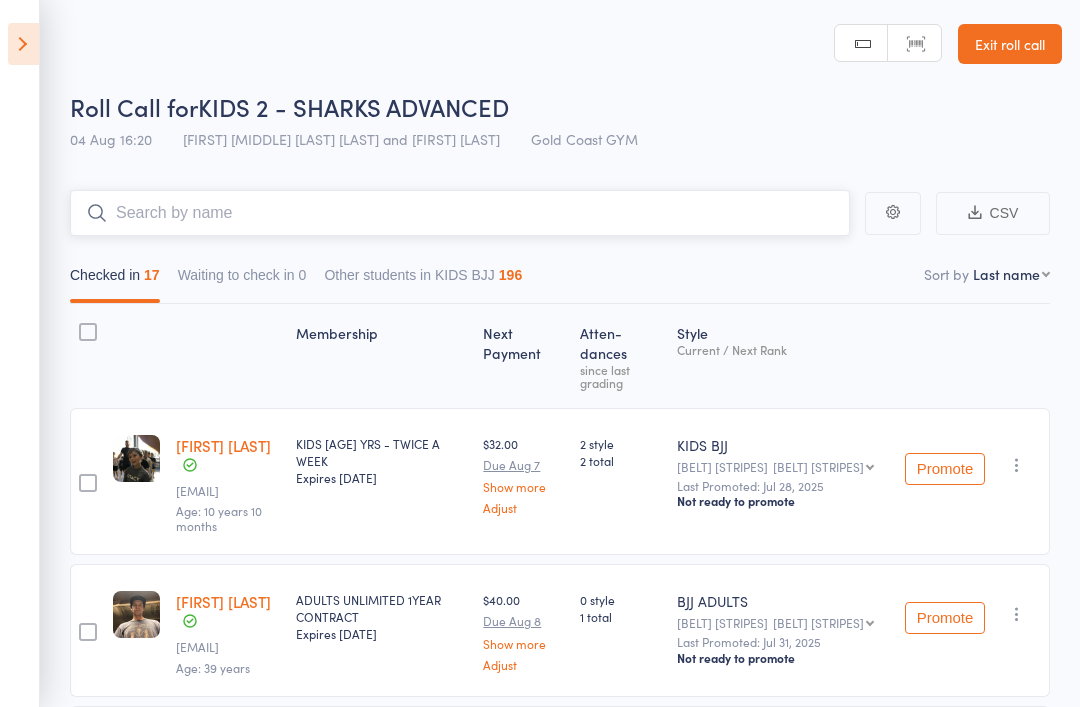 click at bounding box center [460, 213] 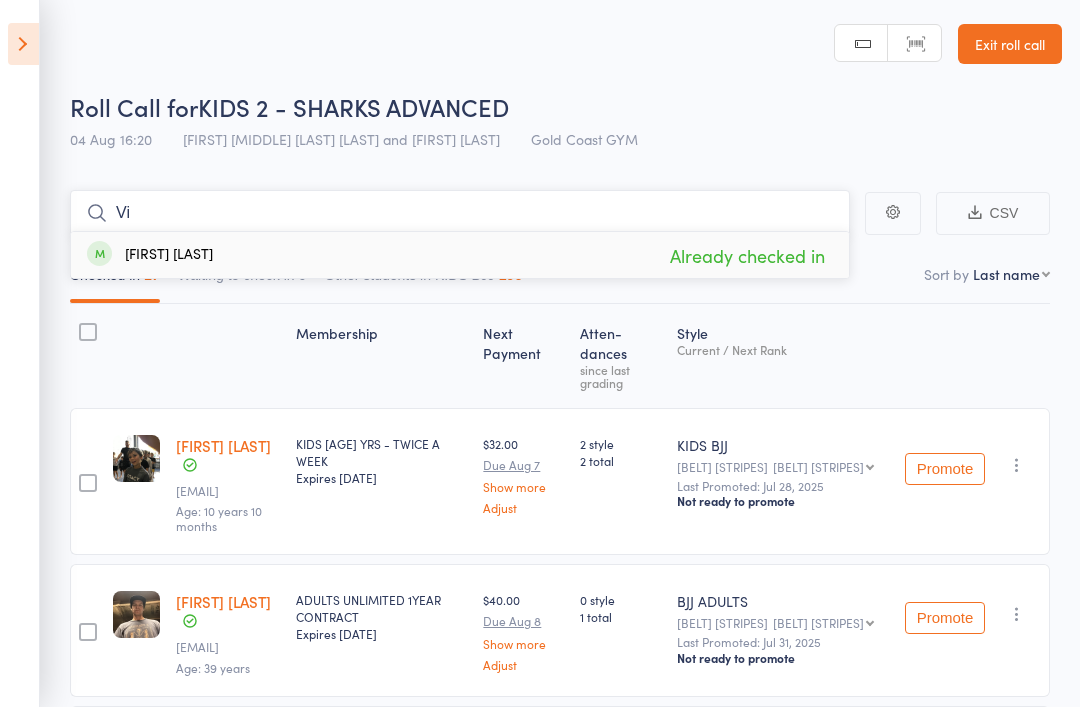 type on "V" 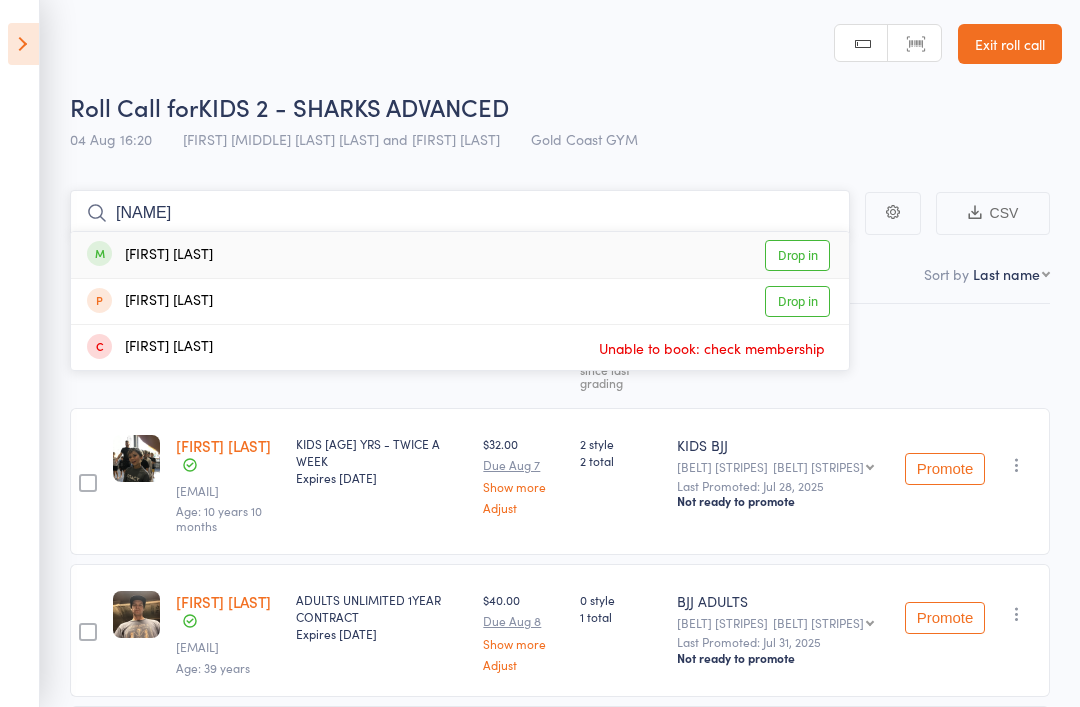 type on "Eva" 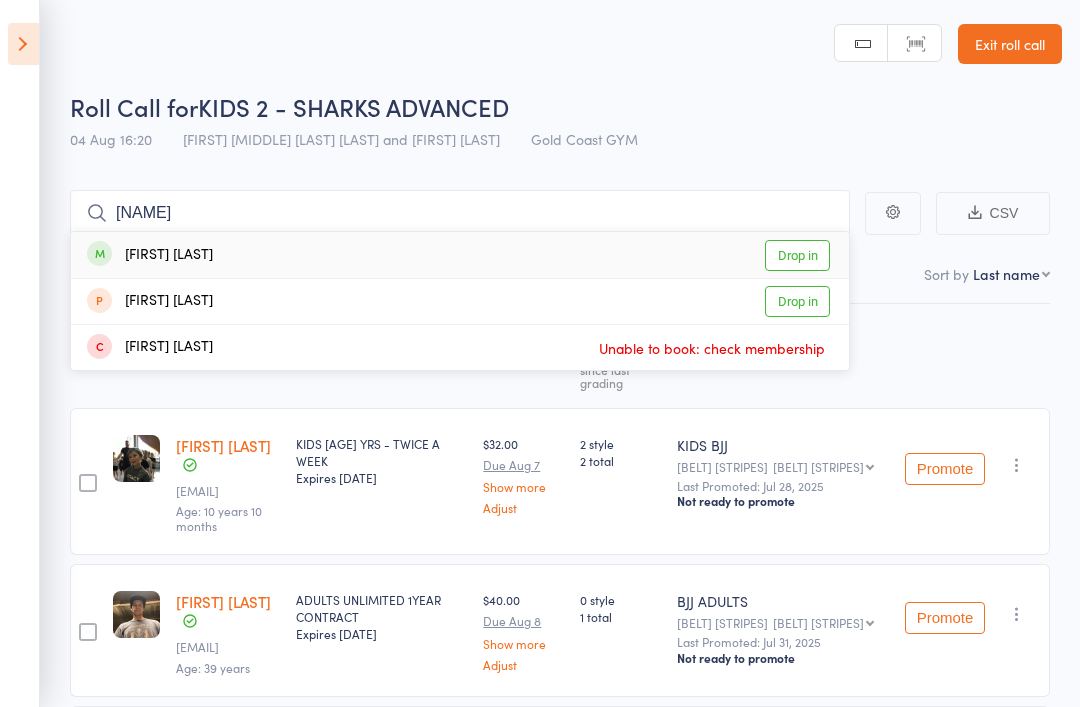 click on "Drop in" at bounding box center [797, 255] 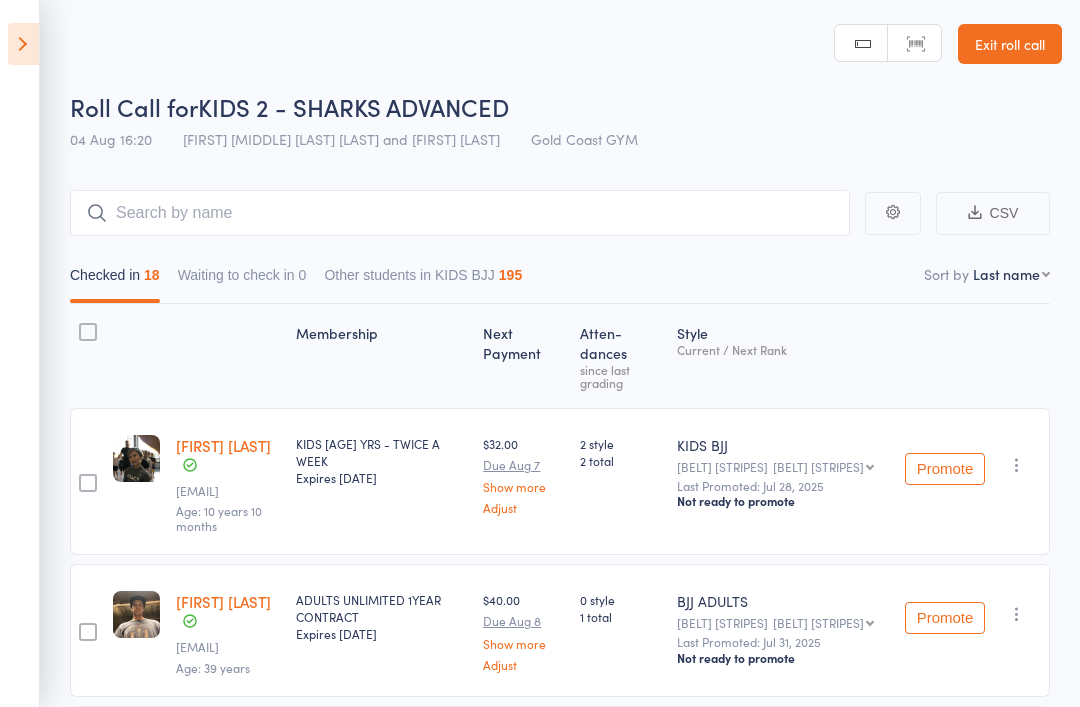 click at bounding box center [23, 44] 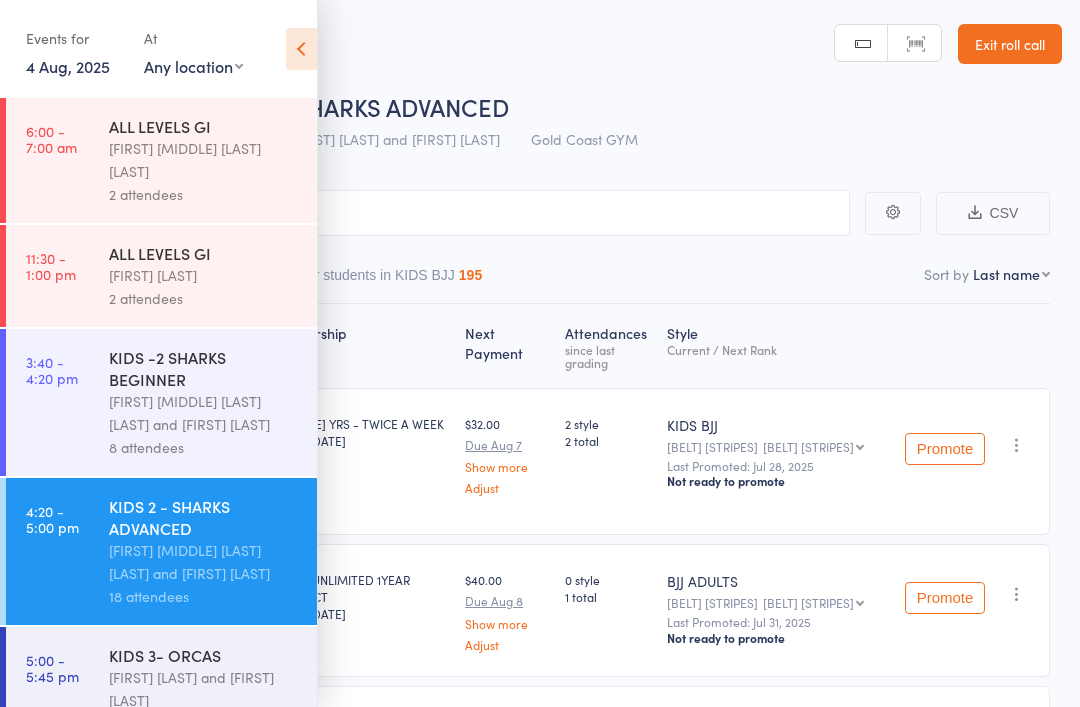 click on "Philipe Glazer and Miguel Alencar Flores Junior" at bounding box center [204, 689] 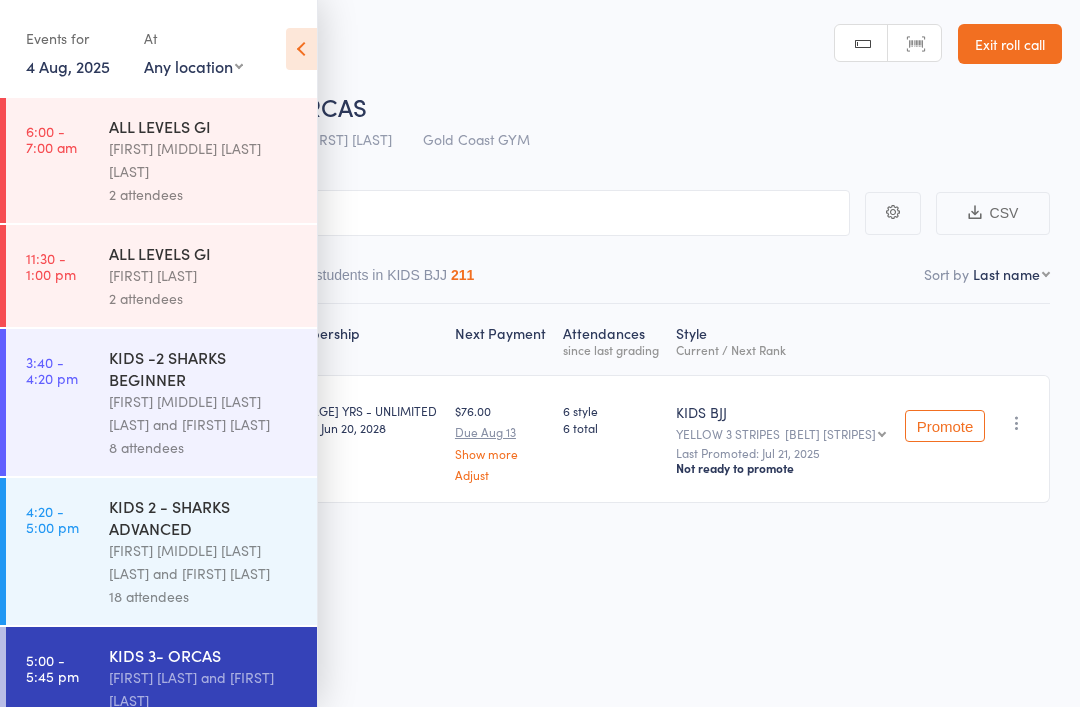 click at bounding box center [301, 49] 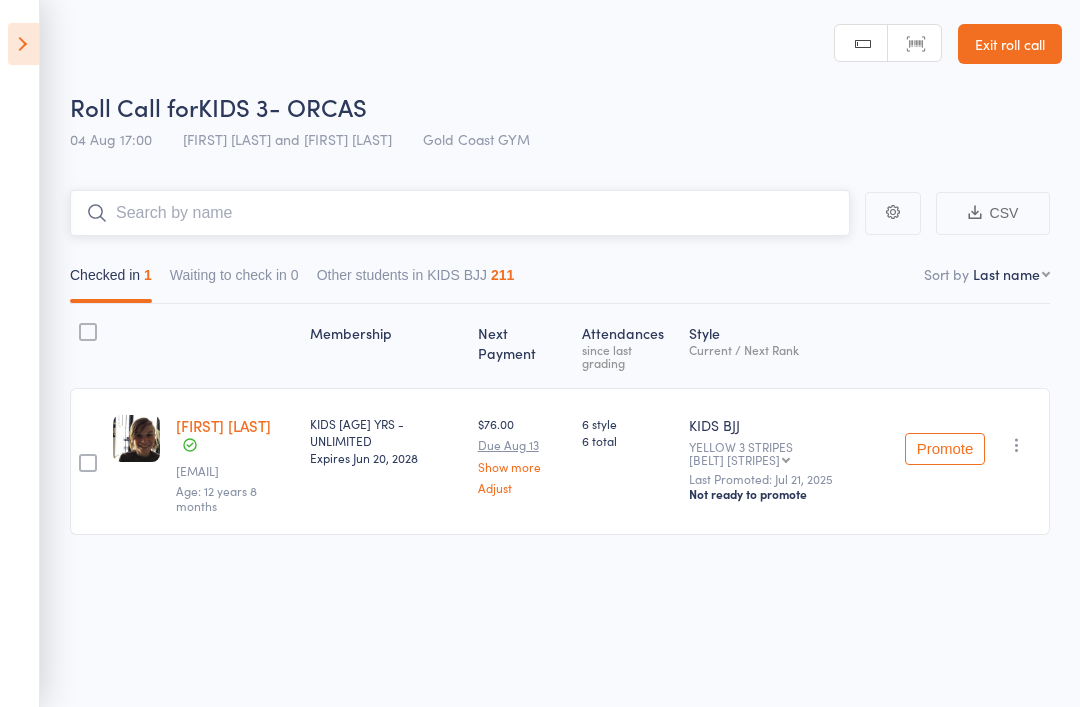 click at bounding box center [460, 213] 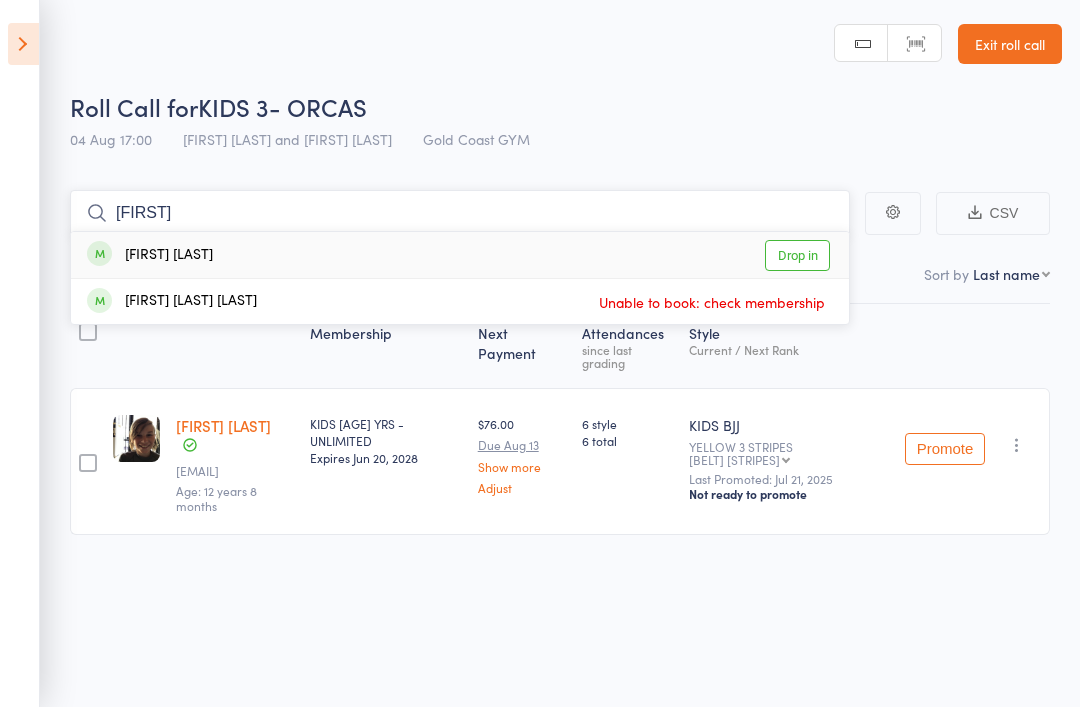 type on "Caio" 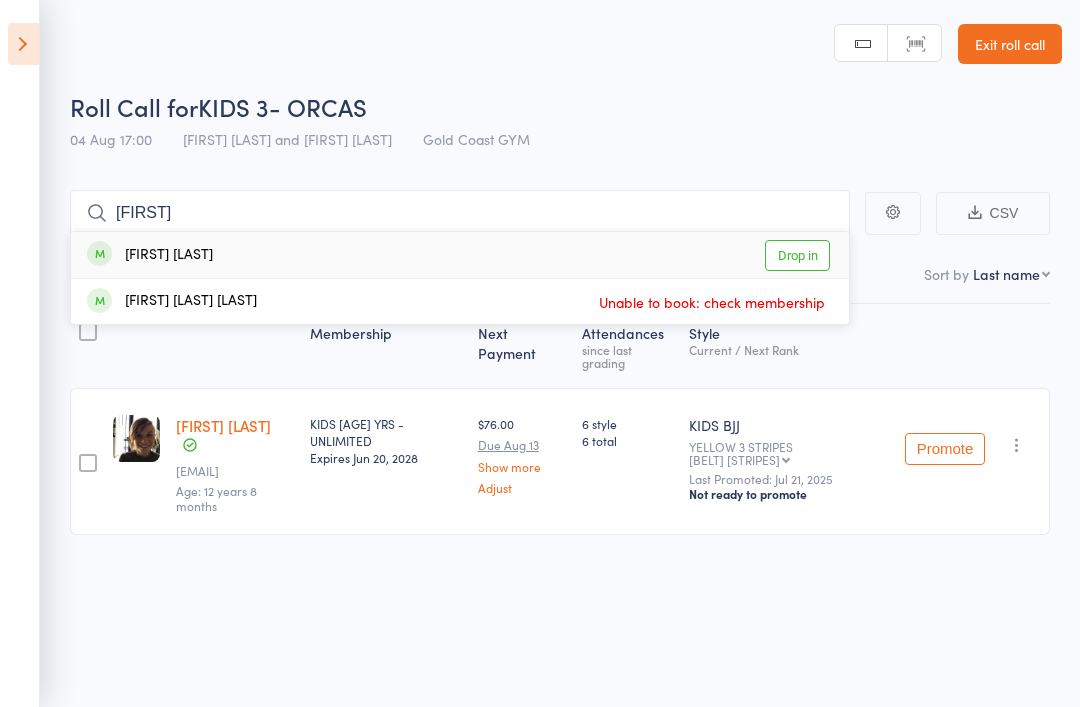 click on "Drop in" at bounding box center (797, 255) 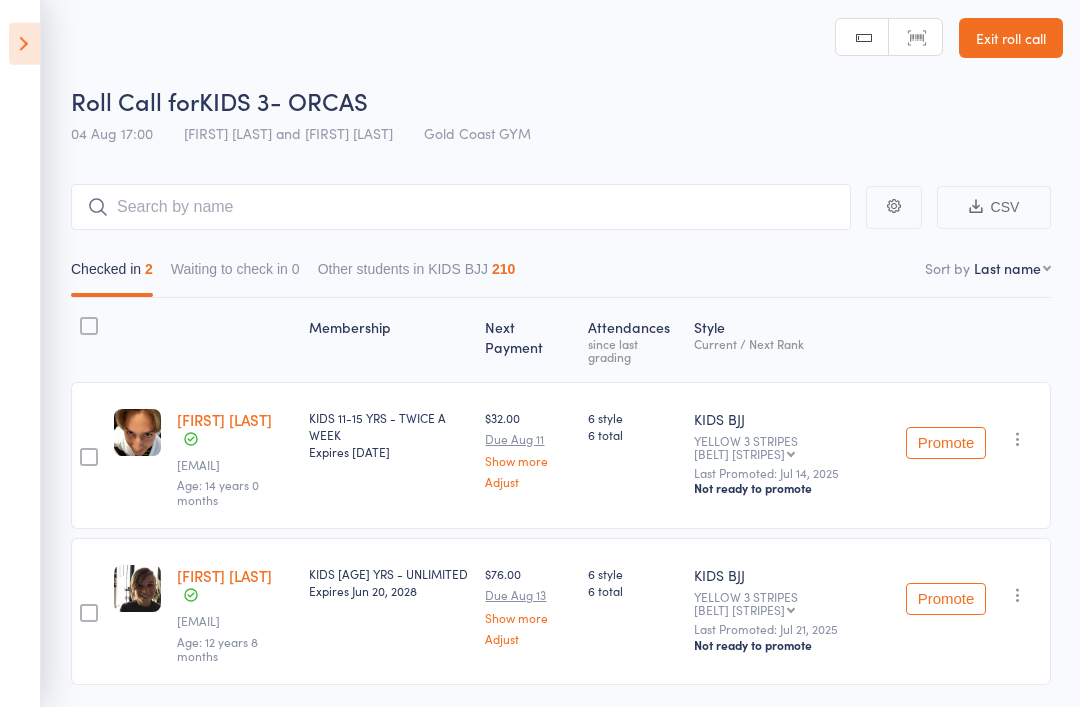 scroll, scrollTop: 0, scrollLeft: 0, axis: both 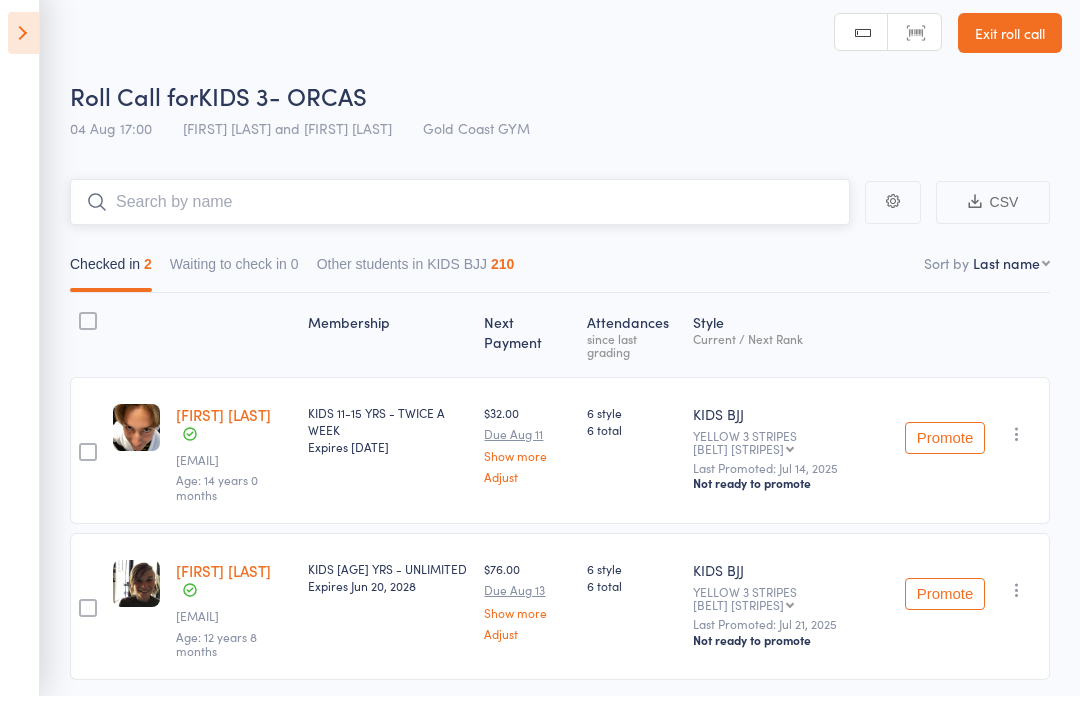 click at bounding box center [460, 213] 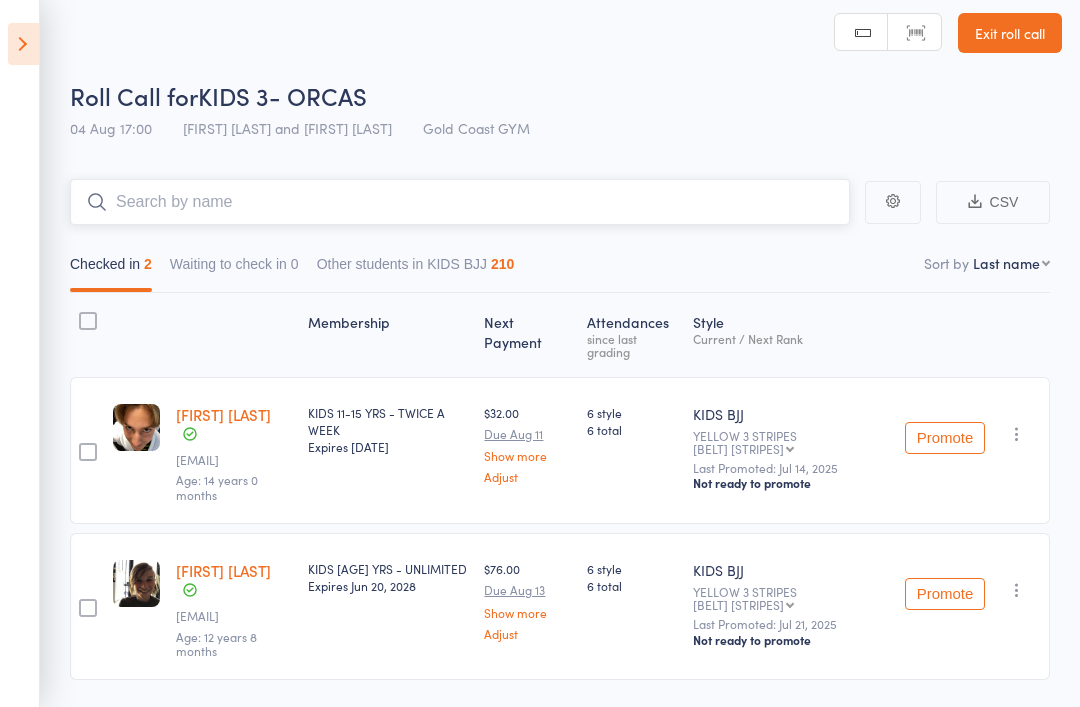 scroll, scrollTop: 10, scrollLeft: 0, axis: vertical 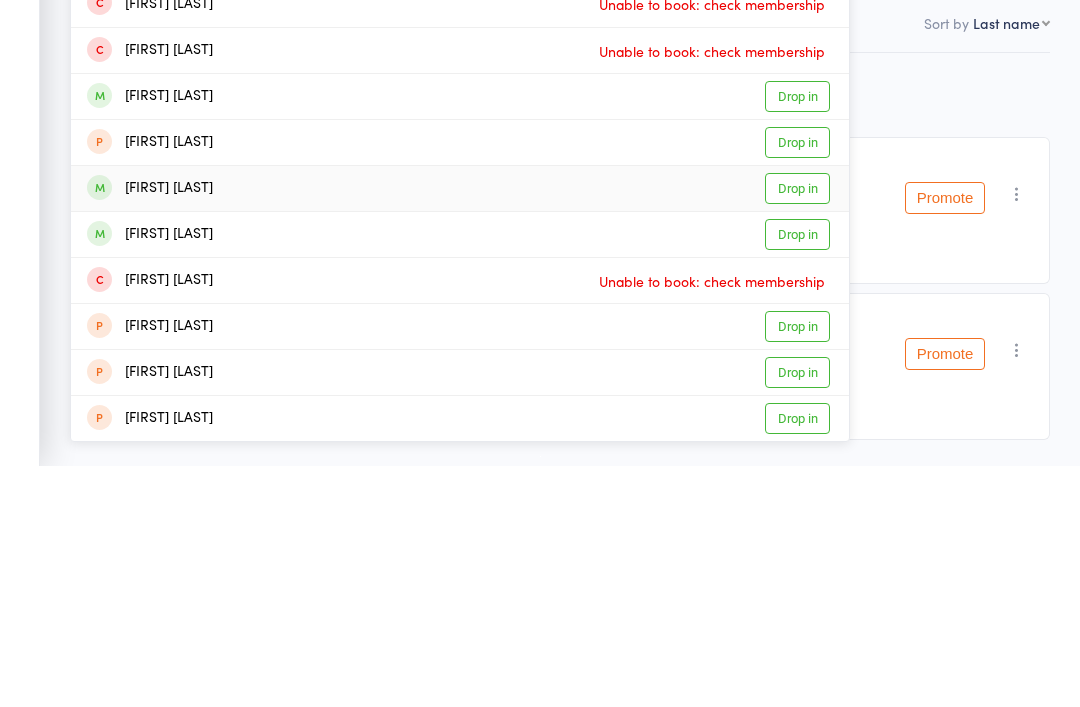 type on "Ben" 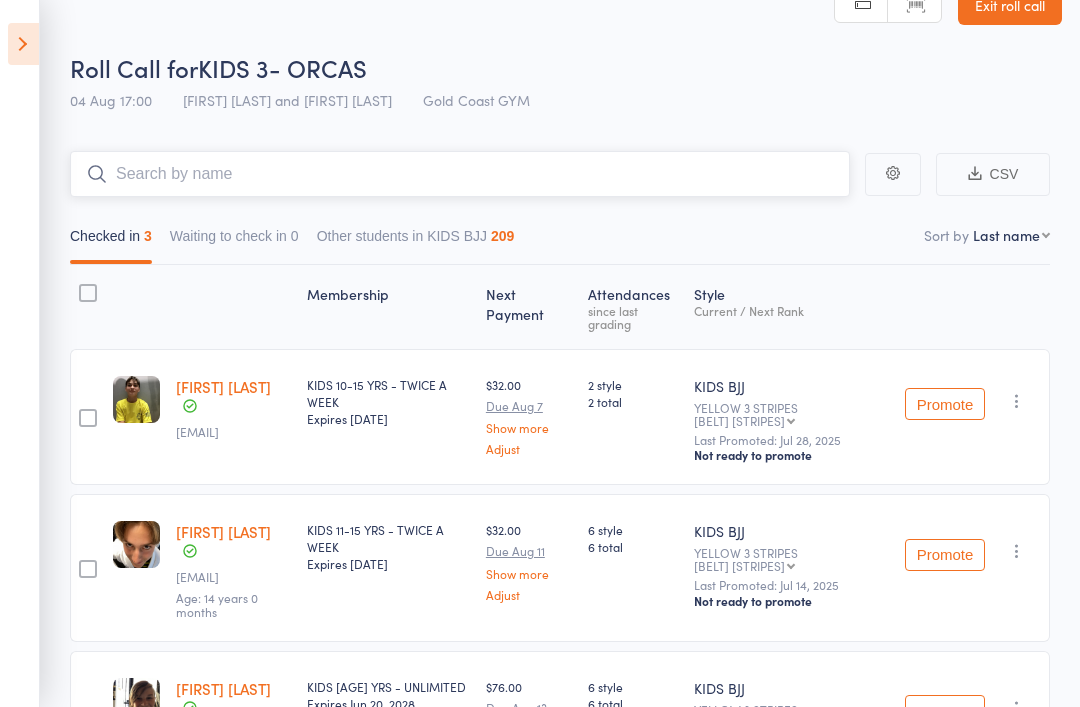 scroll, scrollTop: 0, scrollLeft: 0, axis: both 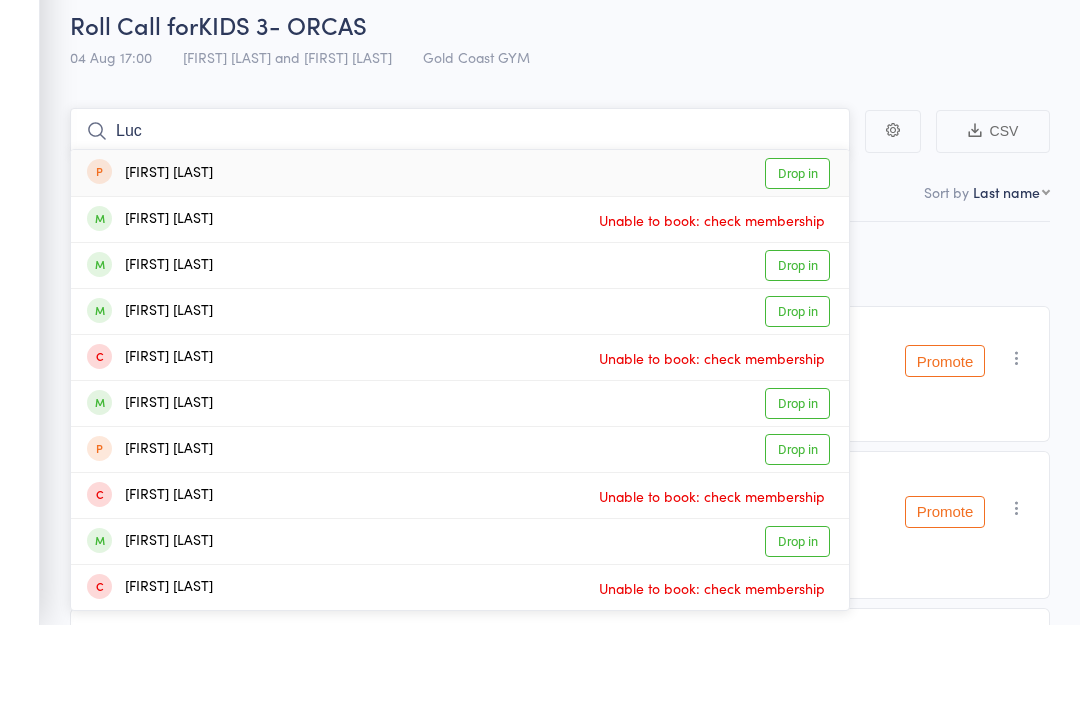 type on "Luc" 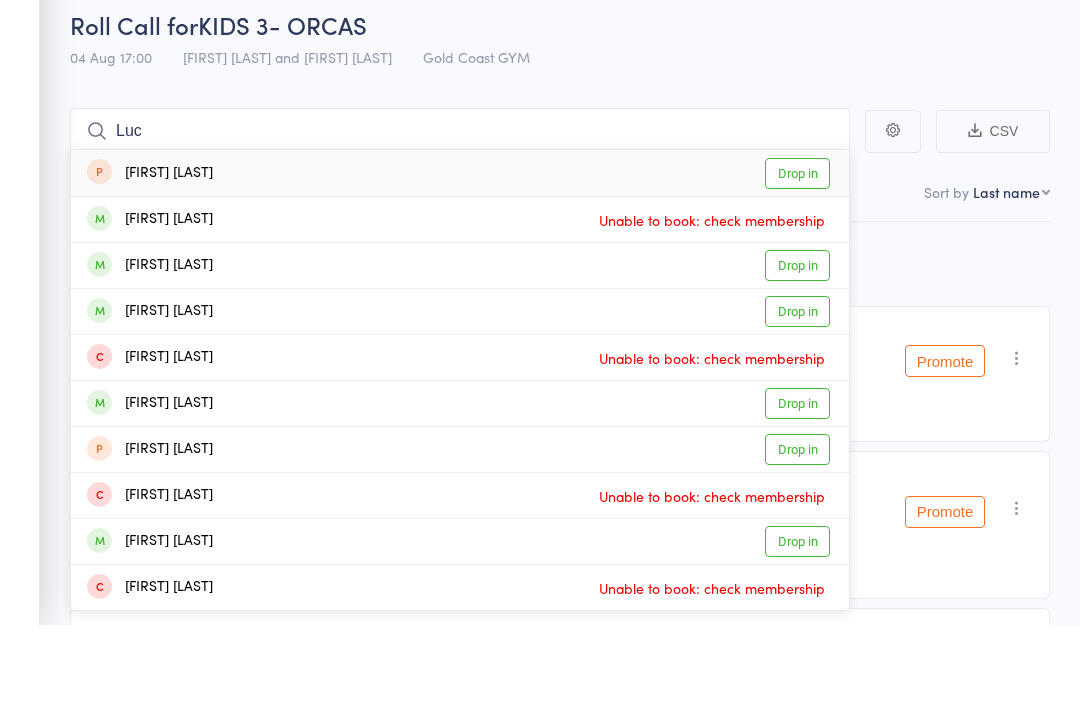click on "Drop in" at bounding box center (797, 347) 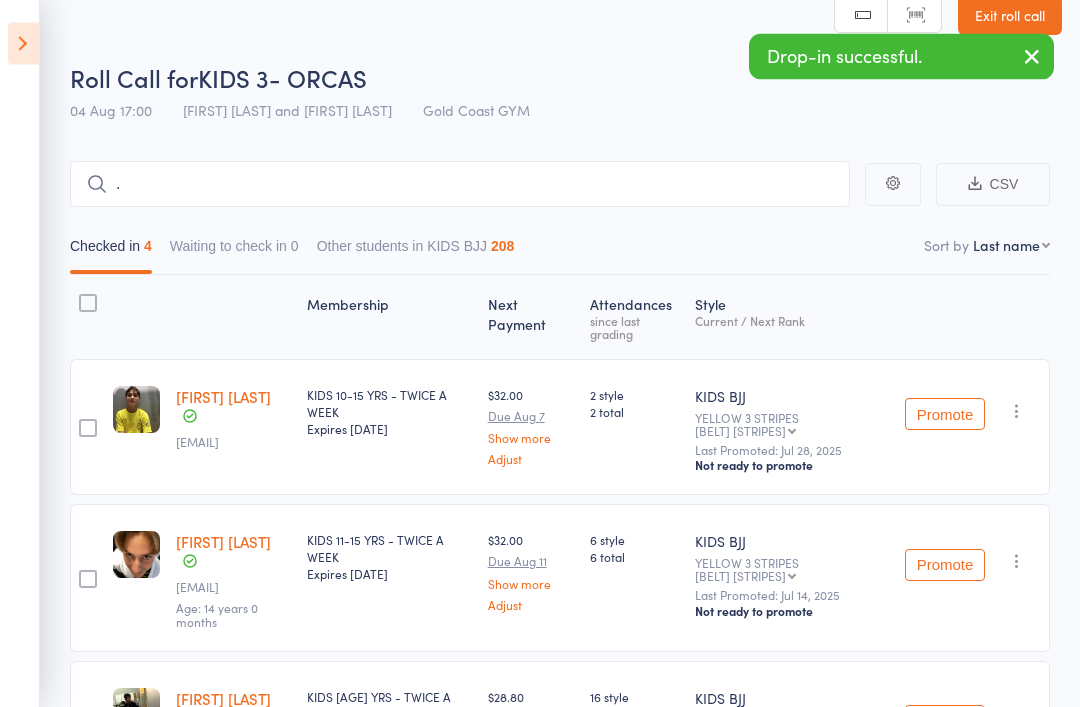 scroll, scrollTop: 0, scrollLeft: 0, axis: both 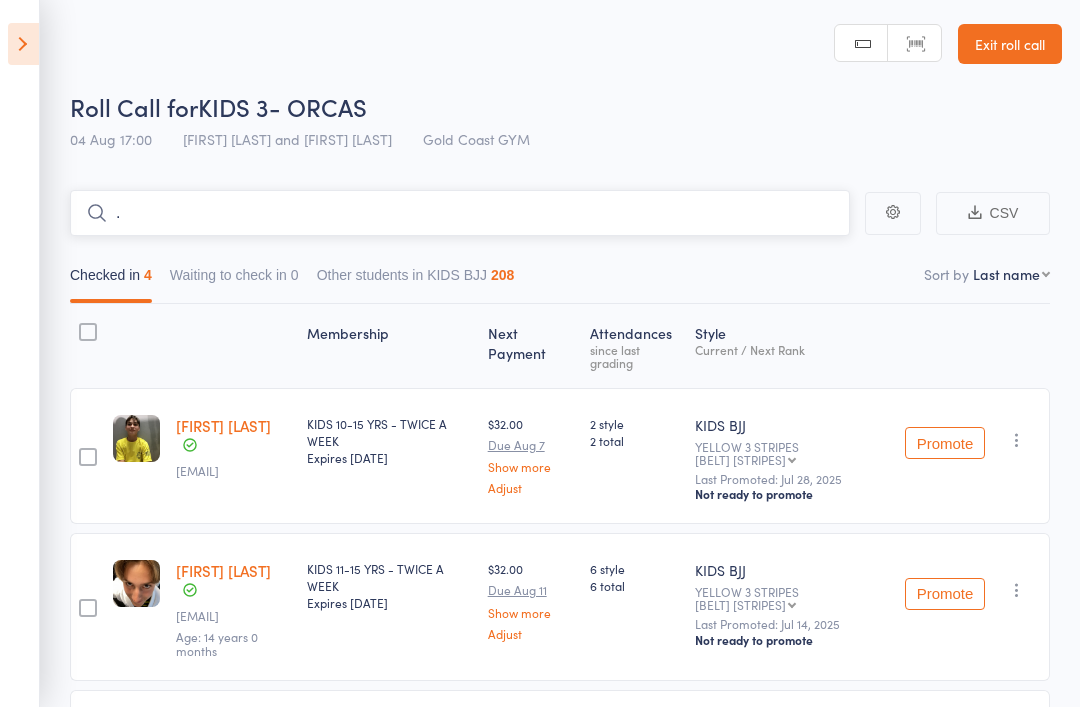click on "." at bounding box center [460, 213] 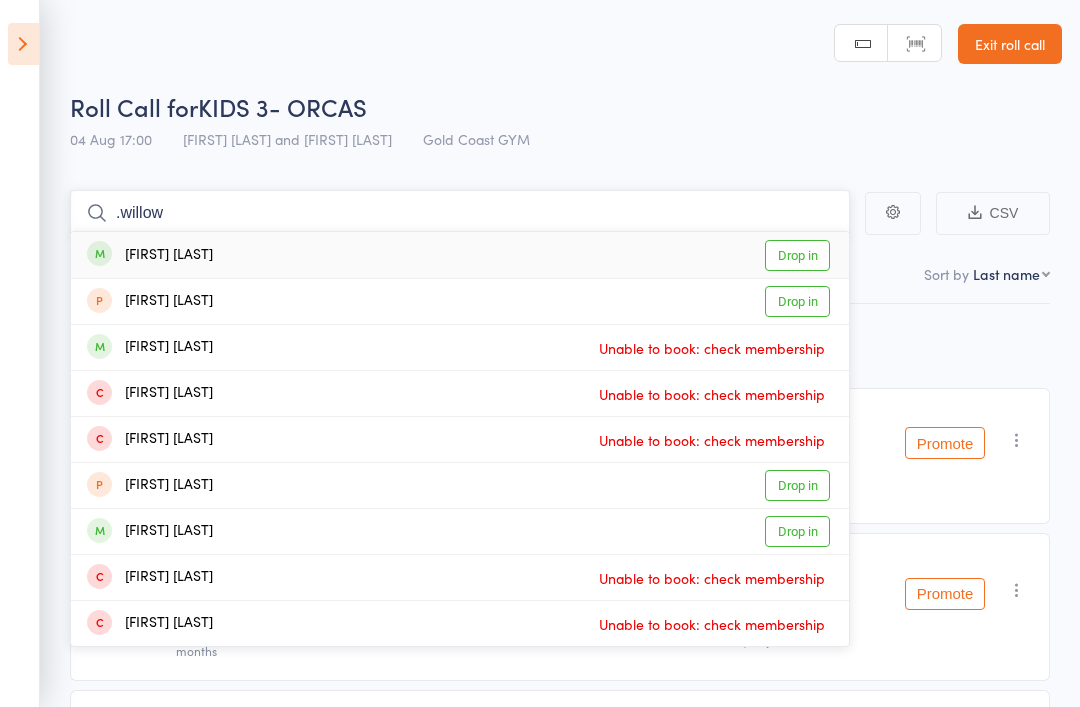 type on ".willow" 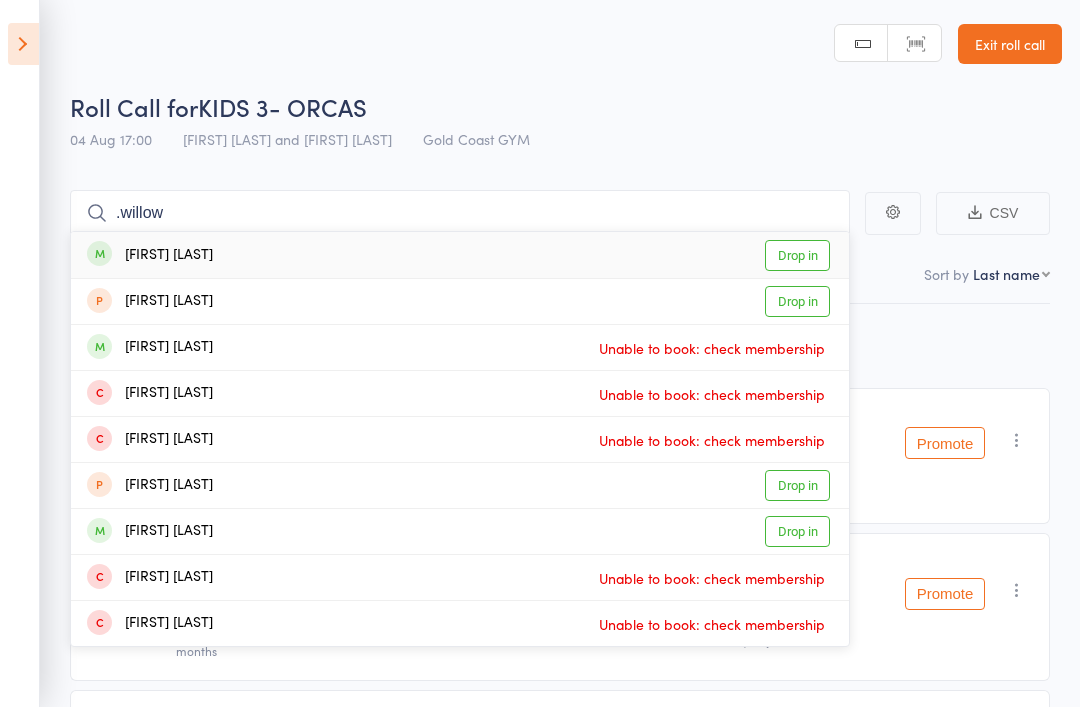 click on "Drop in" at bounding box center [797, 255] 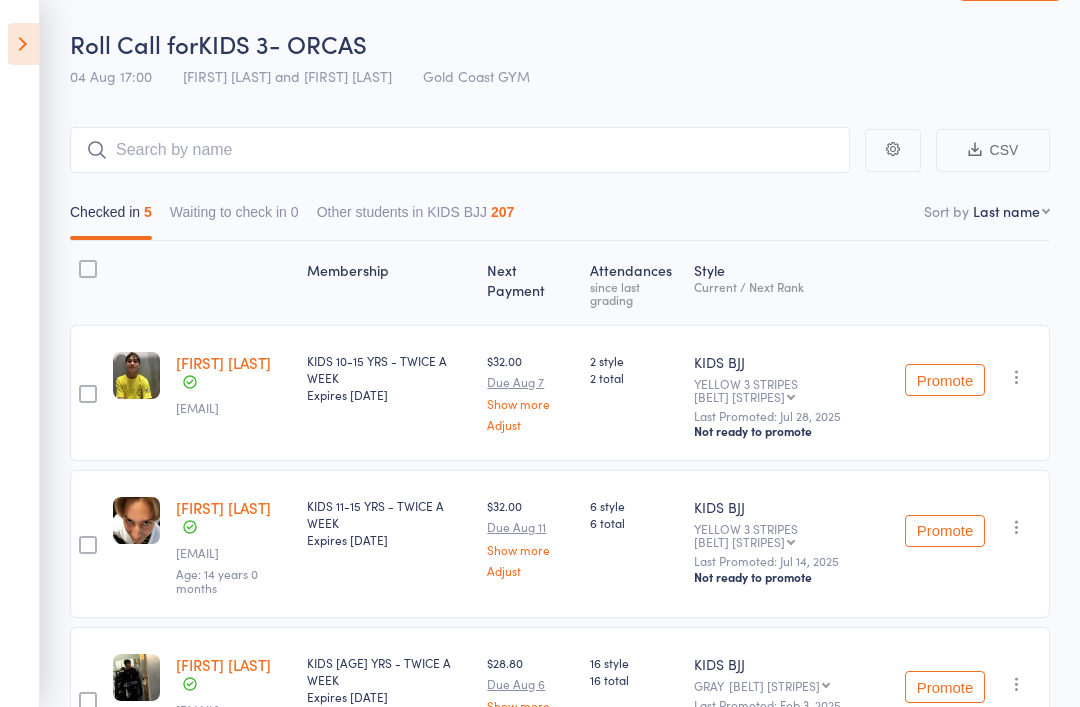 scroll, scrollTop: 0, scrollLeft: 0, axis: both 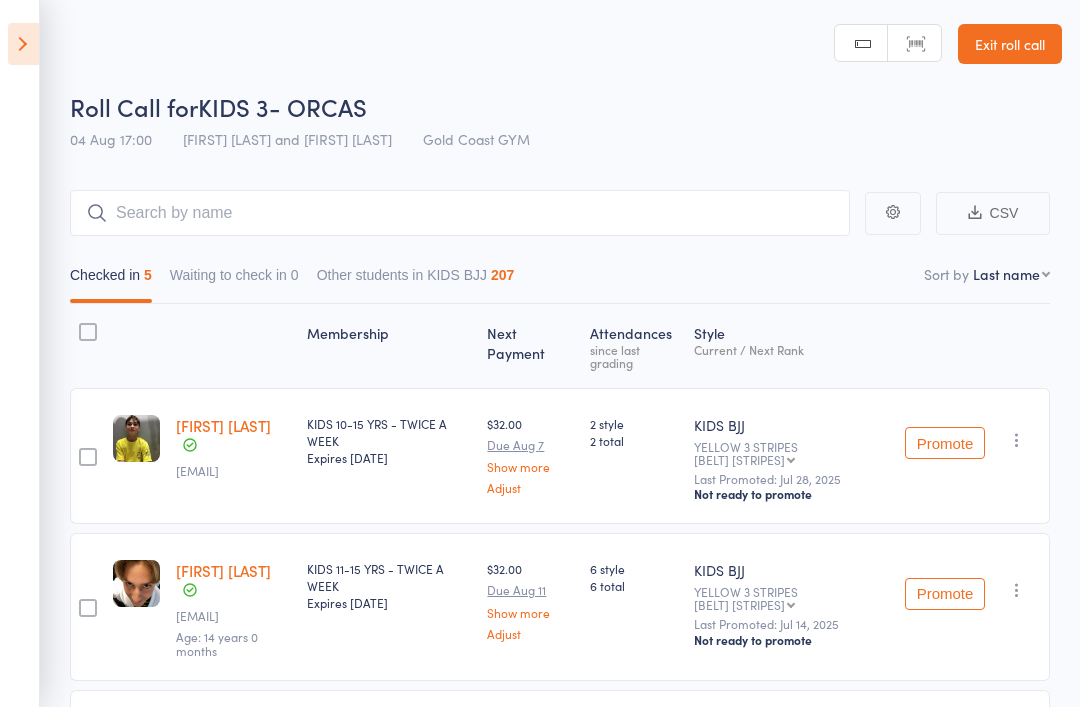 click on "CSV
Checked in  5 Waiting to check in  0 Other students in KIDS BJJ  207
Sort by   Last name First name Last name Birthday today? Behind on payments? Check in time Next payment date Next payment amount Membership name Membership expires Ready to grade Style and Rank Style attendance count All attendance count Last Promoted Membership Next Payment Atten­dances since last grading Style Current / Next Rank edit BEN BARTON HARVEY    jonathanbartonharvey@yahoo.co.uk KIDS 10-15 YRS - TWICE A WEEK Expires Jun 21, 2028  $32.00 Due Aug 7  Show more Adjust 2 style 2 total KIDS BJJ YELLOW 3 STRIPES  YELLOW 4 STRIPES  YELLOW 4 STRIPES YELLOW / BLACK ORANGE / WHITE ORANGE / WHITE 1 STRIPE ORANGE / WHITE 2 STRIPES ORANGE / WHITE 3 STRIPES ORANGE / WHITE 4 STRIPES ORANGE ORANGE 1 STRIPE ORANGE 2 STRIPES ORANGE 3 STRIPES ORANGE 4 STRIPES ORANGE / BLACK ORANGE / BLACK 1 STRIPE ORANGE / BLACK 2 STRIPE ORANGE / BLACK 3 STRIPE ORANGE / BLACK 4 STRIPE GREEN / WHITE GREEN / WHITE 1 STRIPE GREEN / WHITE 2 STRIPES GREEN Remove" at bounding box center [540, 692] 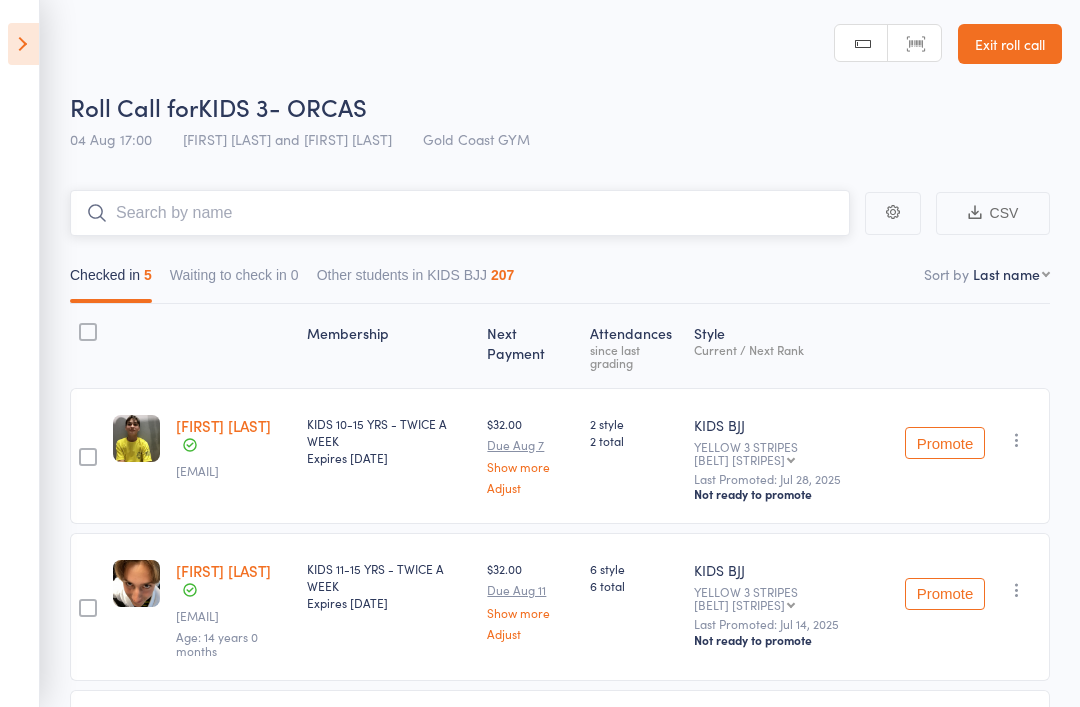 click at bounding box center (460, 213) 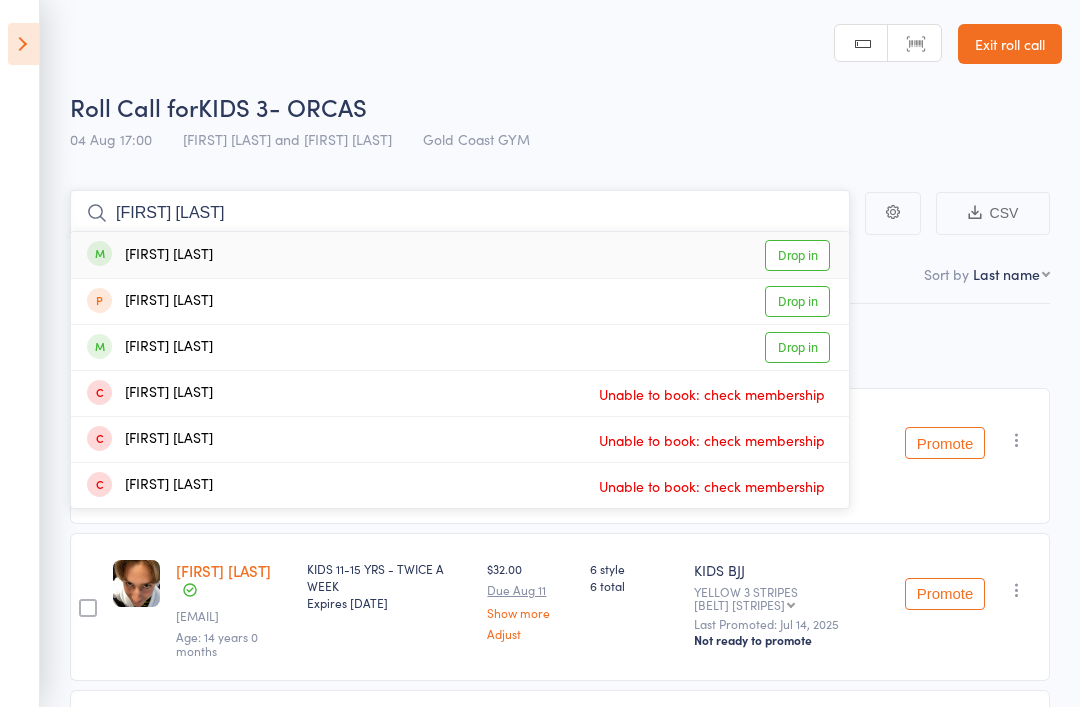 type on "Kai h" 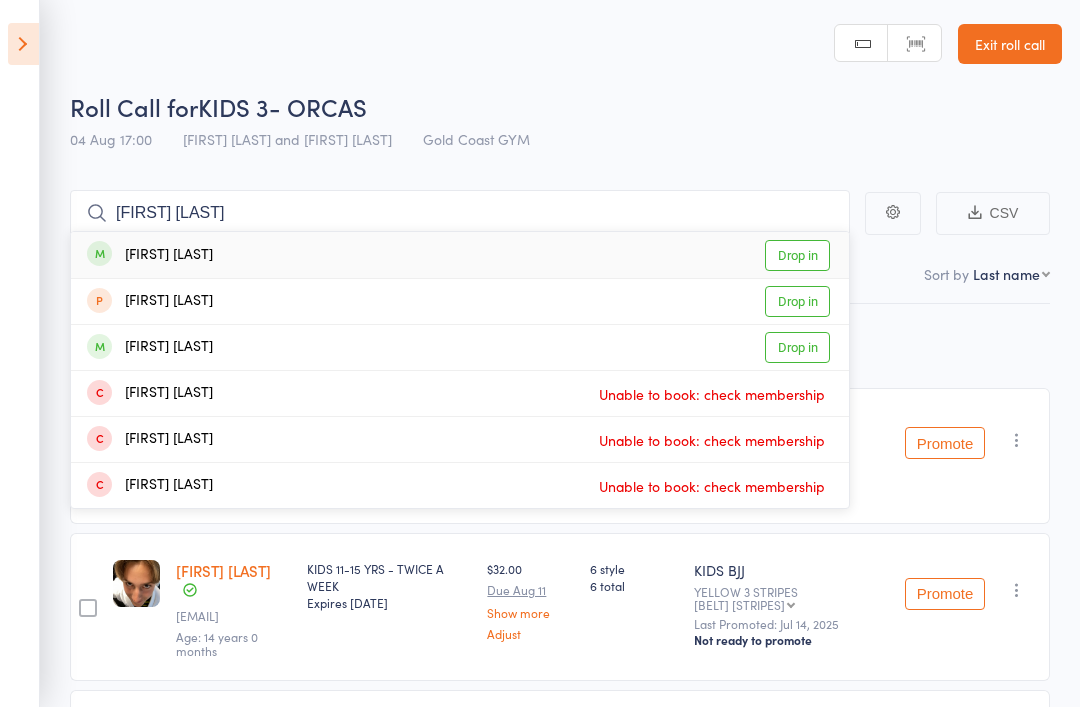 click on "Drop in" at bounding box center (797, 255) 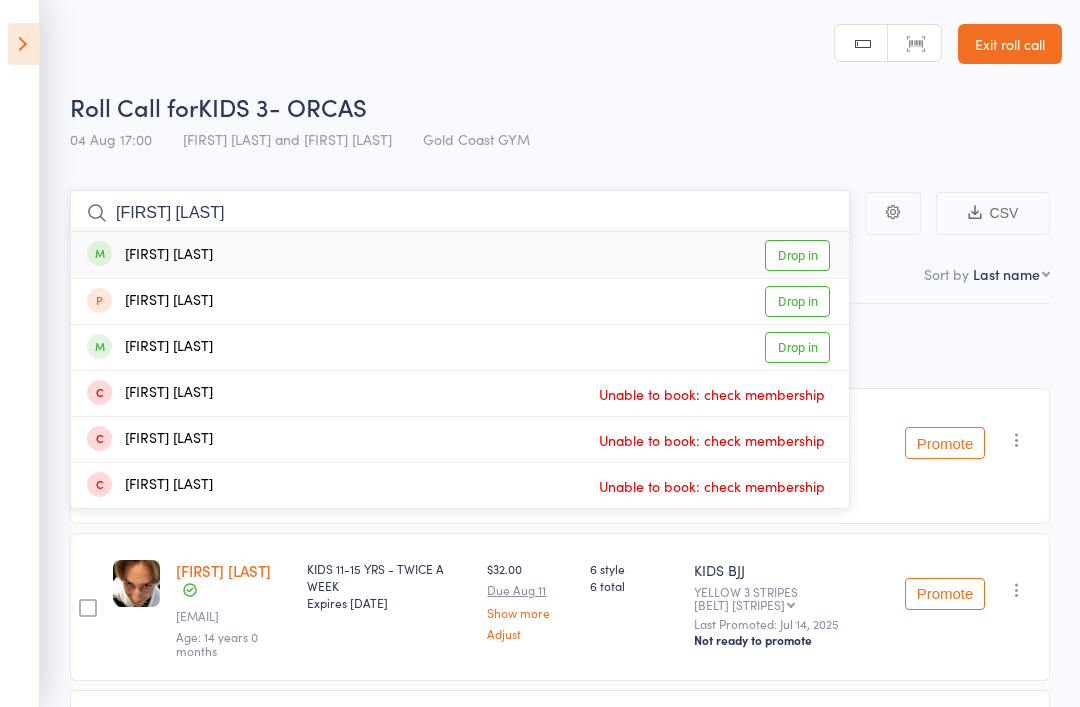 type 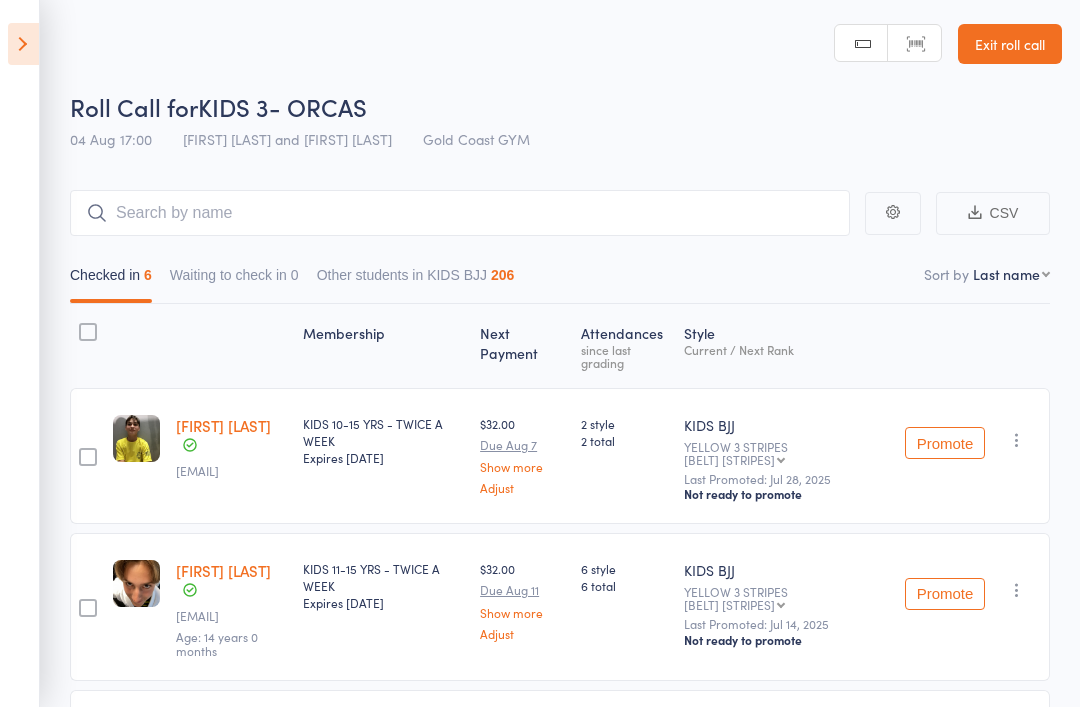 click at bounding box center [23, 44] 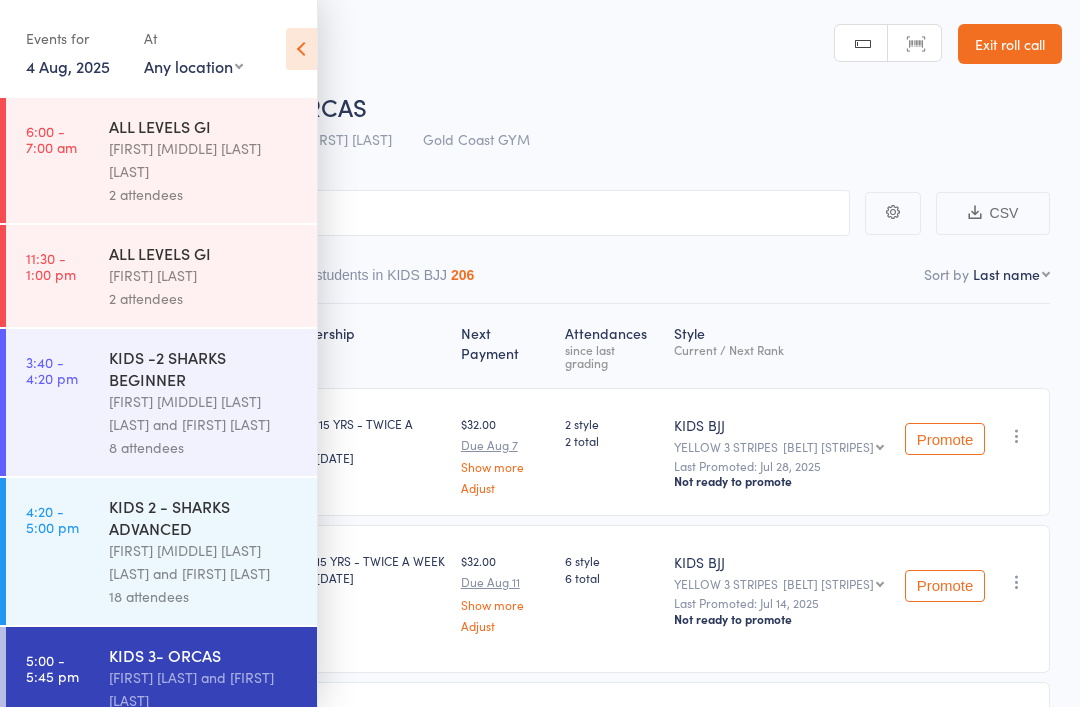 click on "Miguel Alencar Flores Junior and Philipe Glazer" at bounding box center [204, 562] 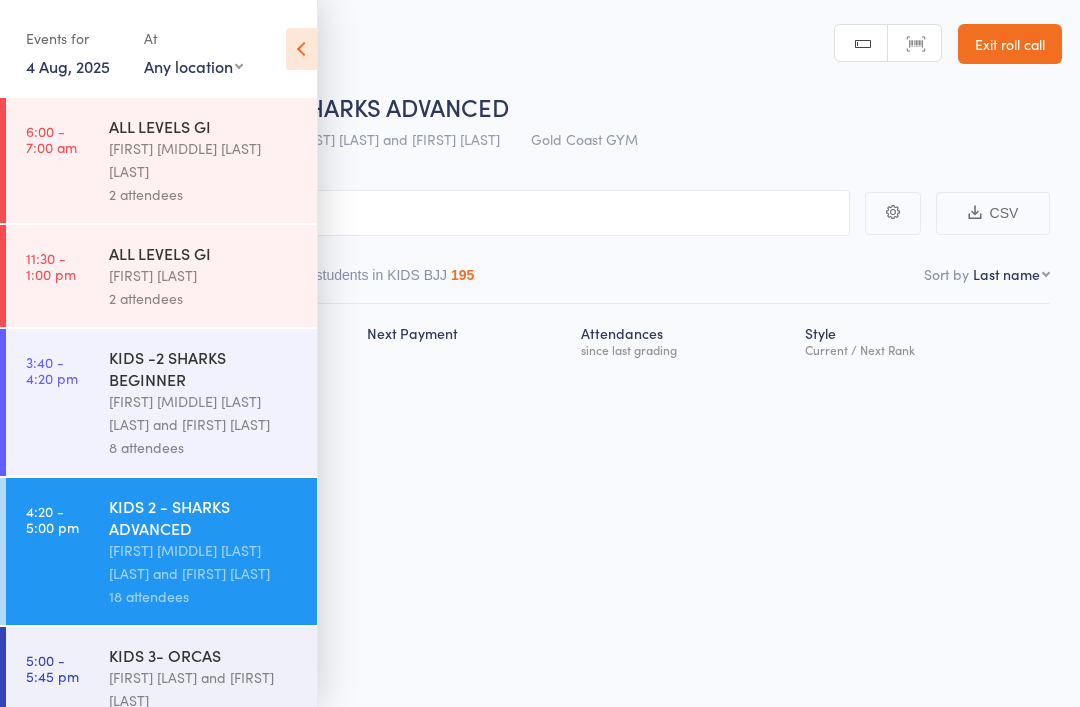 click at bounding box center (301, 49) 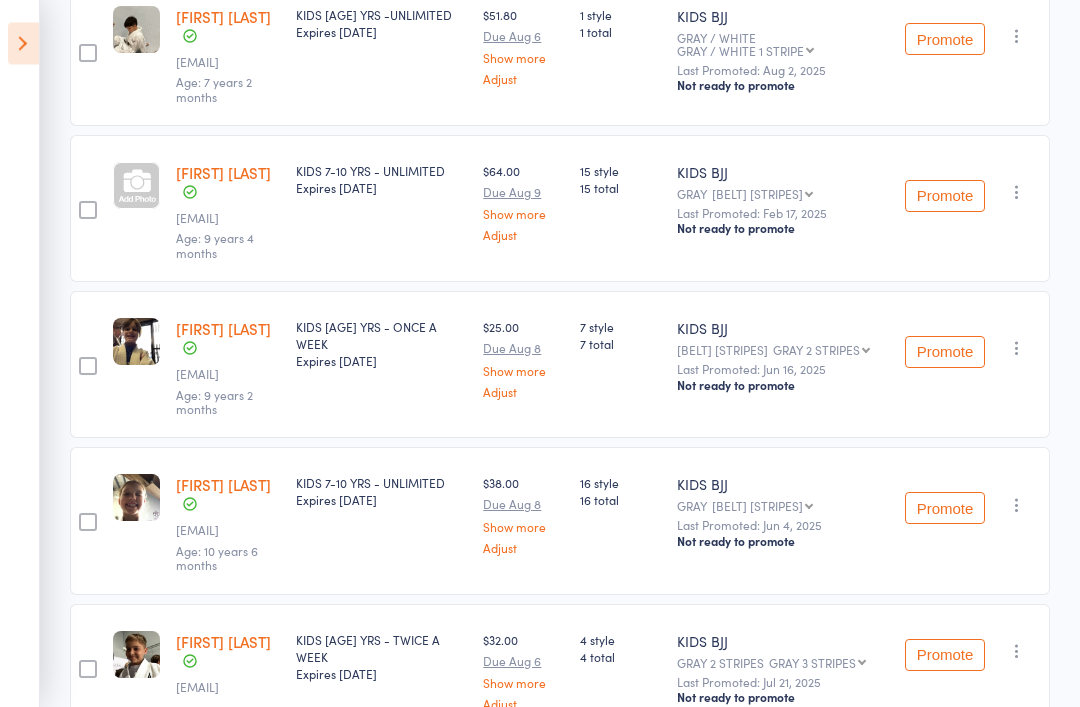 scroll, scrollTop: 1174, scrollLeft: 0, axis: vertical 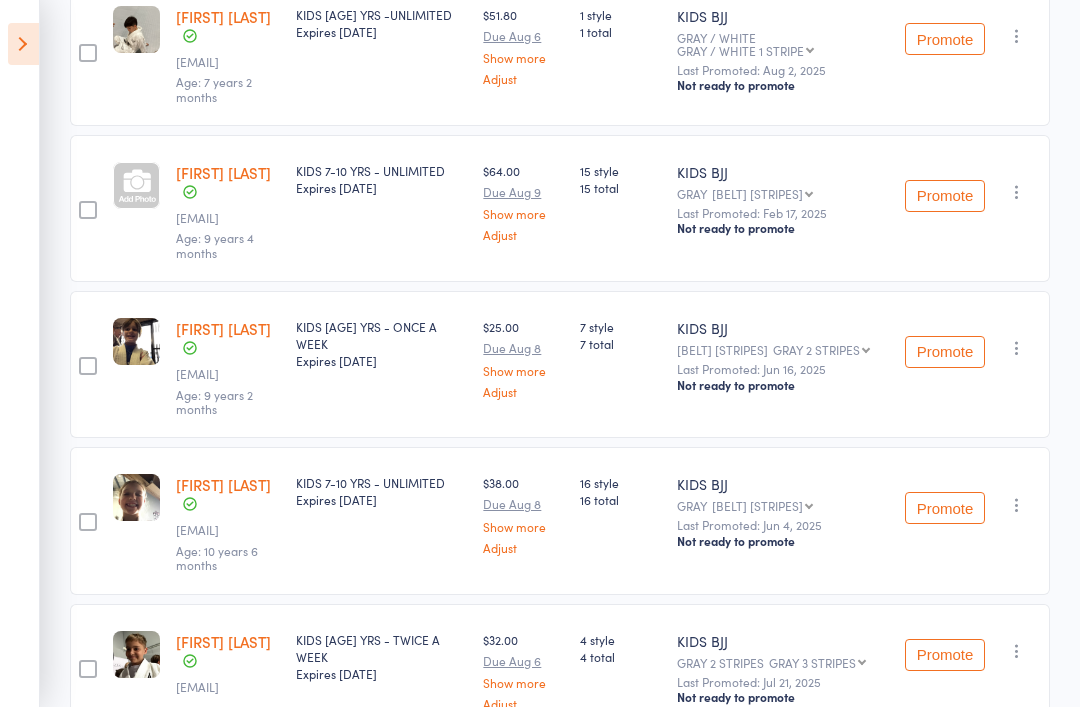 click on "3 style 3 total" at bounding box center (620, 814) 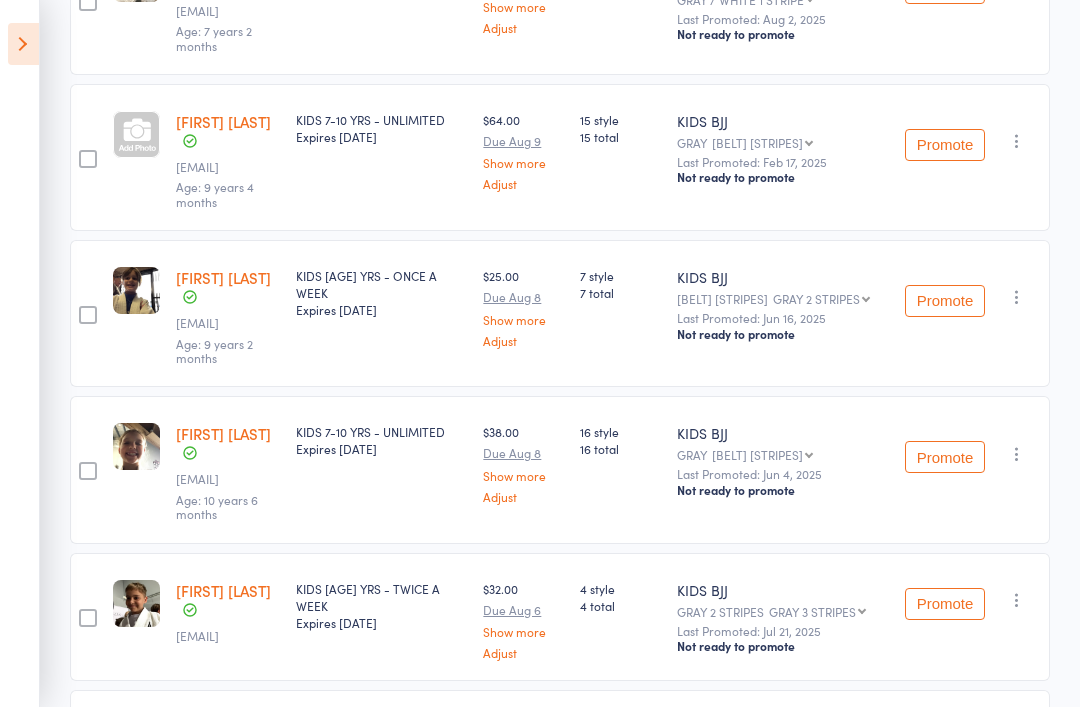scroll, scrollTop: 1228, scrollLeft: 0, axis: vertical 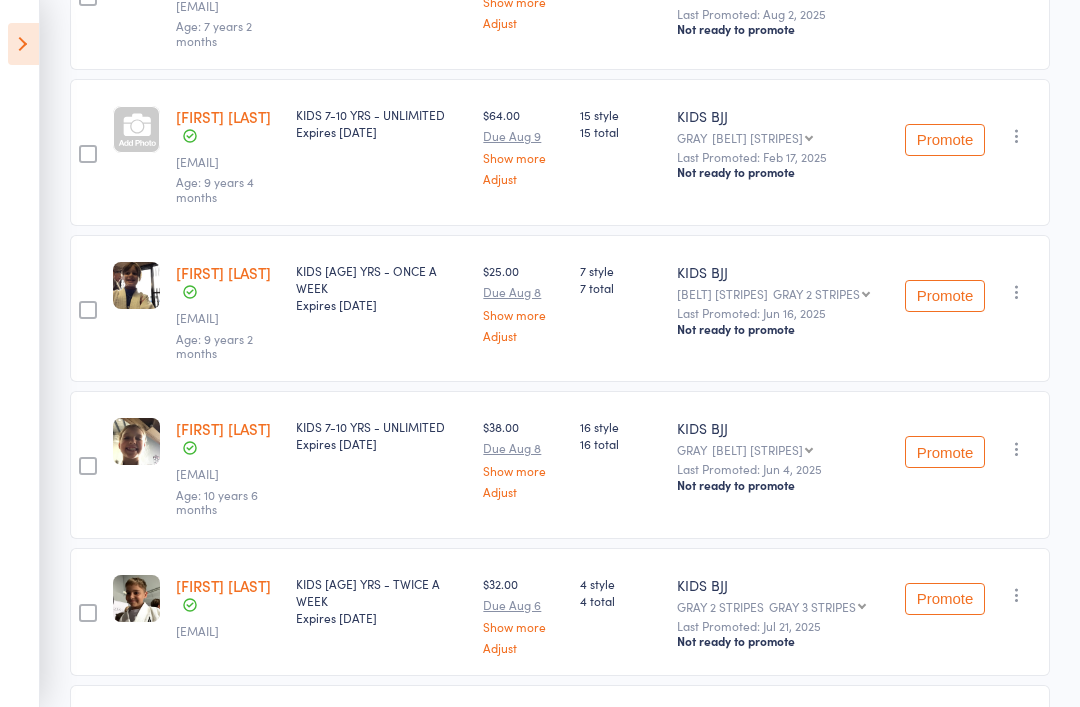 click on "Promote" at bounding box center [945, 452] 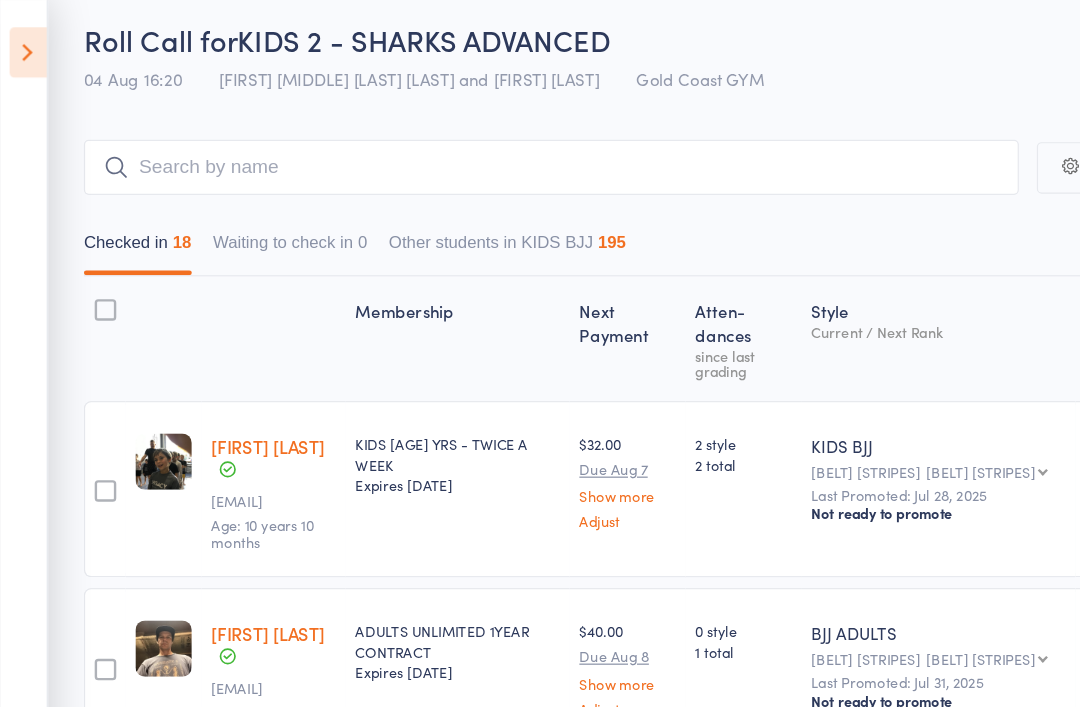 scroll, scrollTop: 0, scrollLeft: 0, axis: both 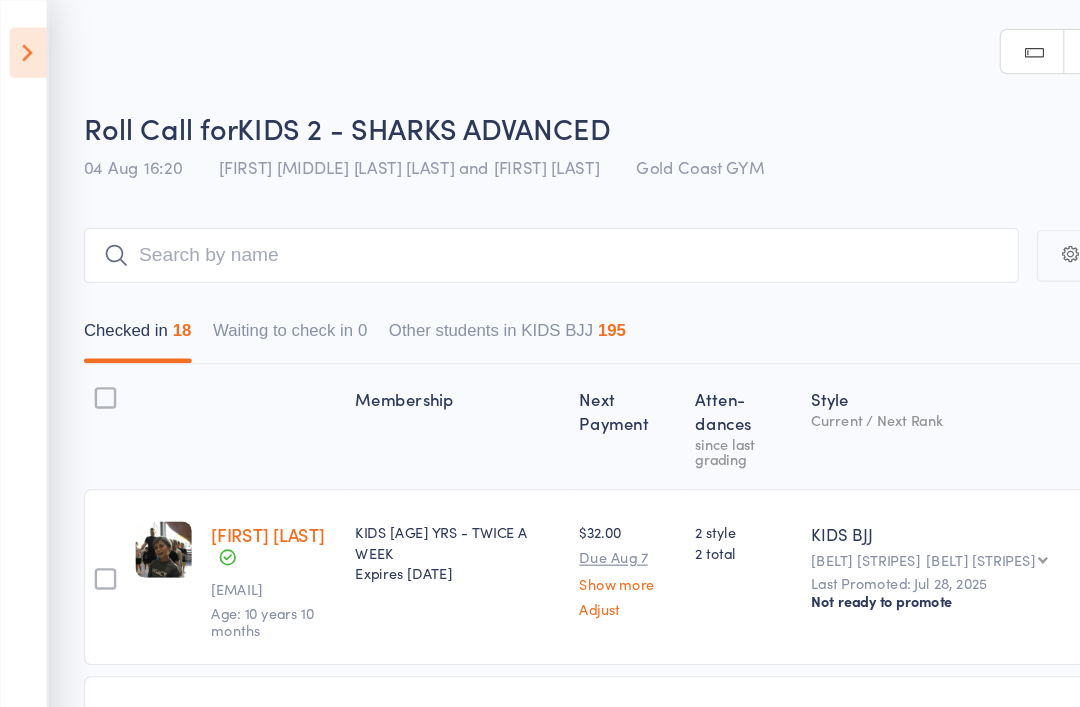 click on "Events for 4 Aug, 2025 4 Aug, 2025
August 2025
Sun Mon Tue Wed Thu Fri Sat
31
27
28
29
30
31
01
02
32
03
04
05
06
07
08
09
33
10
11
12
13
14
15
16
34
17
18
19
20
21
22
23
35
24
25
26
27
28
29
30" at bounding box center (20, 353) 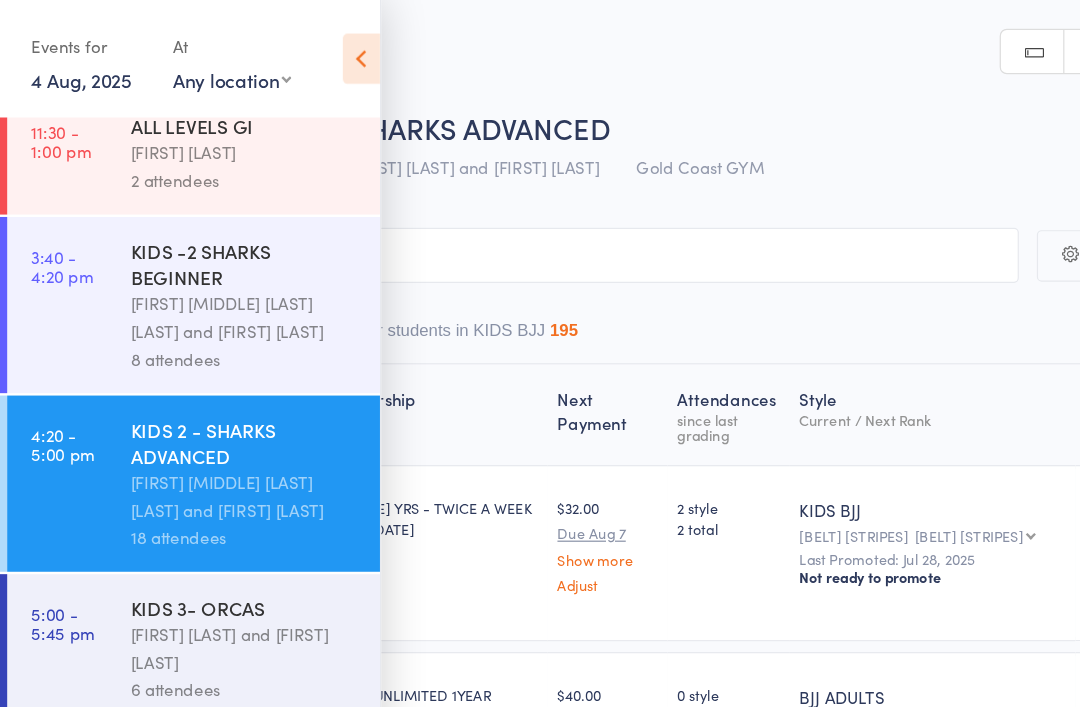 scroll, scrollTop: 144, scrollLeft: 0, axis: vertical 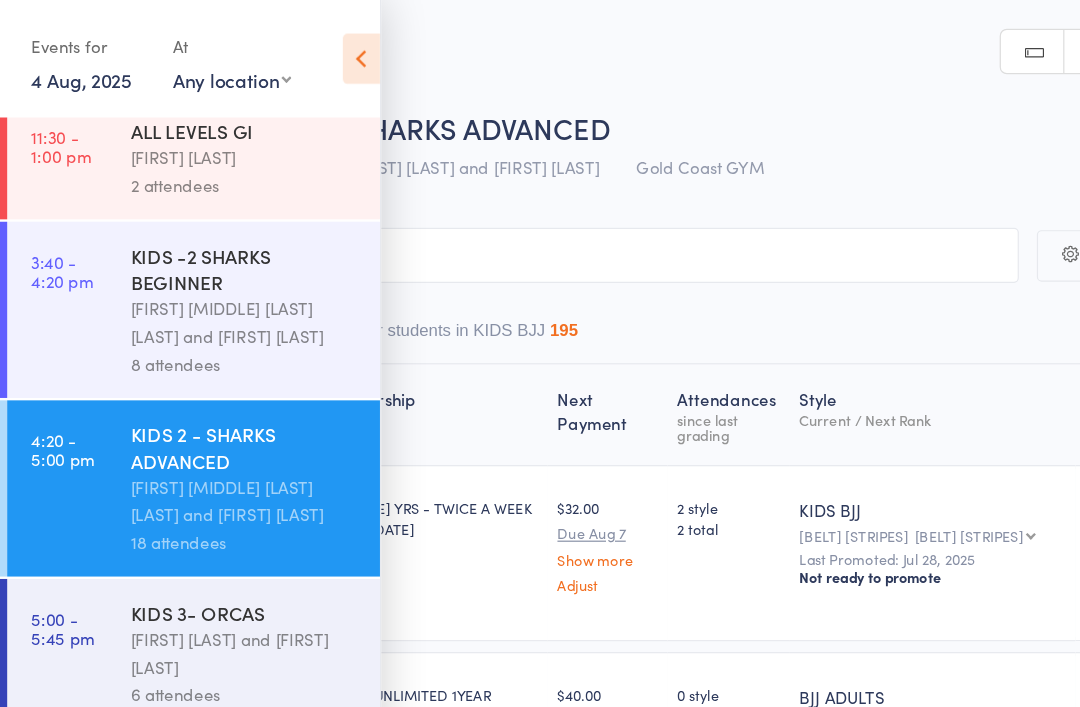 click on "5:00 - 5:45 pm" at bounding box center (52, 524) 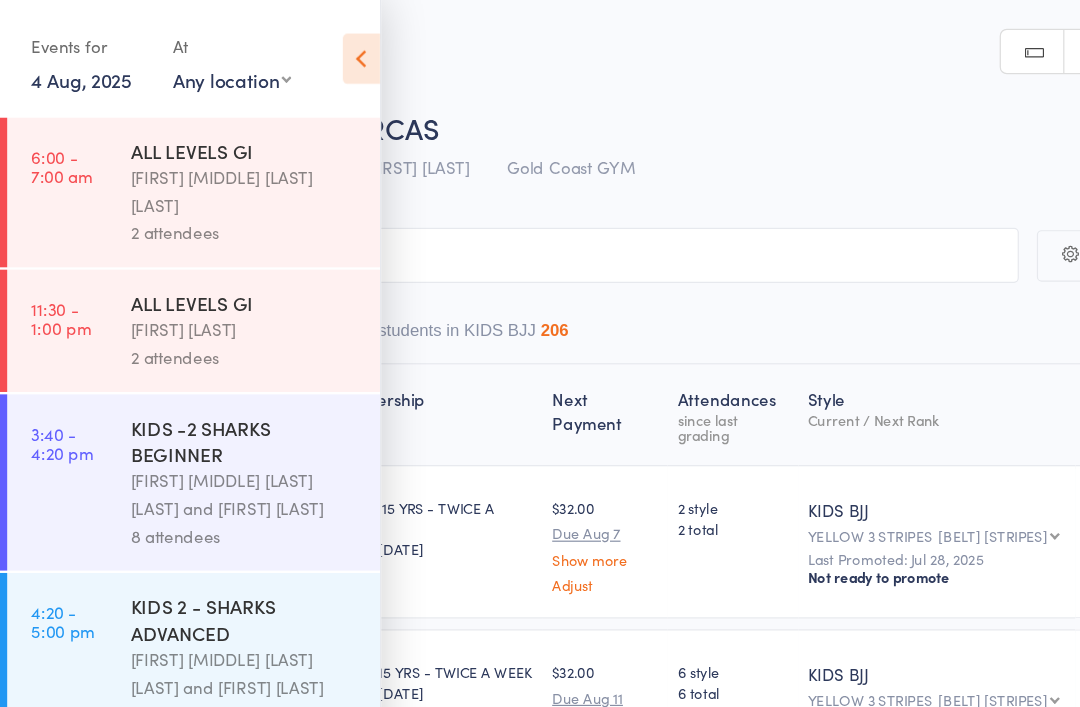 click on "Roll Call for  KIDS 3- ORCAS 04 Aug 17:00  Philipe Glazer and Miguel Alencar Flores Junior  Gold Coast GYM" at bounding box center (566, 125) 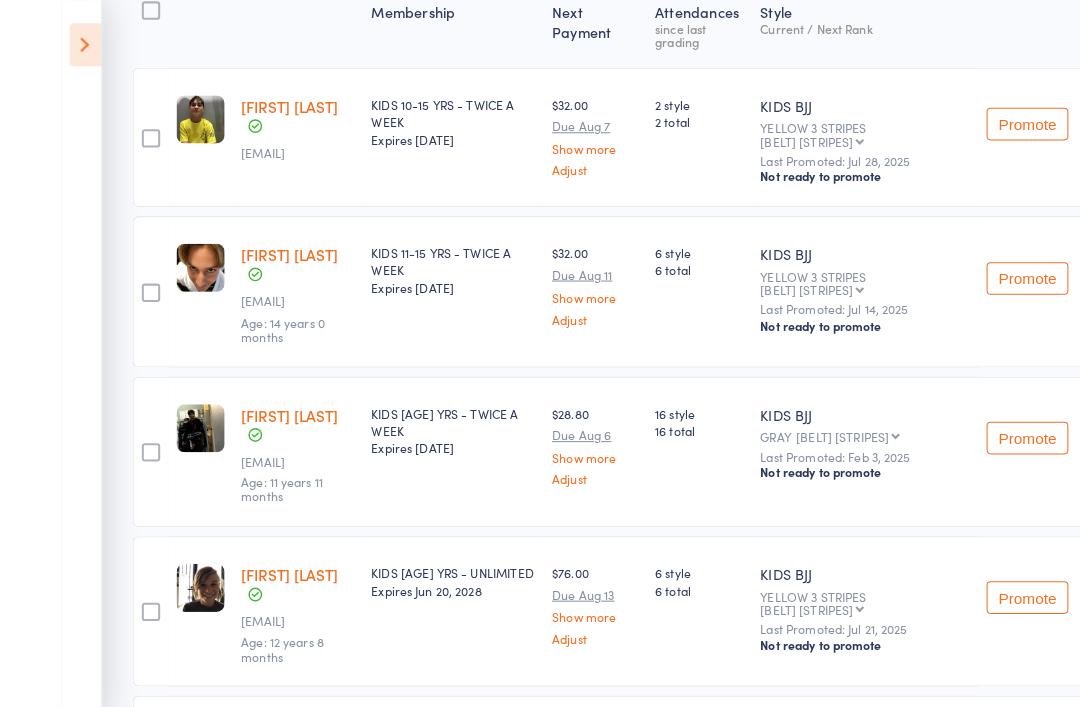 scroll, scrollTop: 0, scrollLeft: 0, axis: both 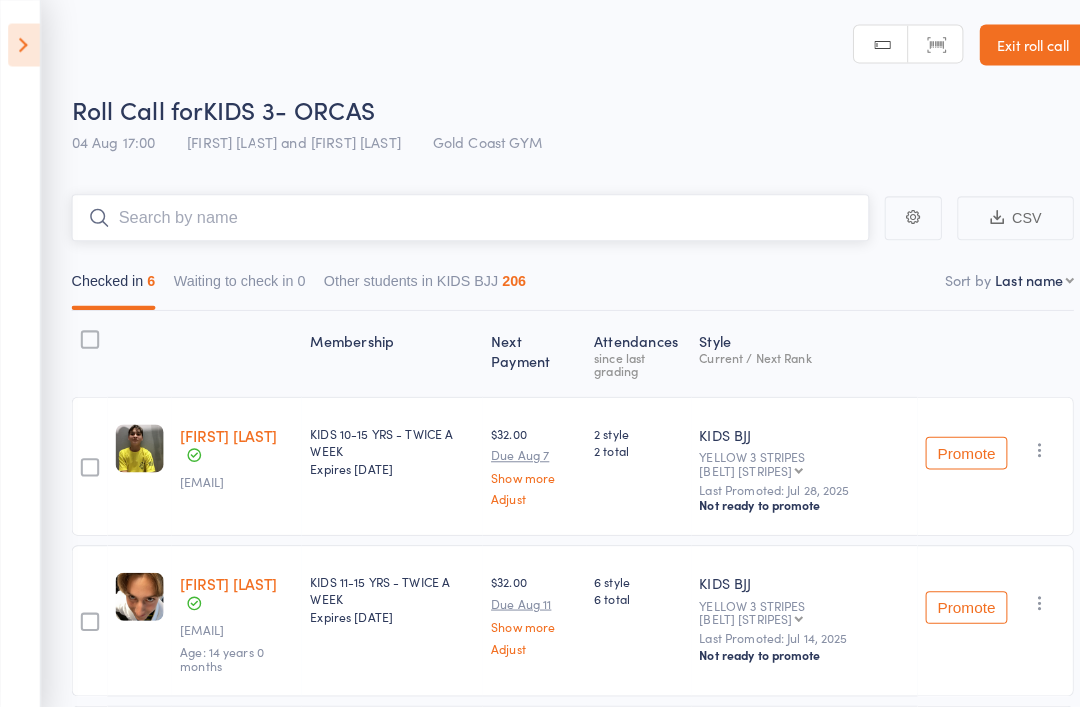 click at bounding box center [460, 213] 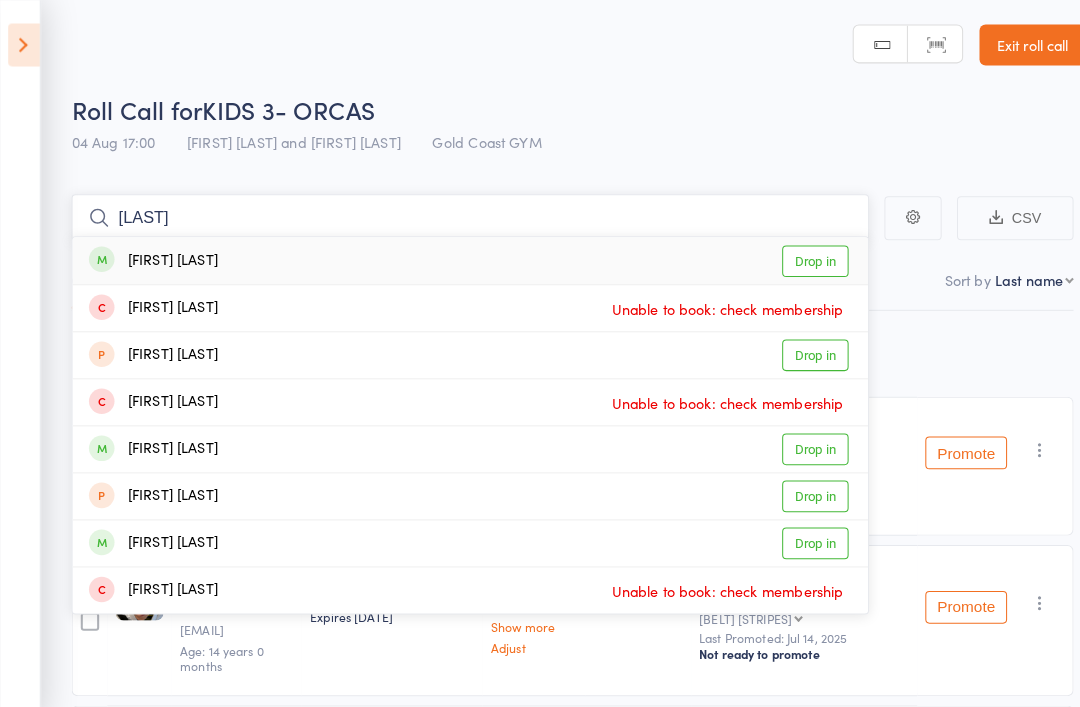 type on "Bentely" 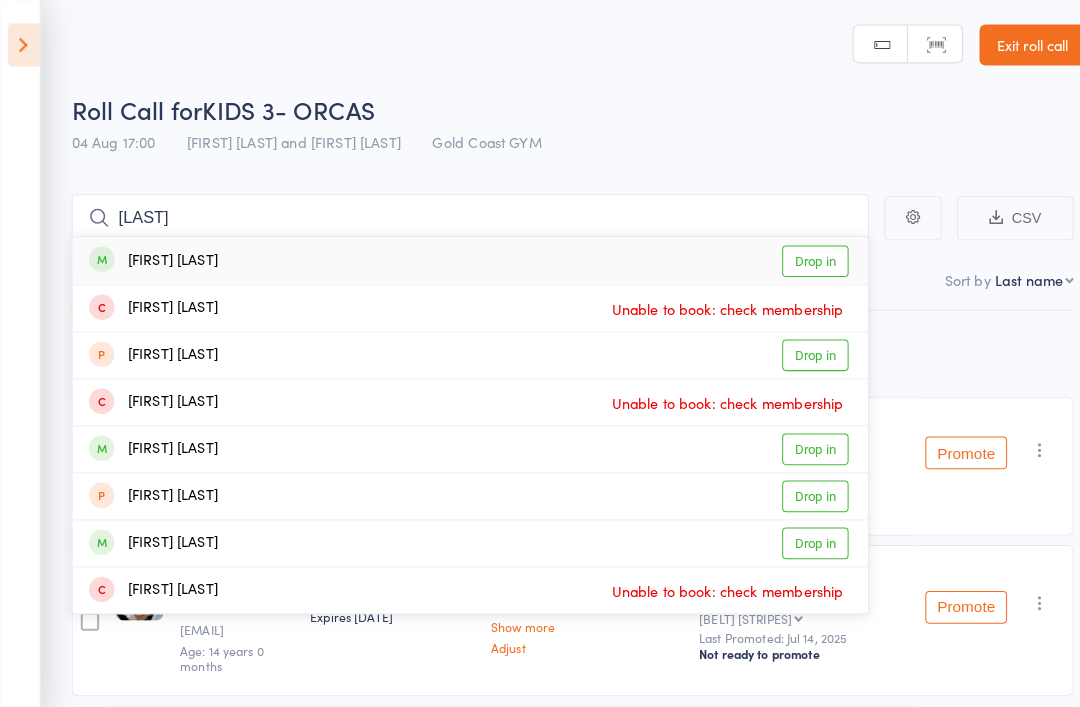 click on "Drop in" at bounding box center [797, 255] 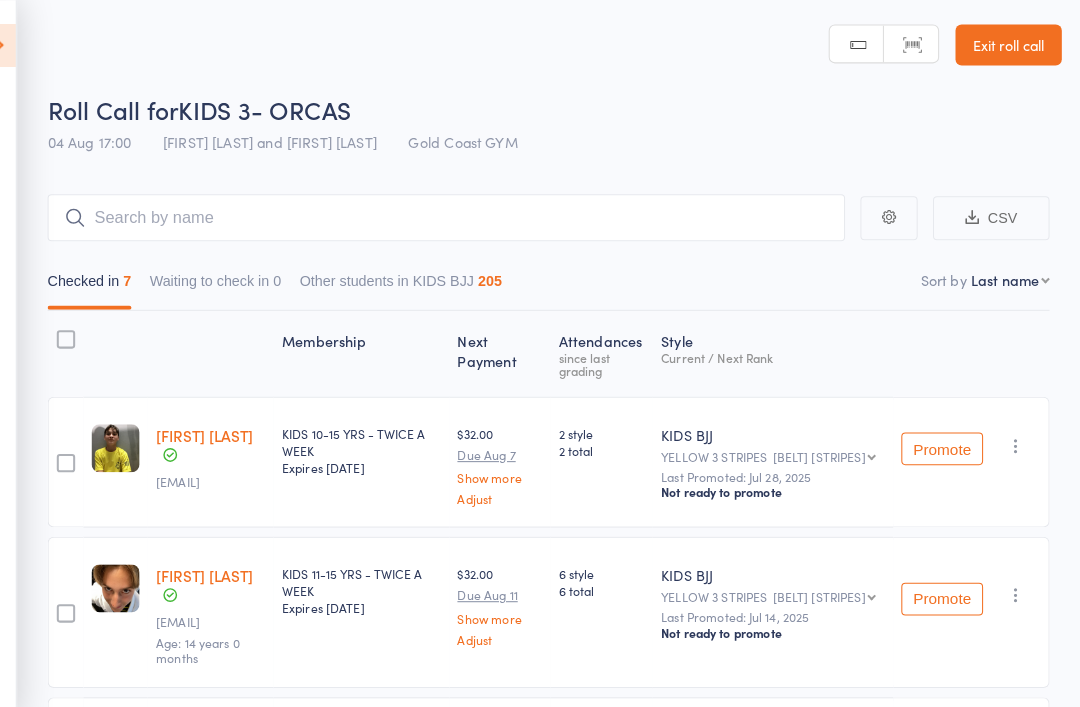 click on "Roll Call for  KIDS 3- ORCAS 04 Aug 17:00  Philipe Glazer and Miguel Alencar Flores Junior  Gold Coast GYM" at bounding box center [566, 125] 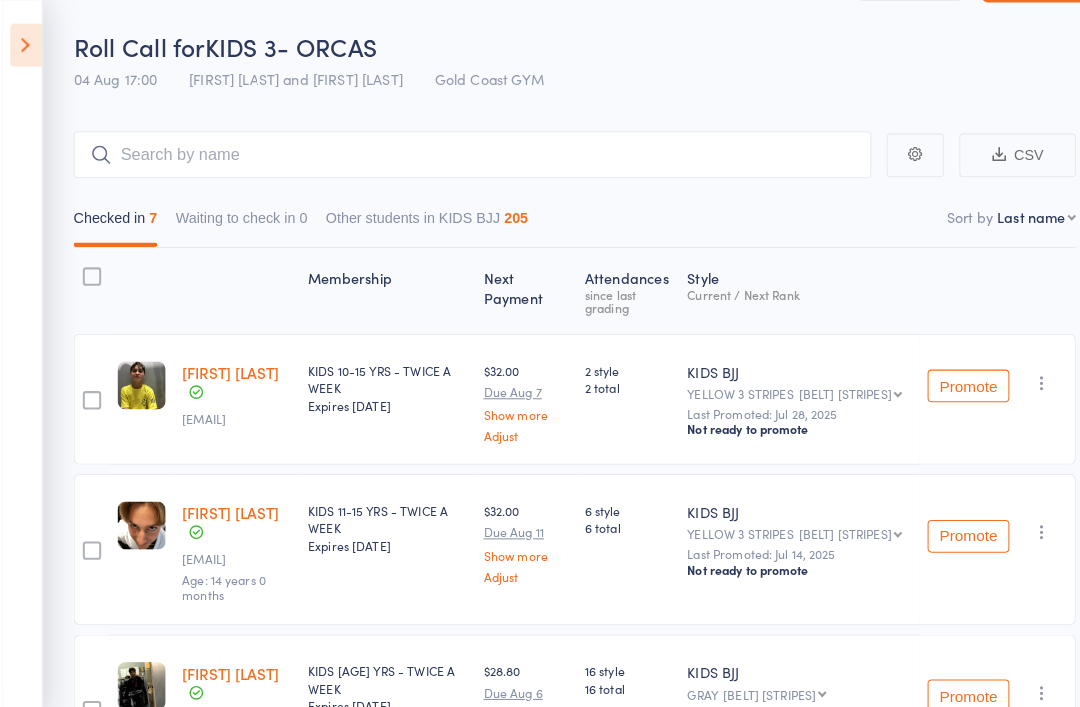 scroll, scrollTop: 0, scrollLeft: 0, axis: both 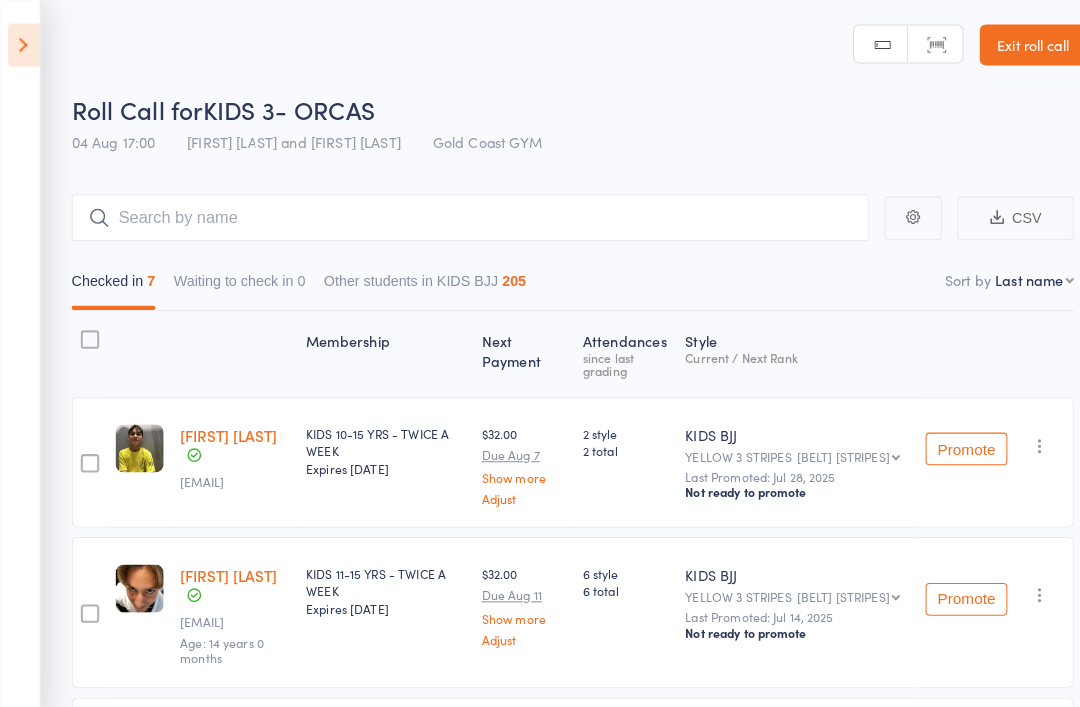 click on "Exit roll call" at bounding box center (1010, 44) 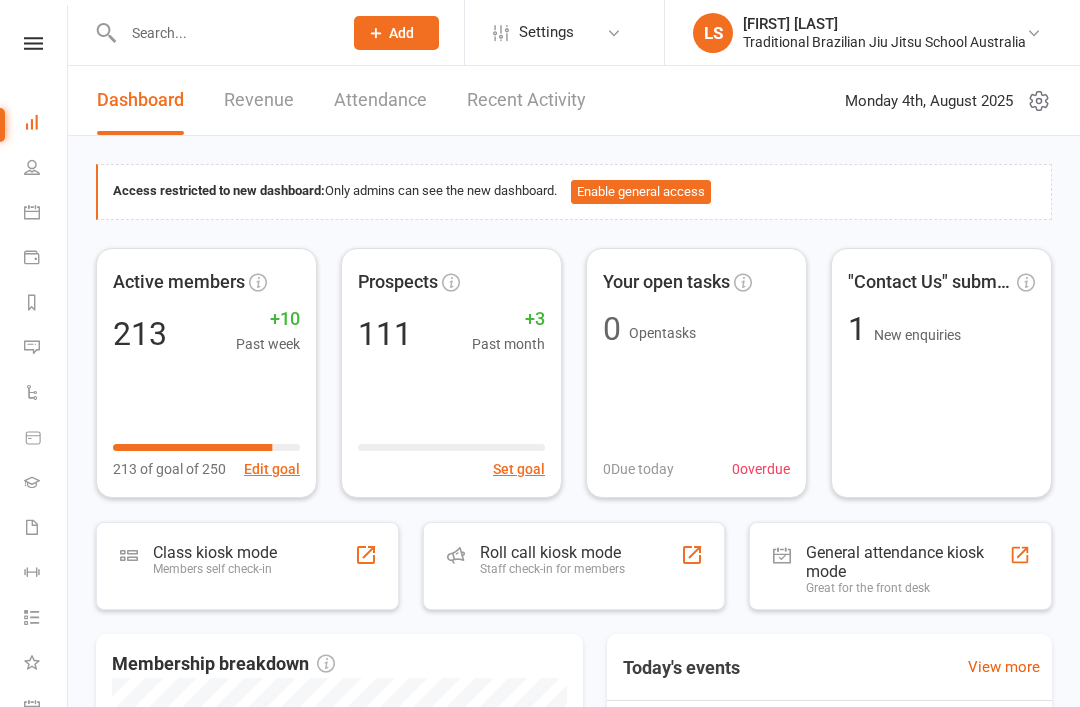 scroll, scrollTop: 0, scrollLeft: 0, axis: both 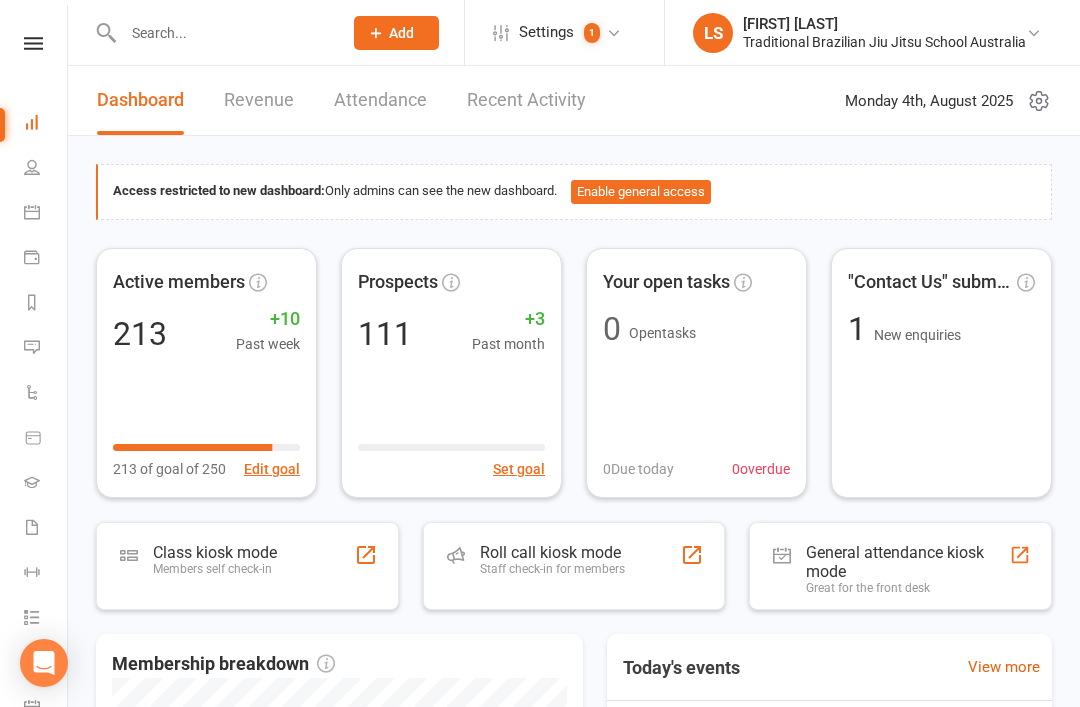 click at bounding box center (222, 33) 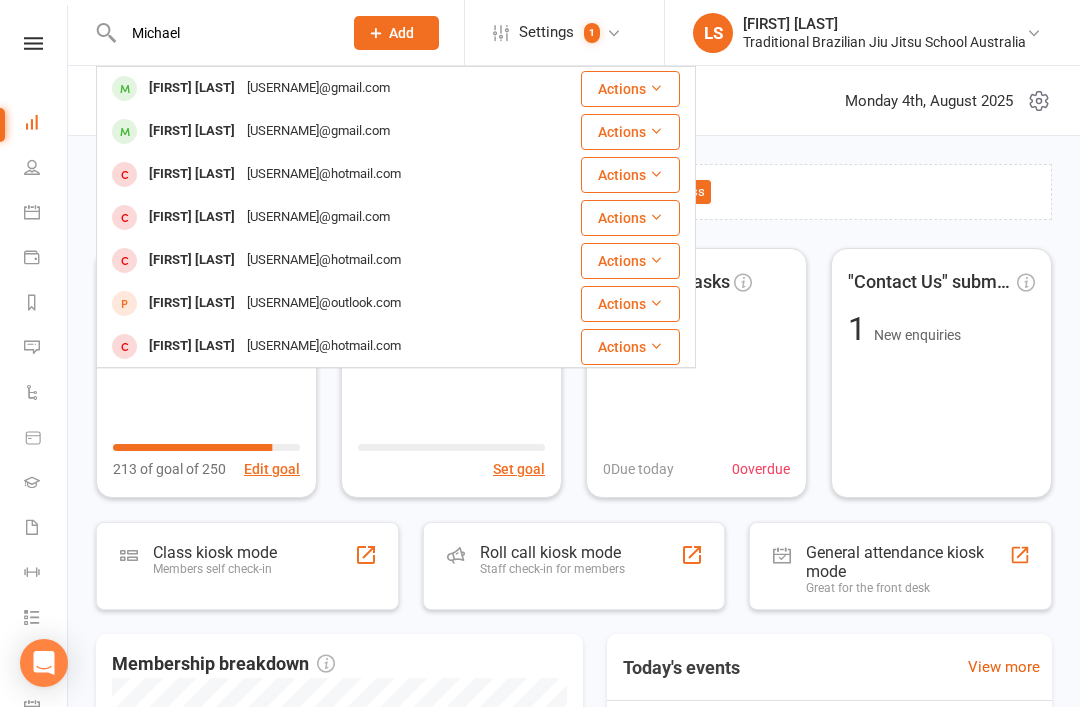 scroll, scrollTop: 0, scrollLeft: 0, axis: both 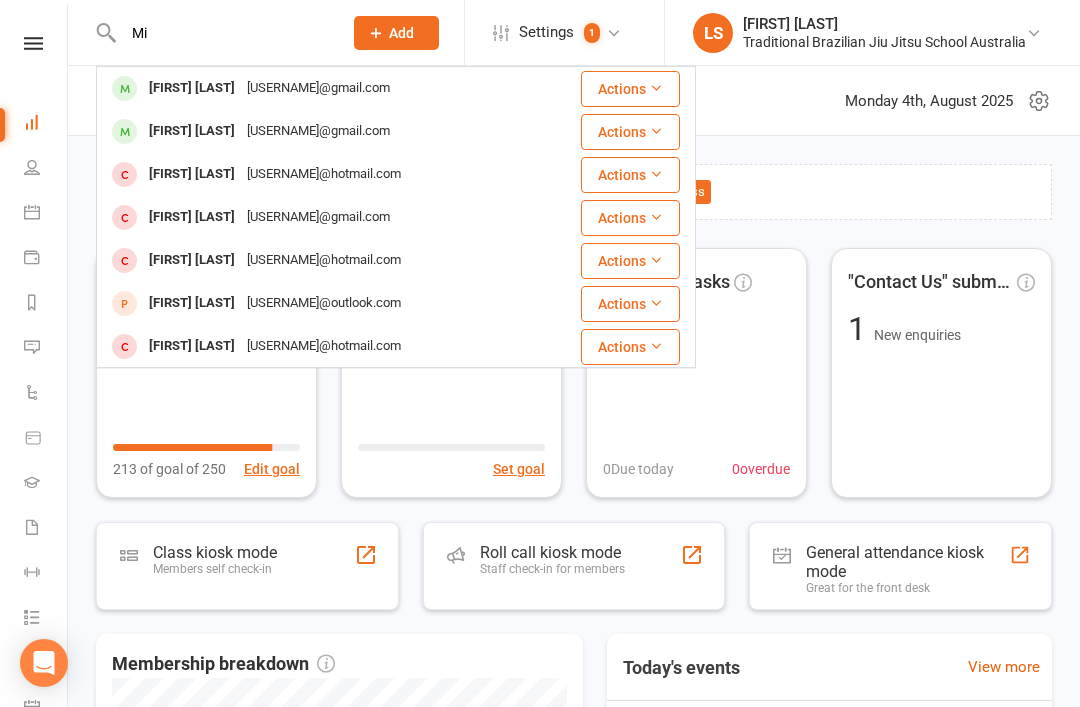type on "M" 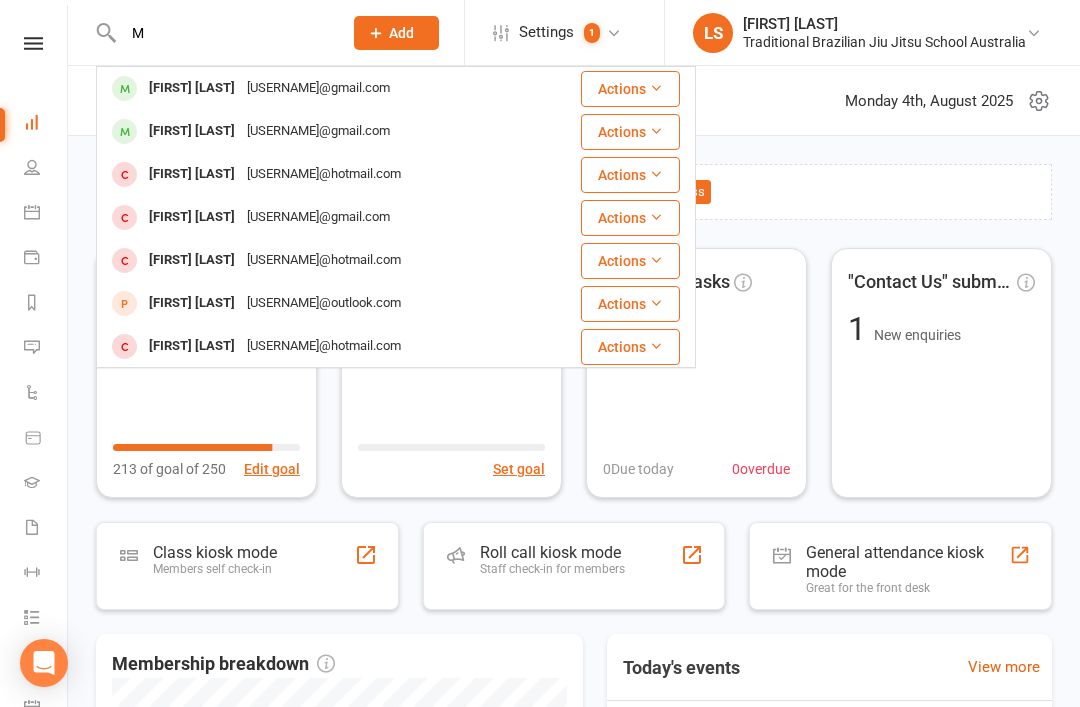 type 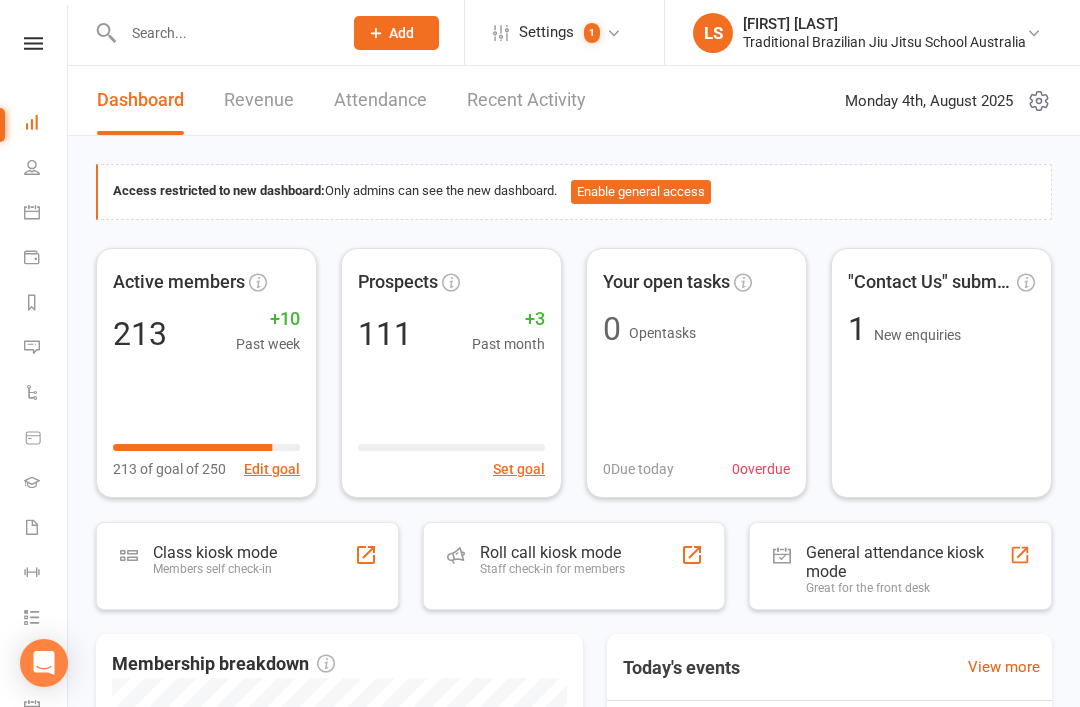 click on "Access restricted to new dashboard:  Only admins can see the new dashboard. Enable general access Active members 213 +10 Past week 213 of goal of 250 Edit goal Prospects 111 +3 Past month Set goal Your open tasks   0 Open  tasks 0  Due today 0  overdue "Contact Us" submissions 1   New enquiries Class kiosk mode Members self check-in Roll call kiosk mode Staff check-in for members General attendance kiosk mode Great for the front desk Membership breakdown 197 Cancelled 9 Suspended 4 Active cancelling 200 Active Today's events View more KIDS 3- ORCAS 5:00PM - 5:45PM  |   Philipe Glazer and Miguel Alencar Flores... |  Gold Coast GYM 7  /  25  attendees ALL LEVELS GI 6:00PM - 7:30PM  |   Philipe Glazer |  Gold Coast GYM 0  /  25  attendees" at bounding box center (574, 681) 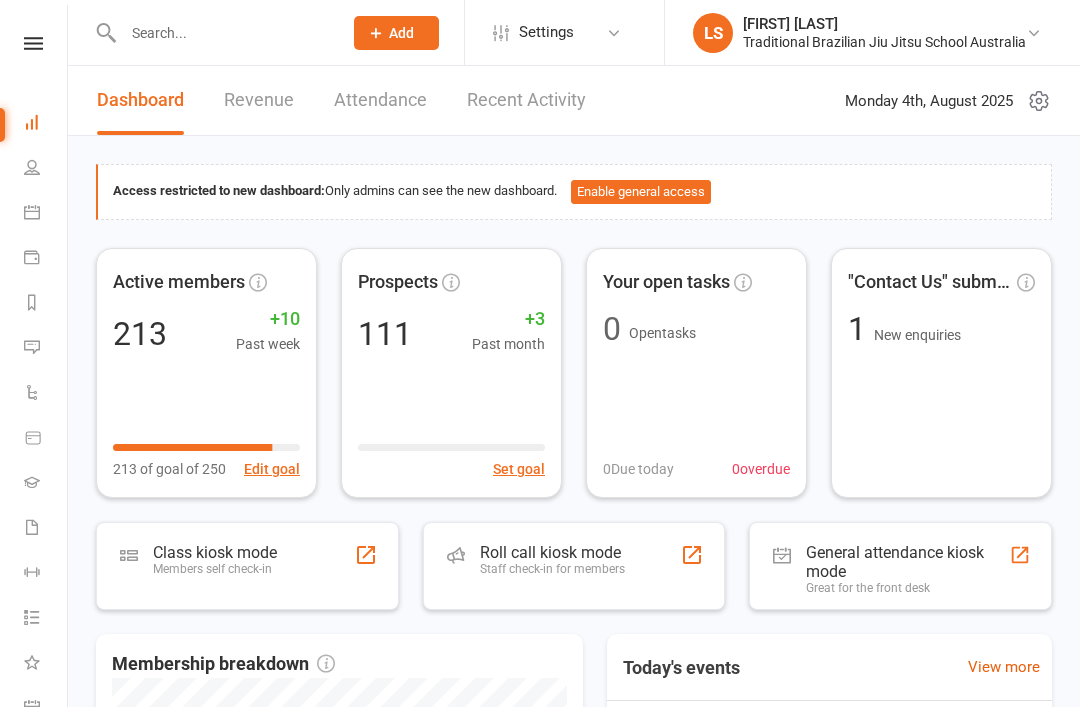 scroll, scrollTop: 0, scrollLeft: 0, axis: both 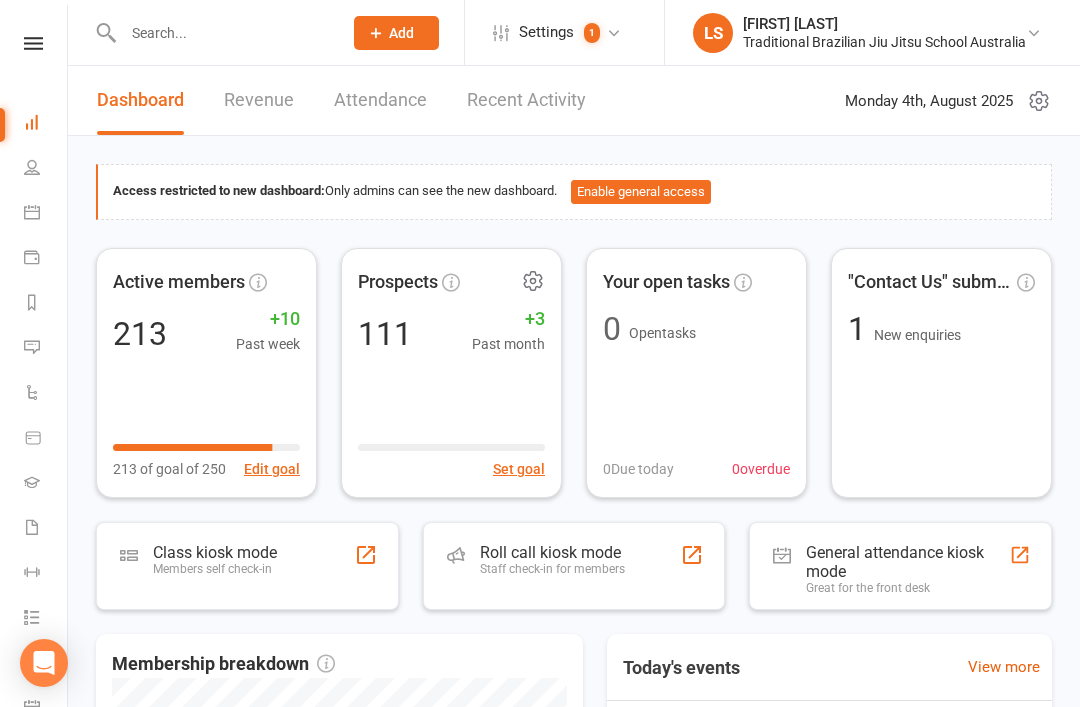 click on "Set goal" at bounding box center [451, 457] 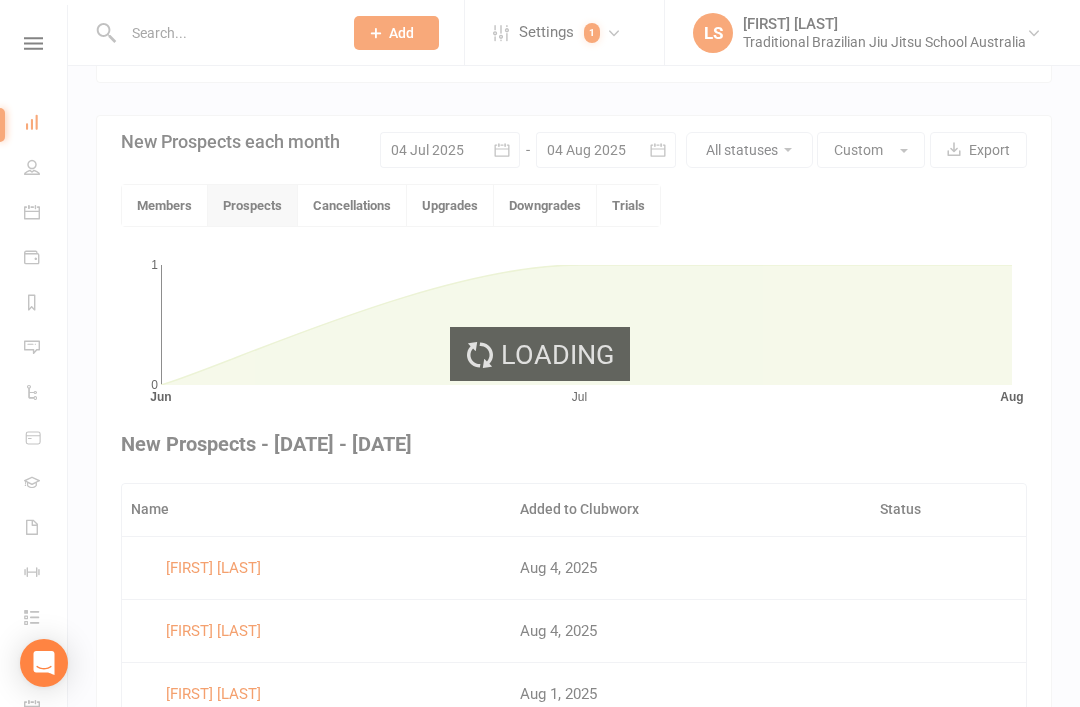 scroll, scrollTop: 519, scrollLeft: 0, axis: vertical 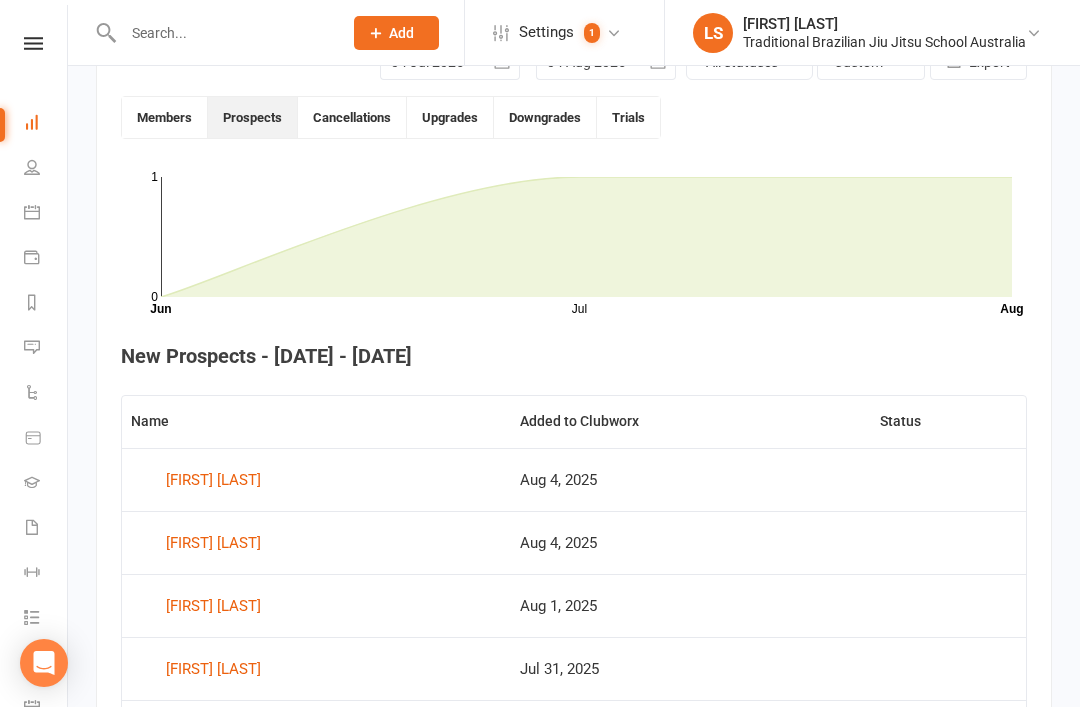 click on "[FIRST] [LAST]" at bounding box center (213, 543) 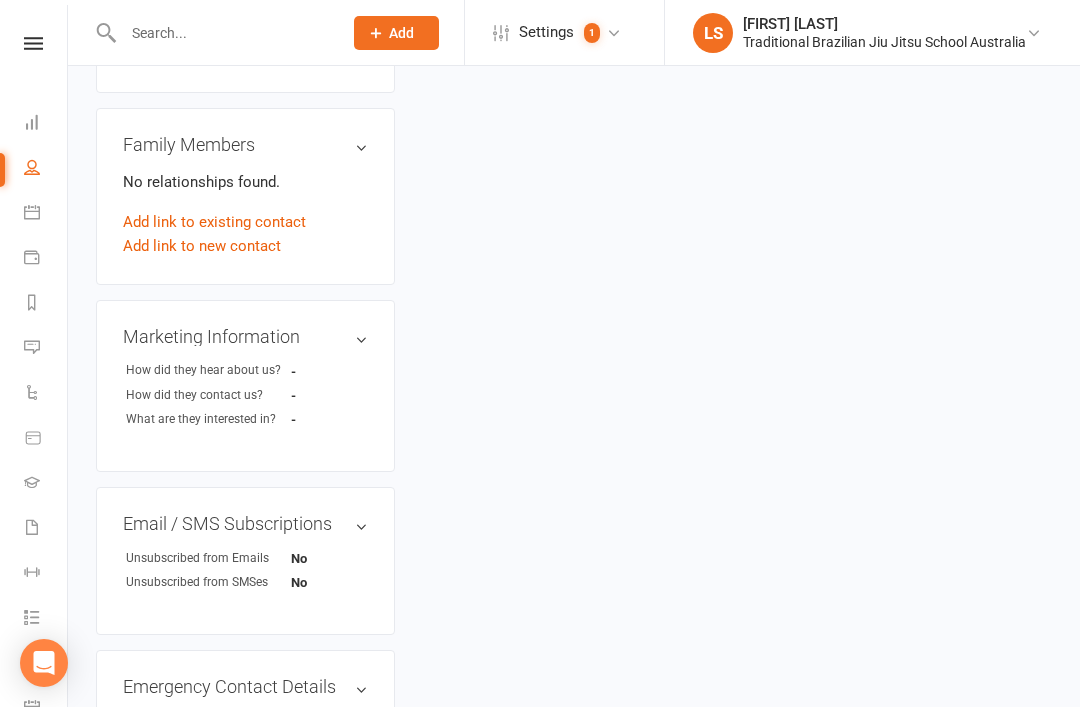 scroll, scrollTop: 0, scrollLeft: 0, axis: both 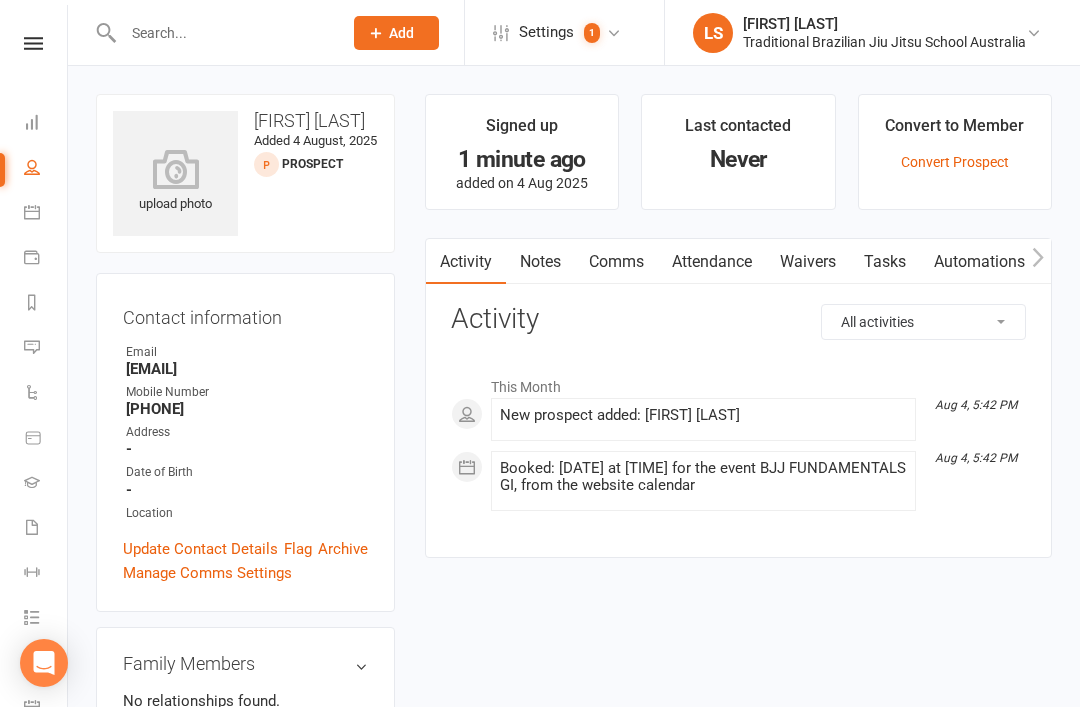 click on "Convert to Member Convert Prospect" at bounding box center (955, 152) 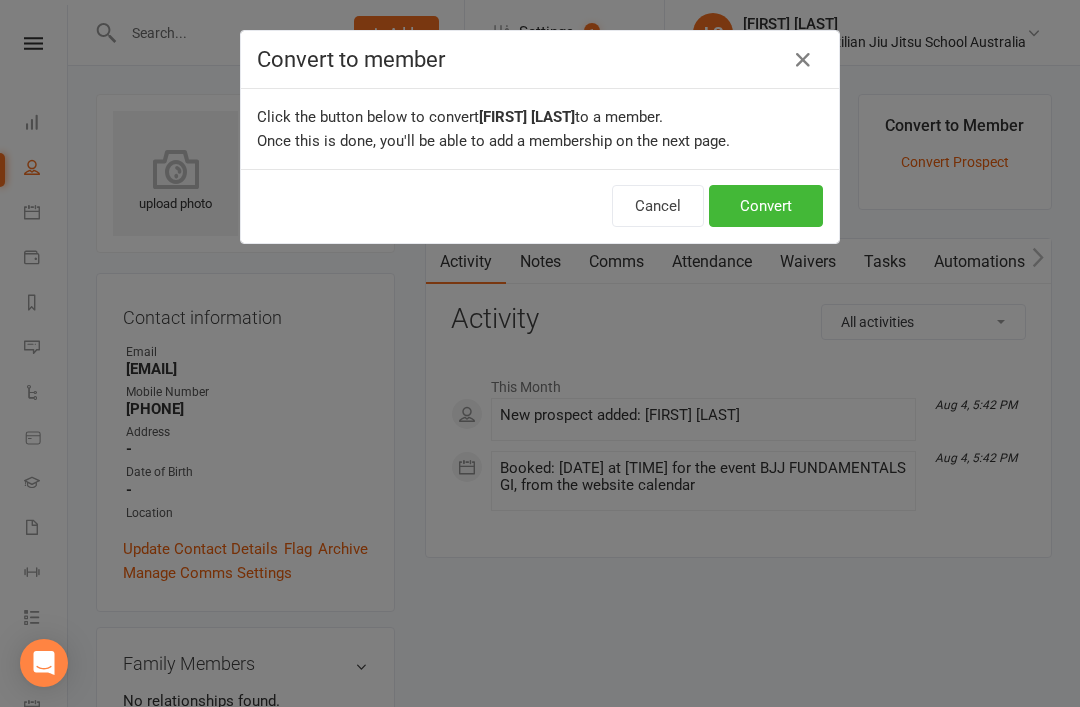 click on "Convert" at bounding box center (766, 206) 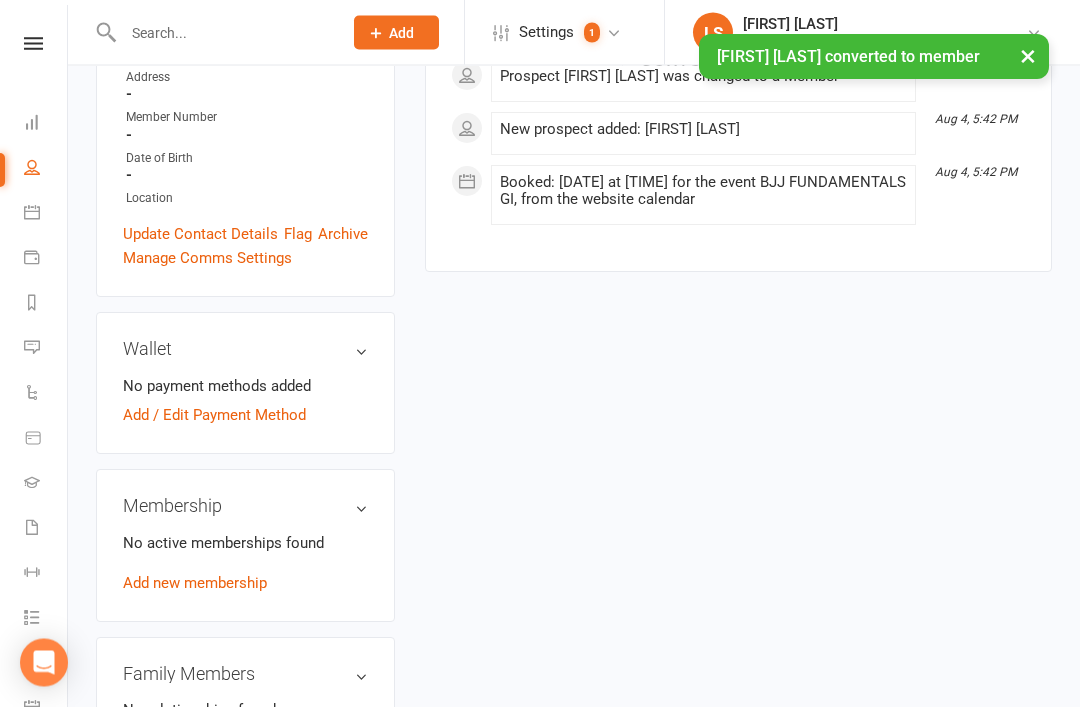 scroll, scrollTop: 379, scrollLeft: 0, axis: vertical 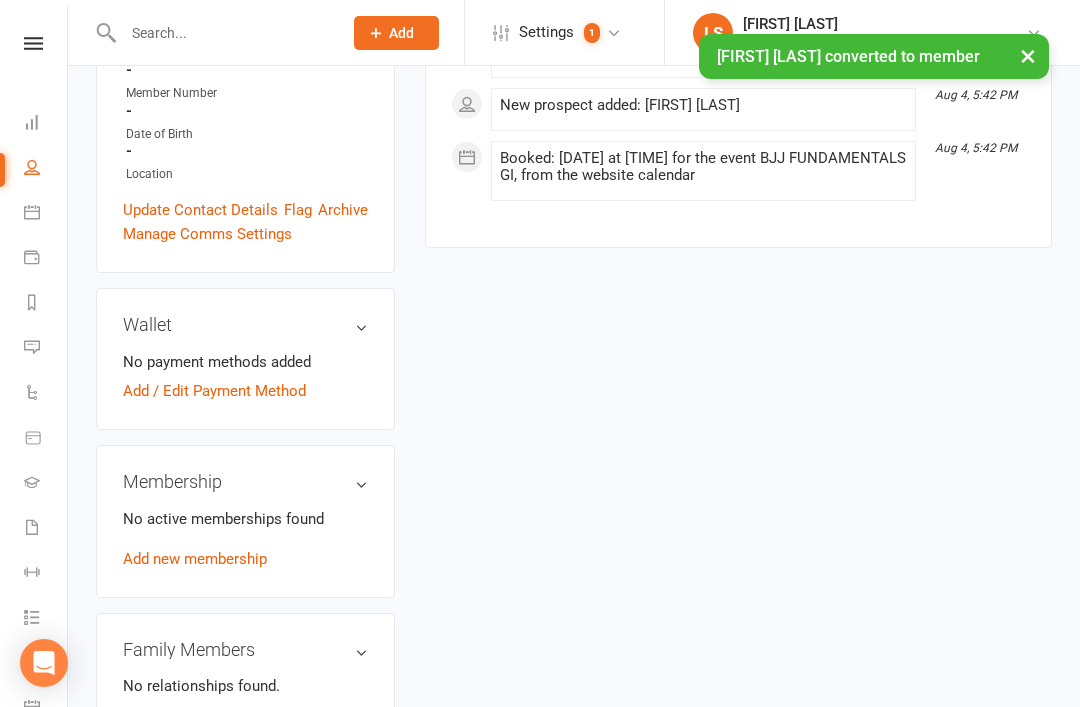 click on "Add new membership" at bounding box center (195, 559) 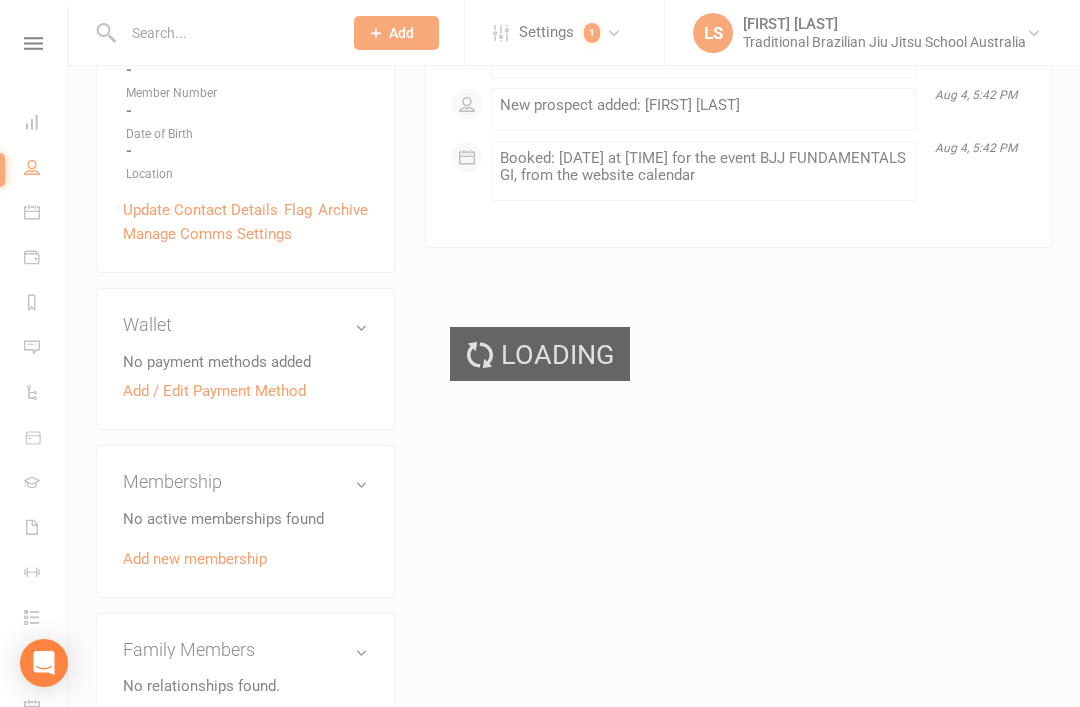 scroll, scrollTop: 0, scrollLeft: 0, axis: both 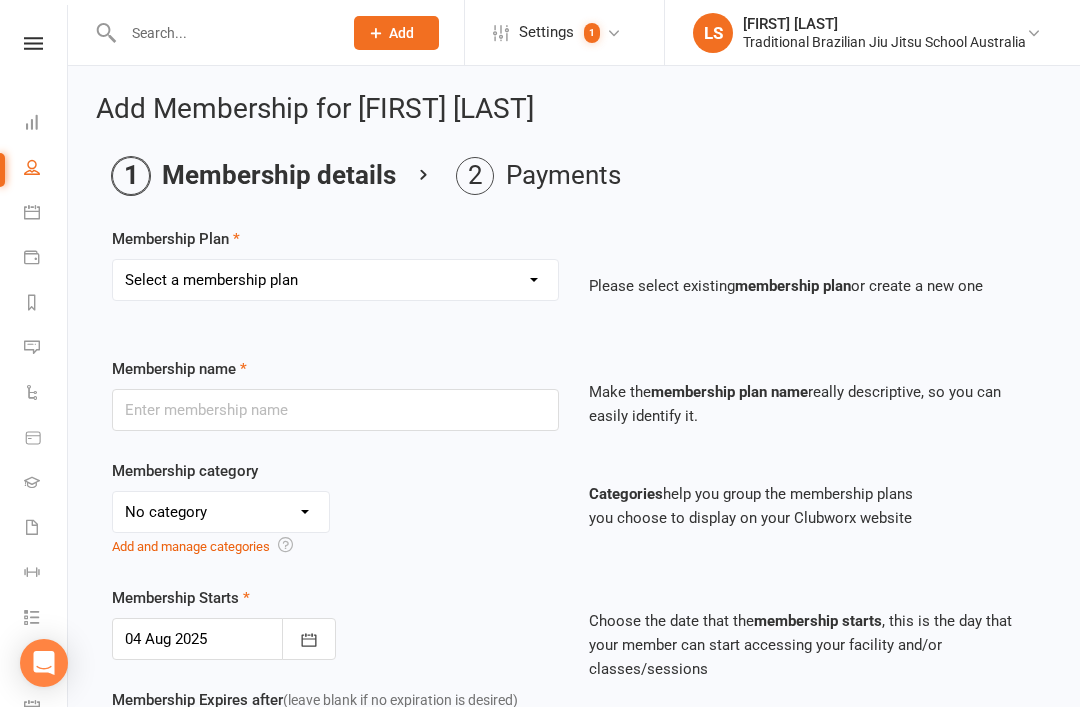 click on "Select a membership plan Create new Membership Plan 10 PACK ADULTS 1 WEEK TRIAL ADULT BJJ CONTRACT 6 MONTHS ADULTS - NO CONTRACT KIDS 5-6 YRS - ONCE A WEEK KIDS 5-6 YRS -UNLIMITED KIDS 7-10 YRS - TWICE A WEEK KIDS 7-10 YRS - UNLIMITED KIDS 11-15 YRS ONCE A WEEK KIDS 11-15 YRS - UNLIMITED KIDS 11-15 YRS - TWICE A WEEK WOMENS ONLY PRIVATE - 5 PACK PRIVATE- 10PACK FAMILY EXEMPTION FIRST RESPONDERS FOOTY SPECIAL ADULTS UNLIMITED 1YEAR CONTRACT HOLLIDAY PROGRAM Footy Holiday Program 1 MONTH UPFRONT" at bounding box center (335, 280) 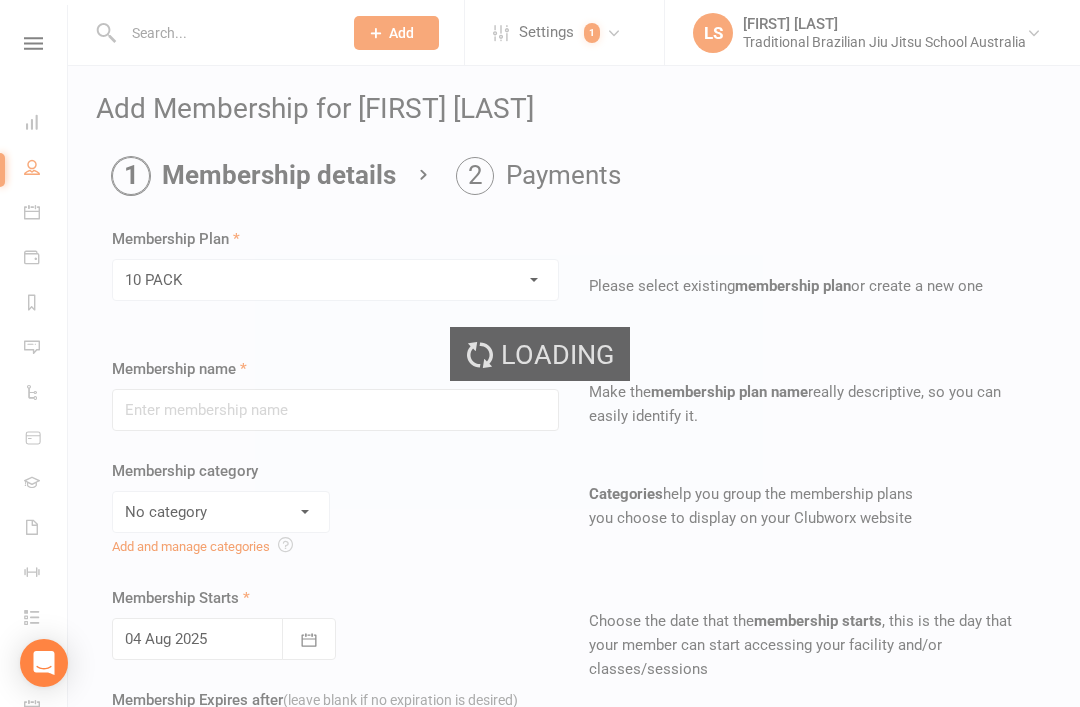 type on "10 PACK" 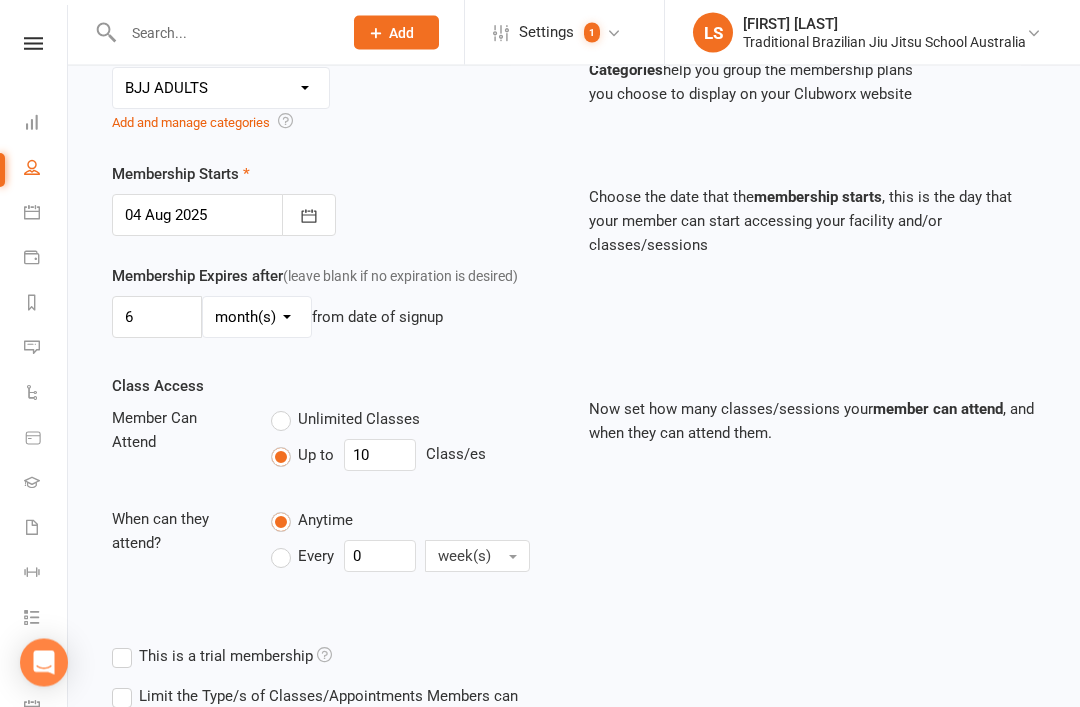 scroll, scrollTop: 580, scrollLeft: 0, axis: vertical 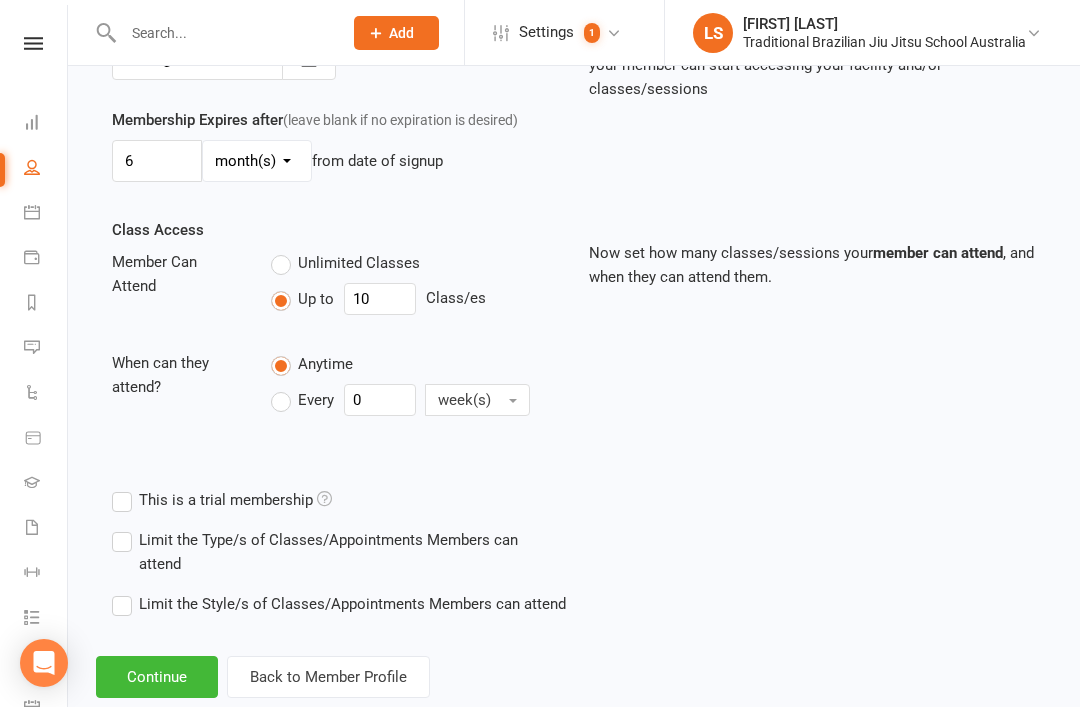 click on "Continue" at bounding box center [157, 677] 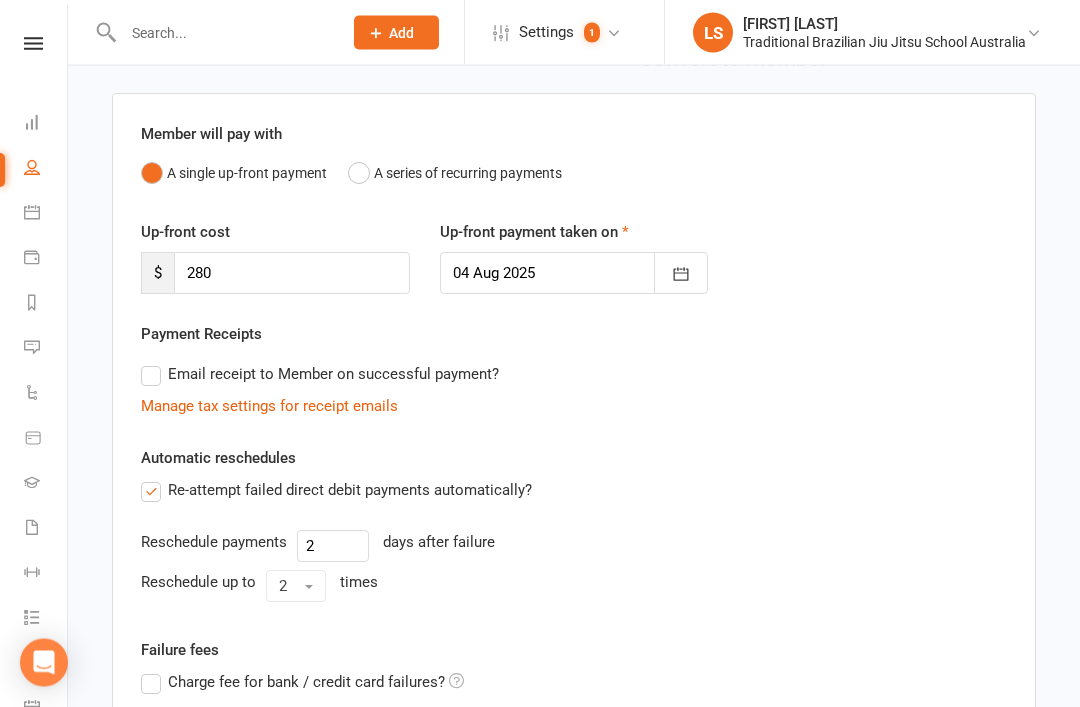 scroll, scrollTop: 126, scrollLeft: 0, axis: vertical 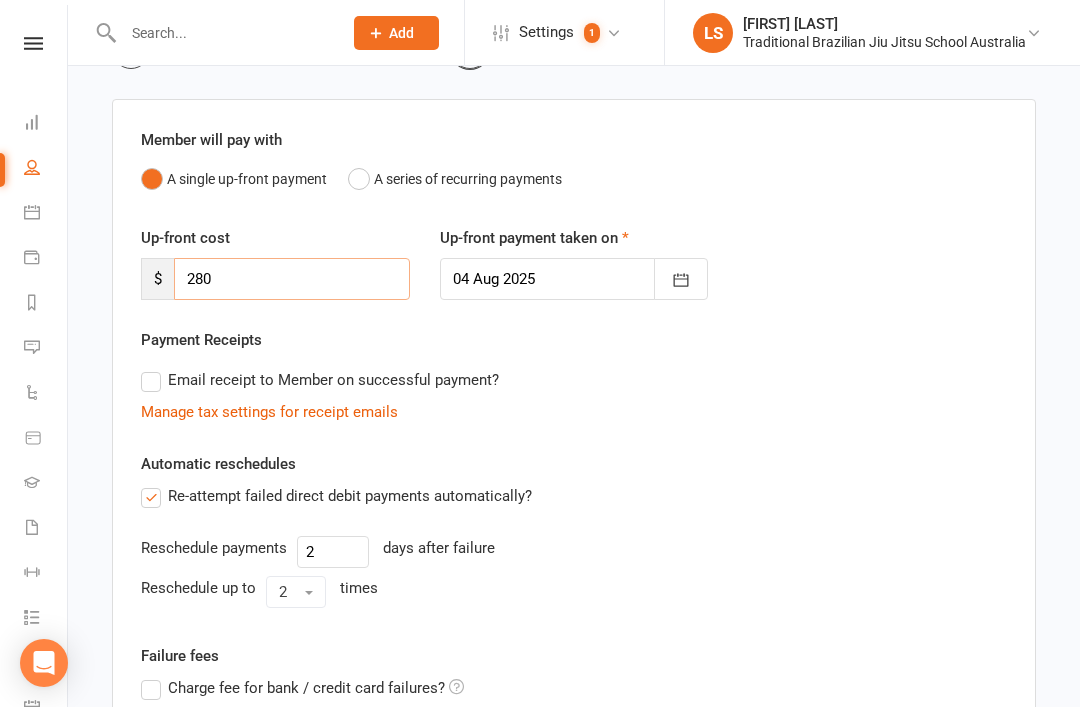 click on "280" at bounding box center [292, 279] 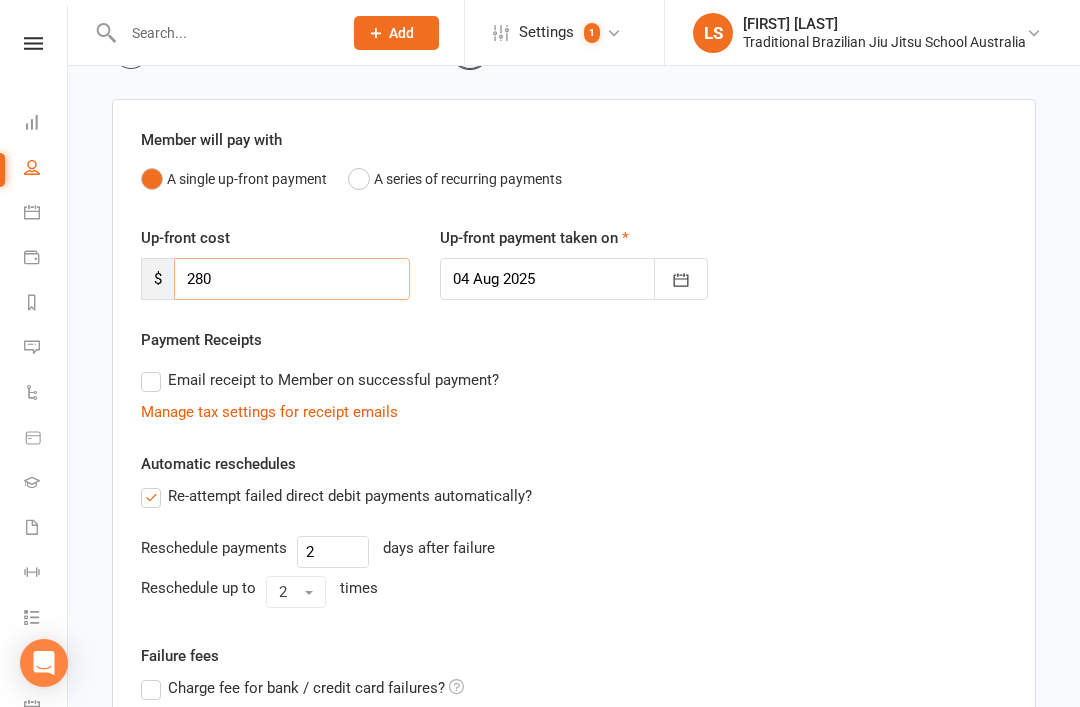 click on "280" at bounding box center (292, 279) 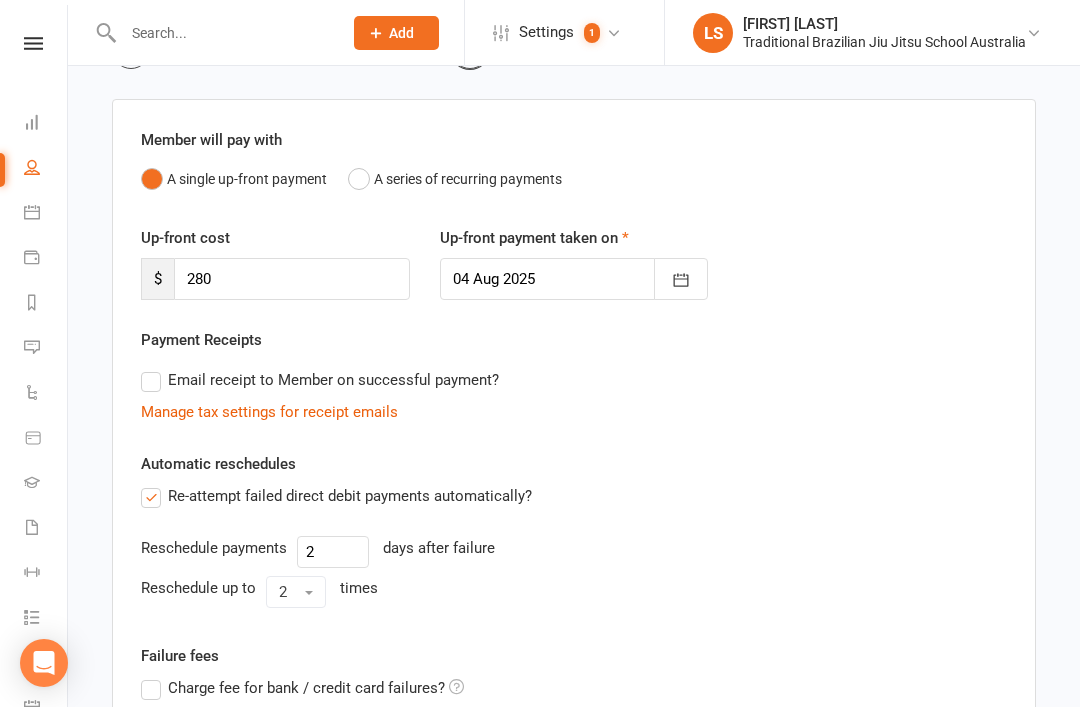 click on "Up-front cost  $ 280 Up-front payment taken on 04 Aug 2025
August 2025
Sun Mon Tue Wed Thu Fri Sat
31
27
28
29
30
31
01
02
32
03
04
05
06
07
08
09
33
10
11
12
13
14
15
16
34
17
18
19
20
21
22
23
35
24
25
26
27
28
29
30" at bounding box center [574, 277] 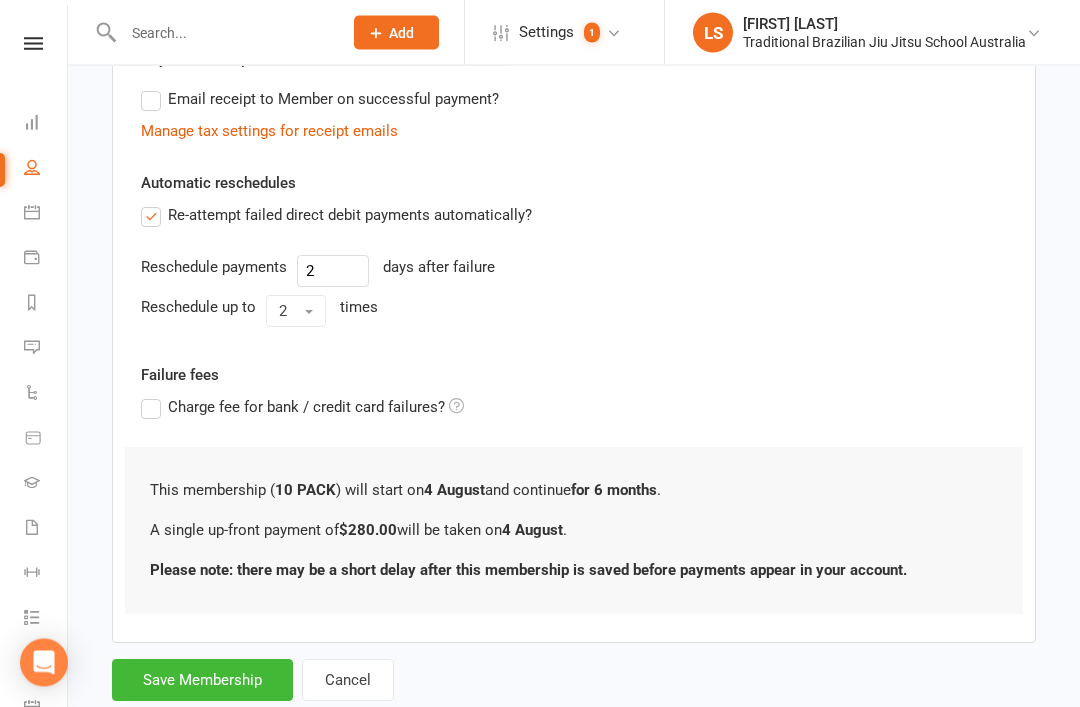 scroll, scrollTop: 414, scrollLeft: 0, axis: vertical 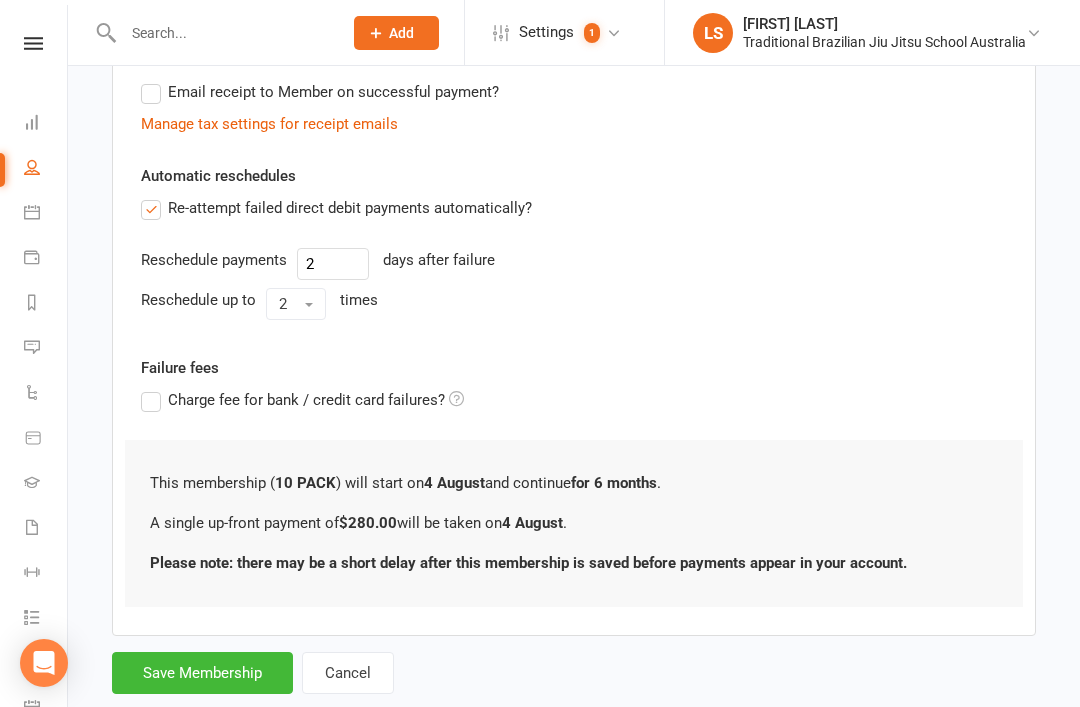 click on "Save Membership" at bounding box center (202, 673) 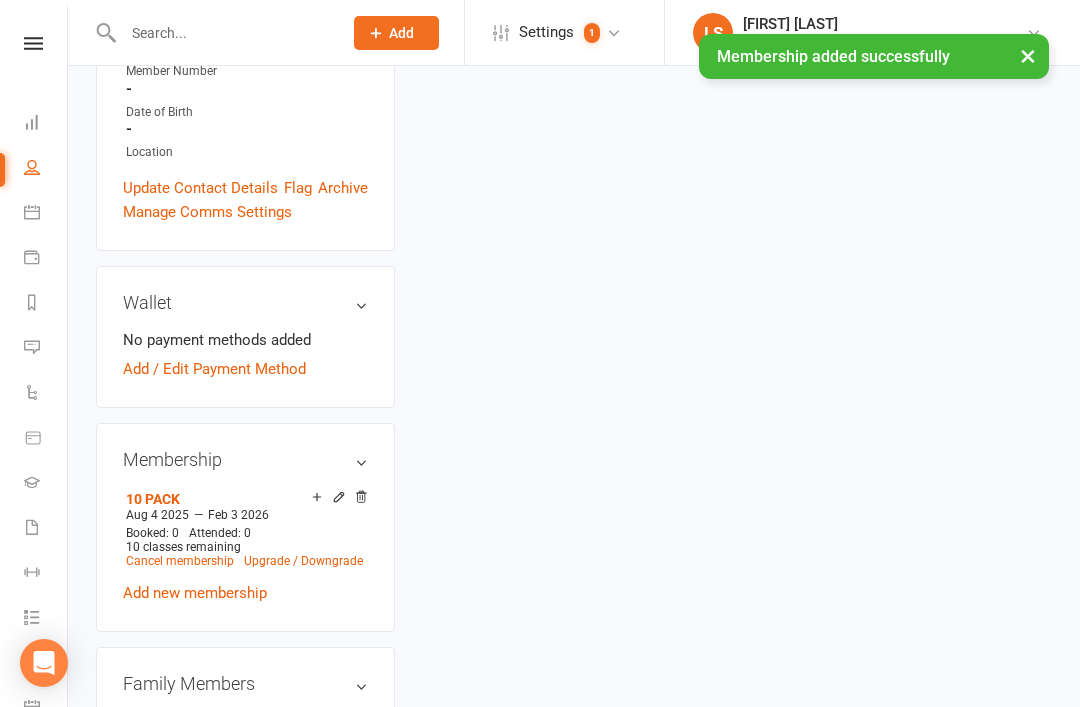 scroll, scrollTop: 0, scrollLeft: 0, axis: both 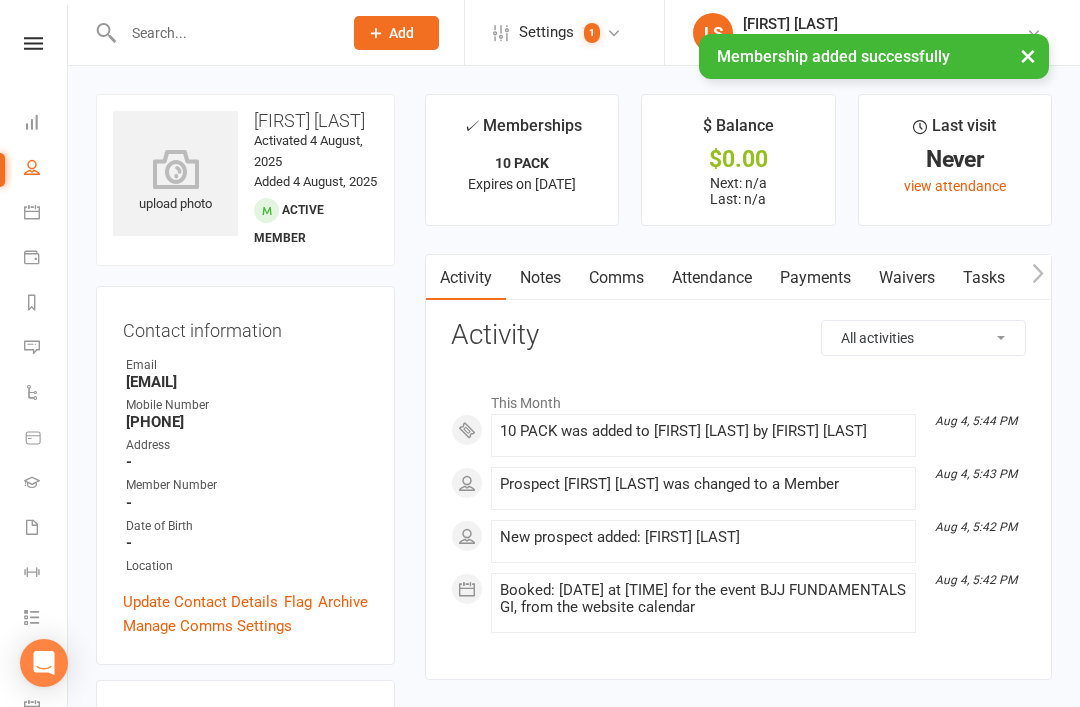click on "Payments" at bounding box center (815, 278) 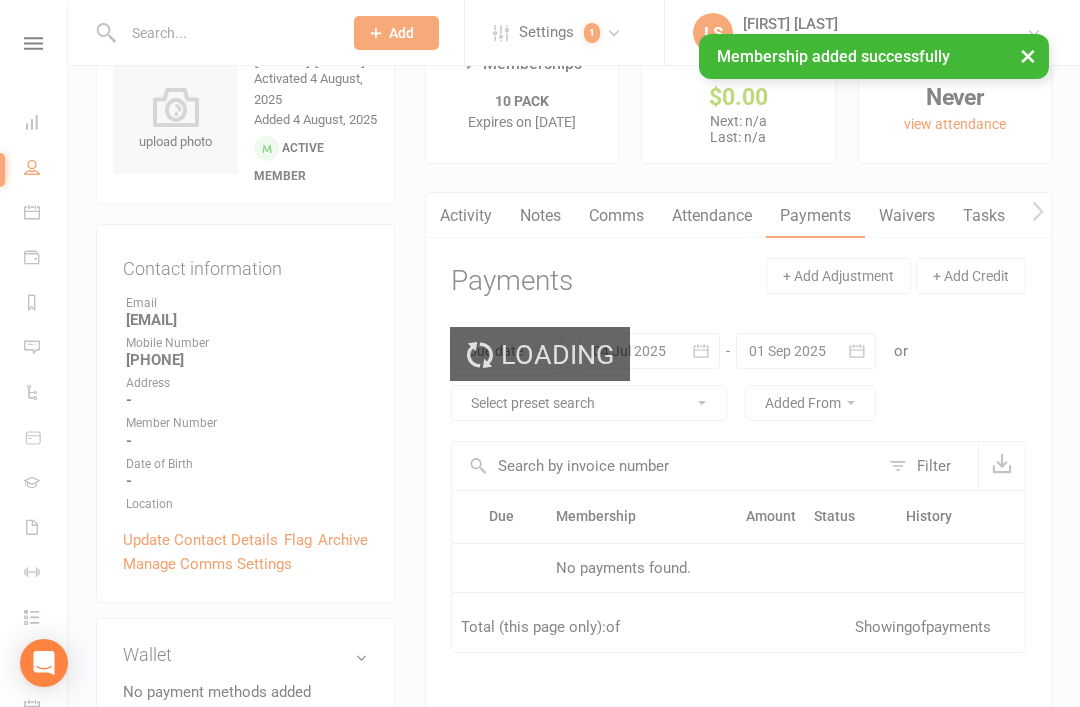 scroll, scrollTop: 64, scrollLeft: 0, axis: vertical 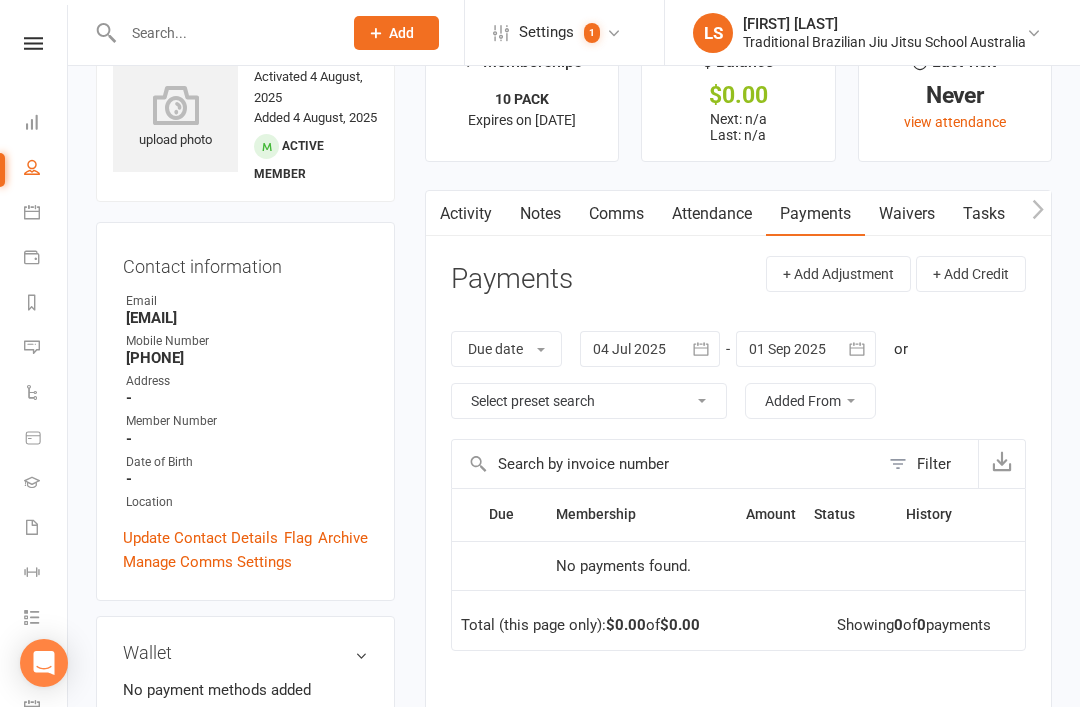 click at bounding box center (650, 349) 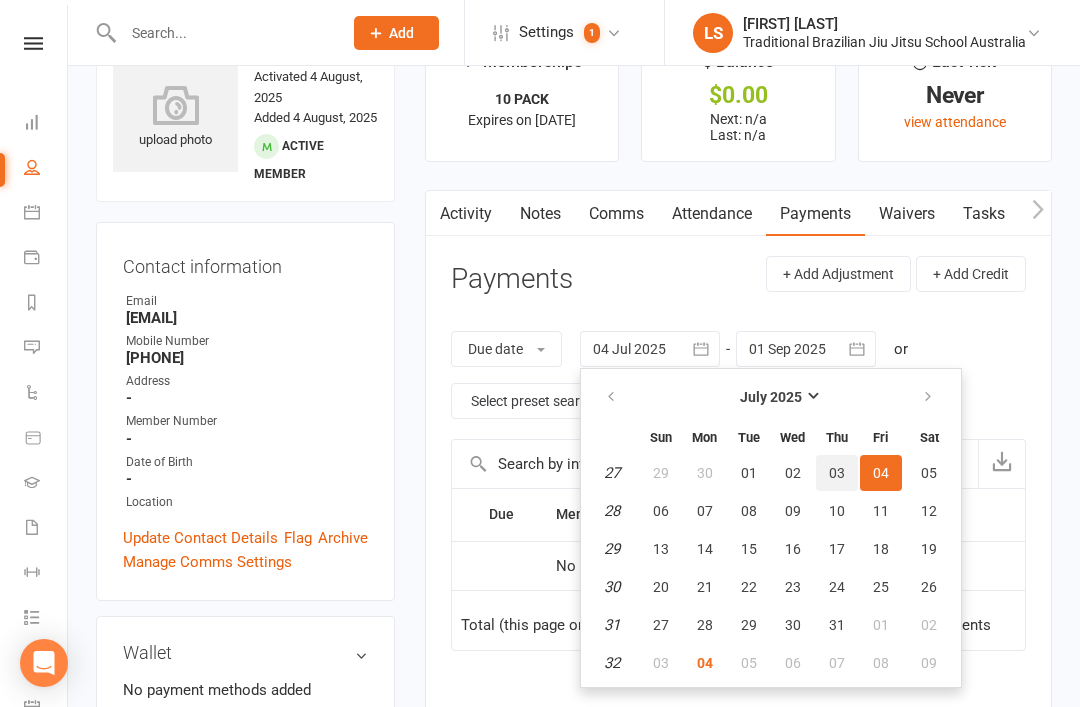 click on "03" at bounding box center (837, 473) 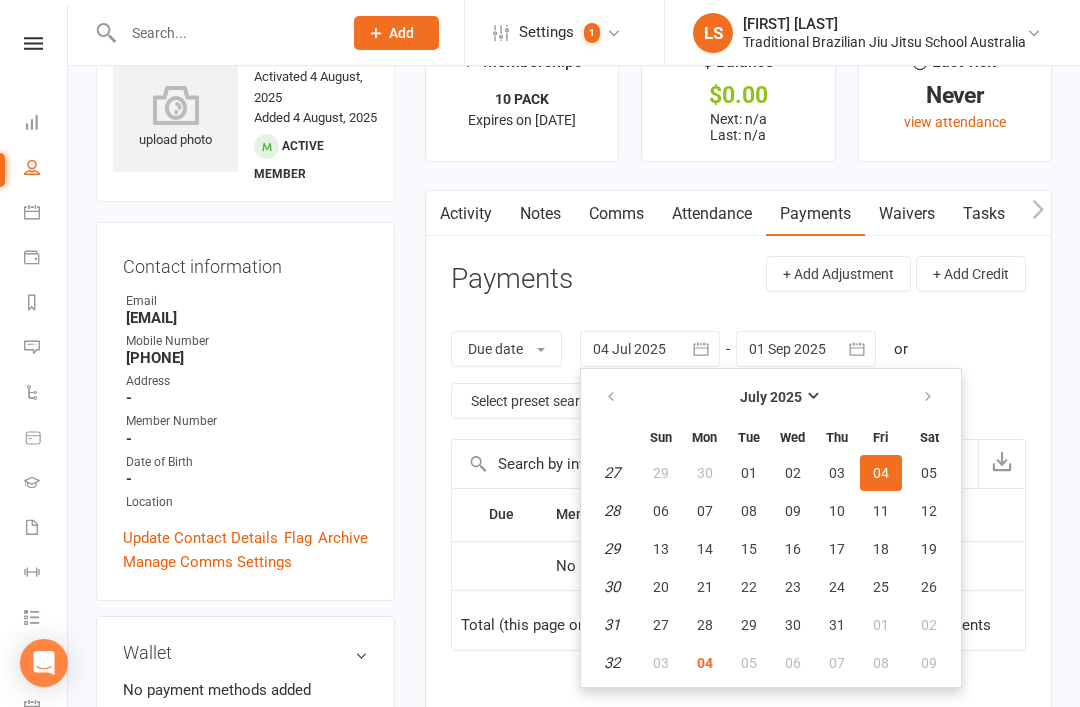 type on "03 Jul 2025" 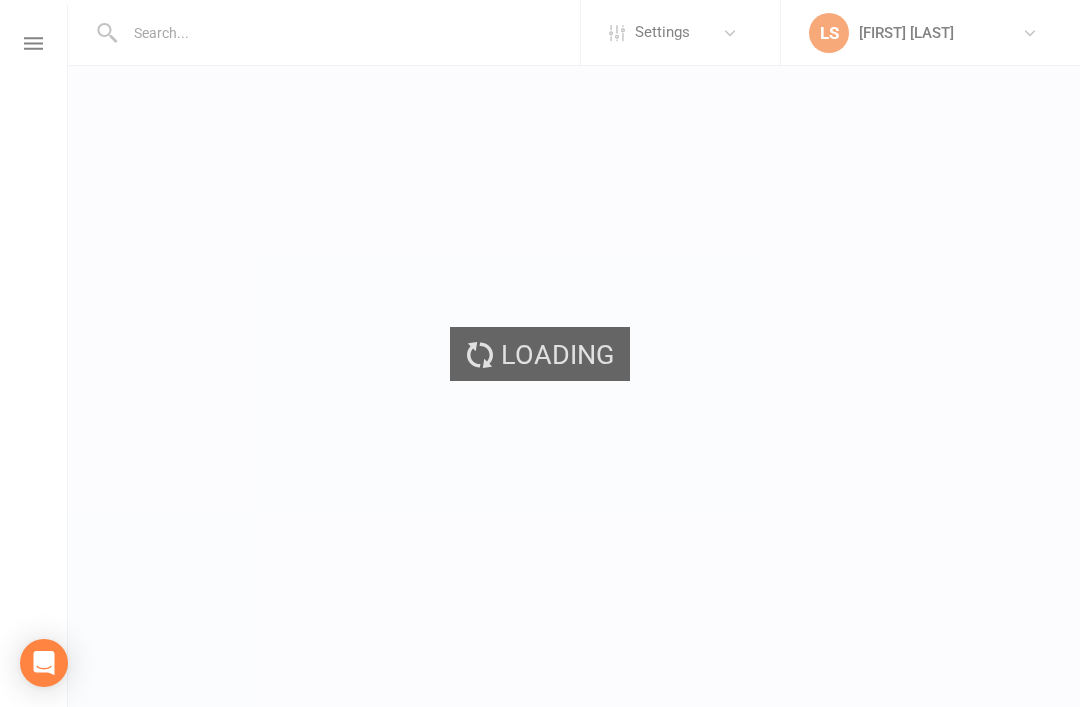 scroll, scrollTop: 0, scrollLeft: 0, axis: both 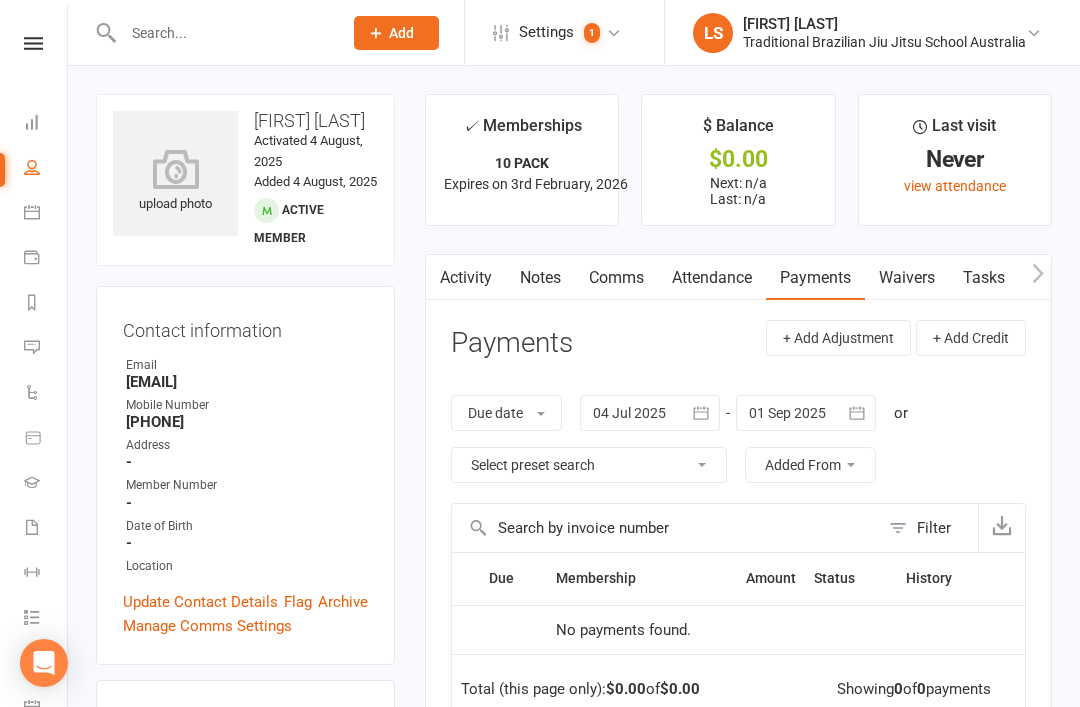 click on "1" at bounding box center [587, 32] 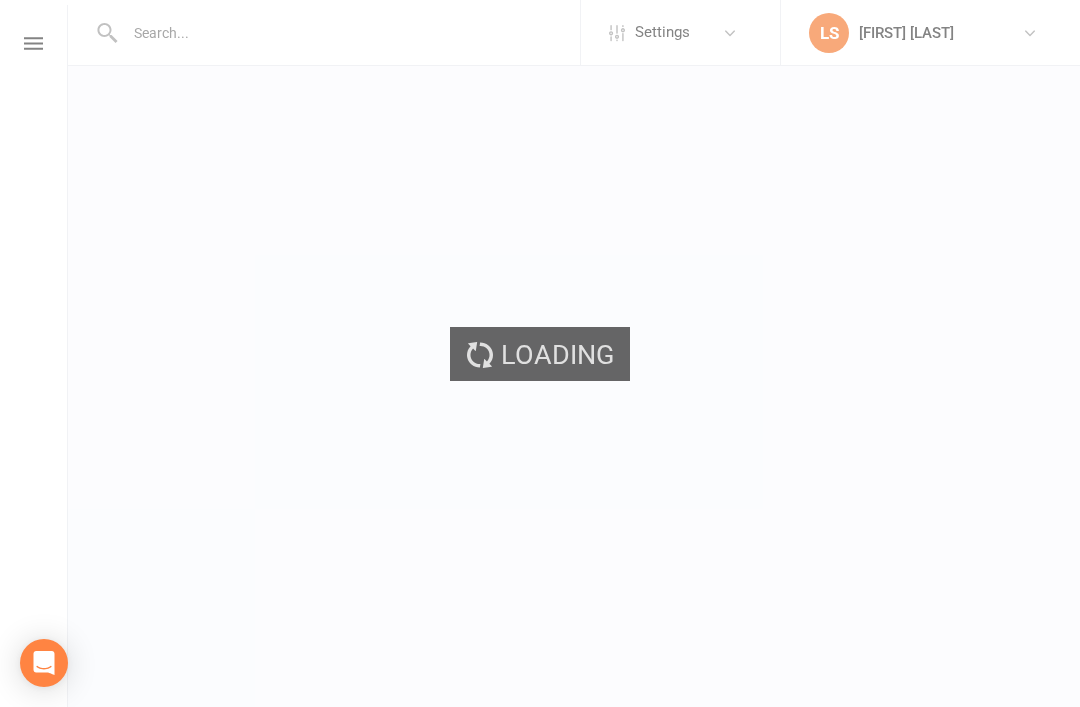 scroll, scrollTop: 0, scrollLeft: 0, axis: both 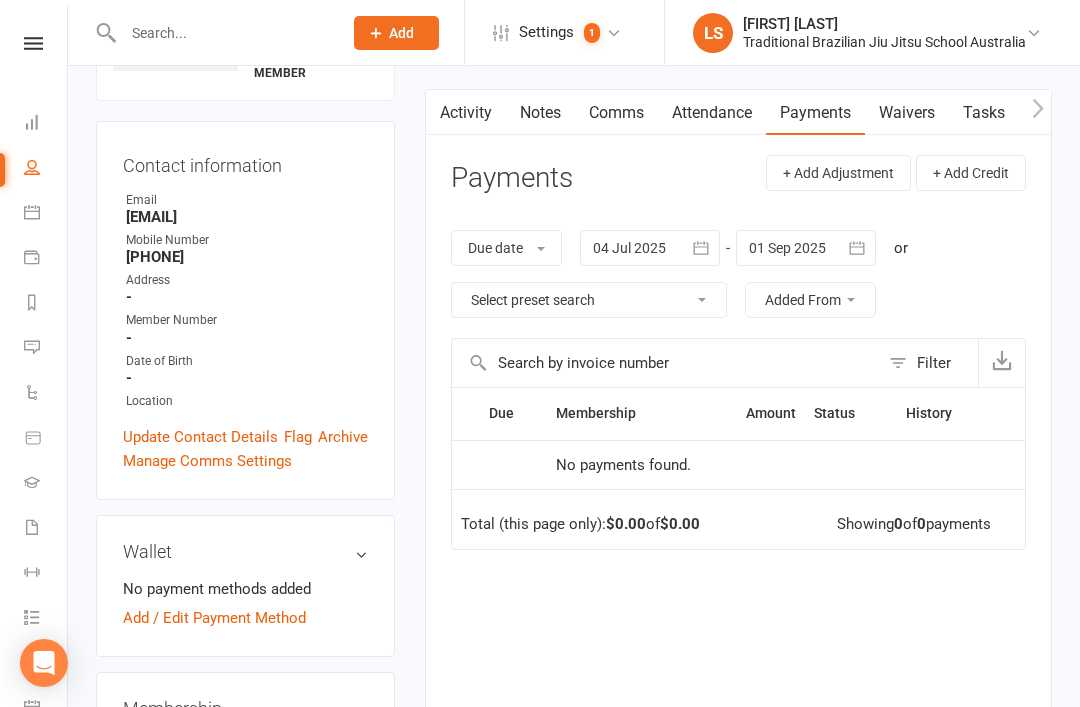 click at bounding box center (33, 43) 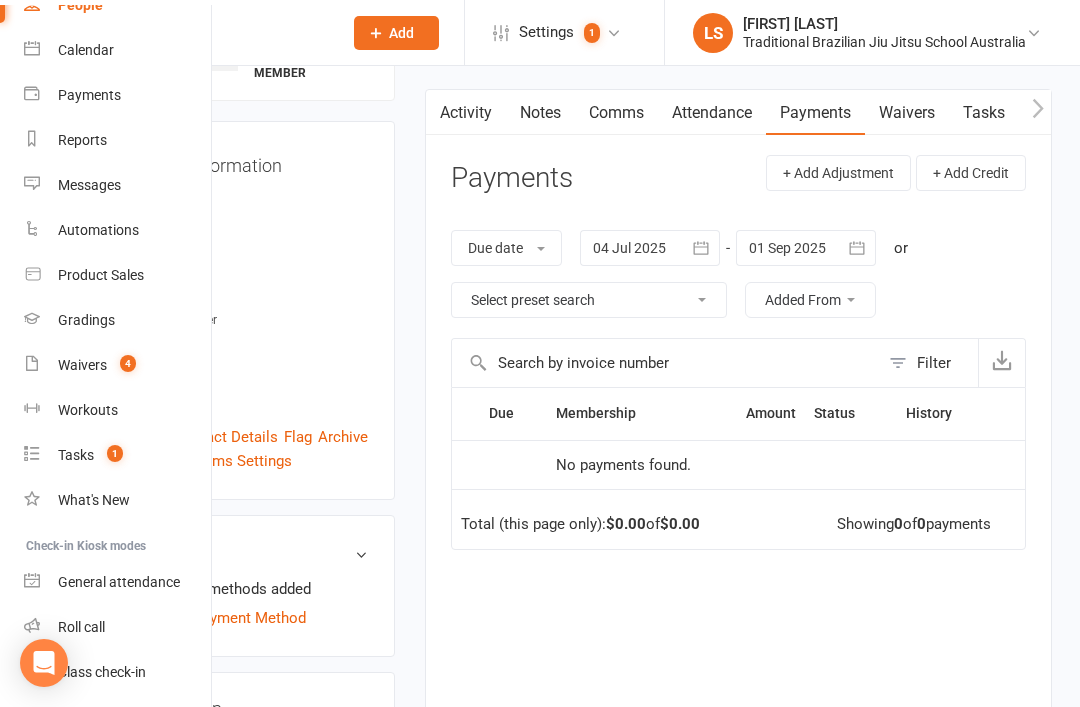 scroll, scrollTop: 146, scrollLeft: 0, axis: vertical 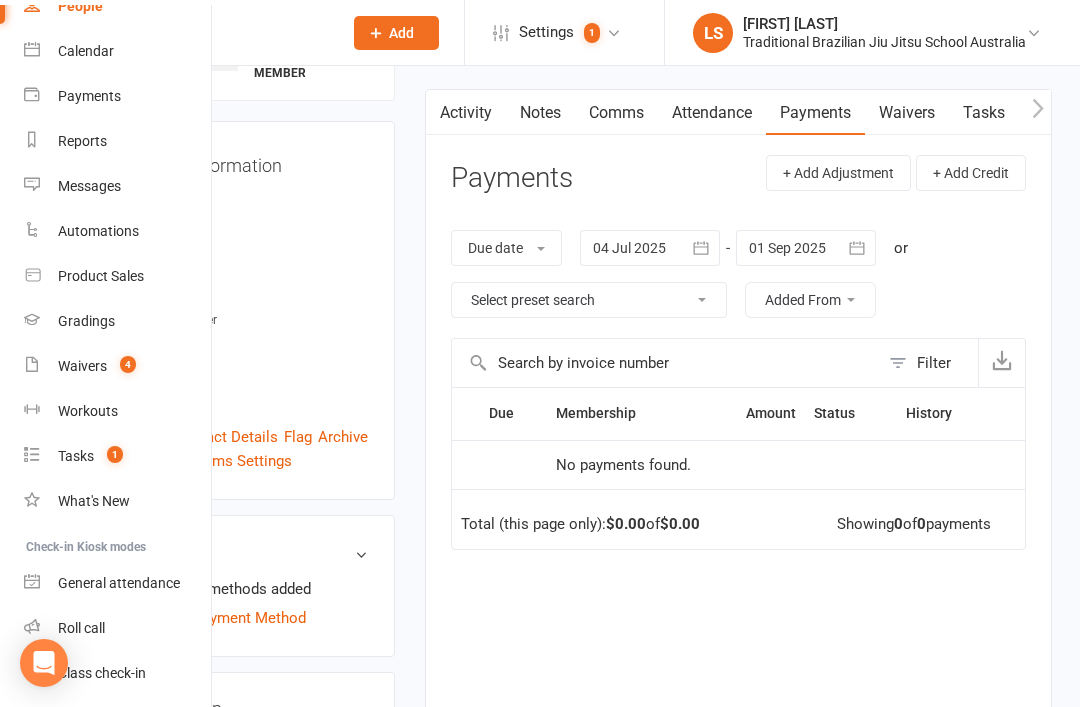 click on "Roll call" at bounding box center (118, 628) 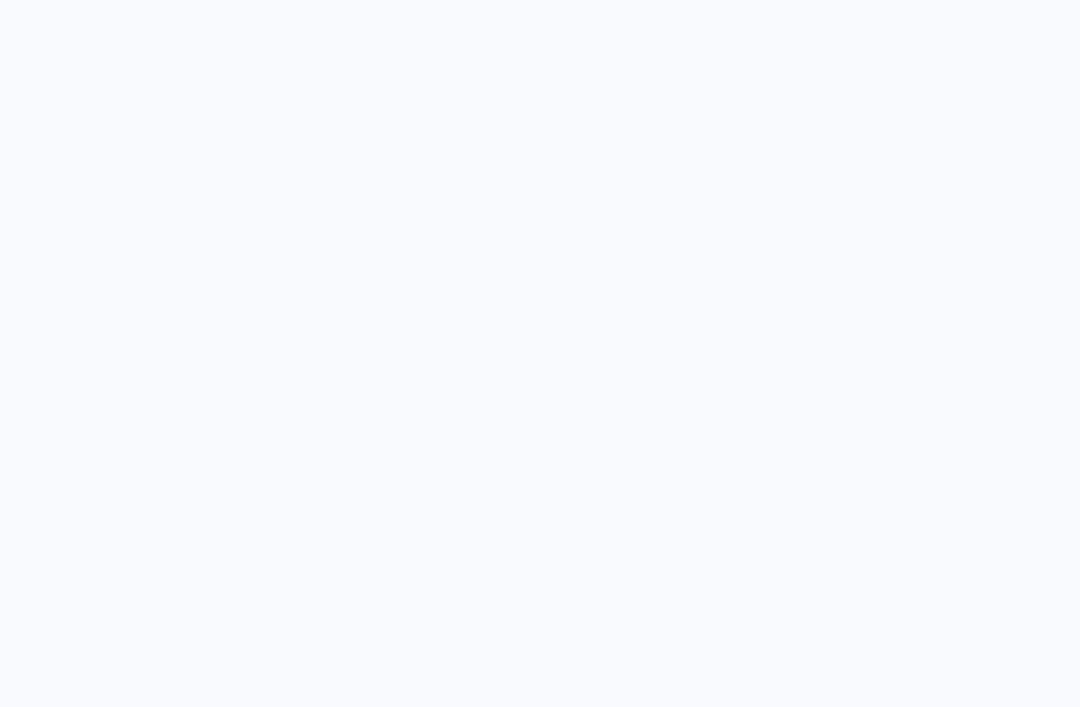 scroll, scrollTop: 0, scrollLeft: 0, axis: both 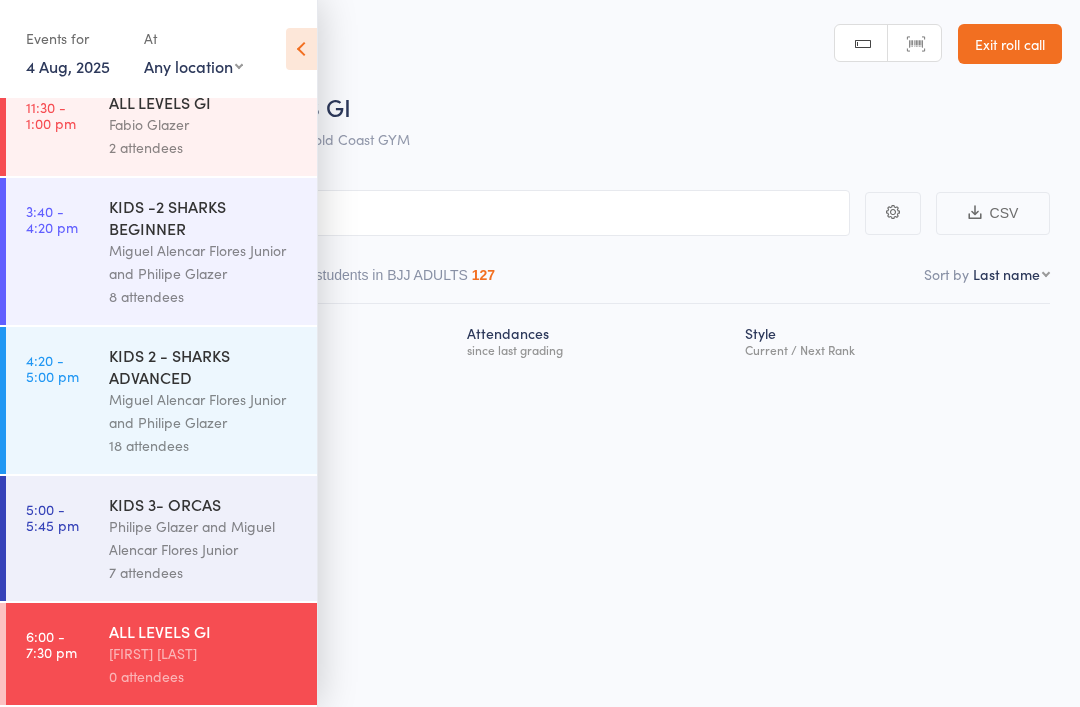 click on "ALL LEVELS GI" at bounding box center [204, 631] 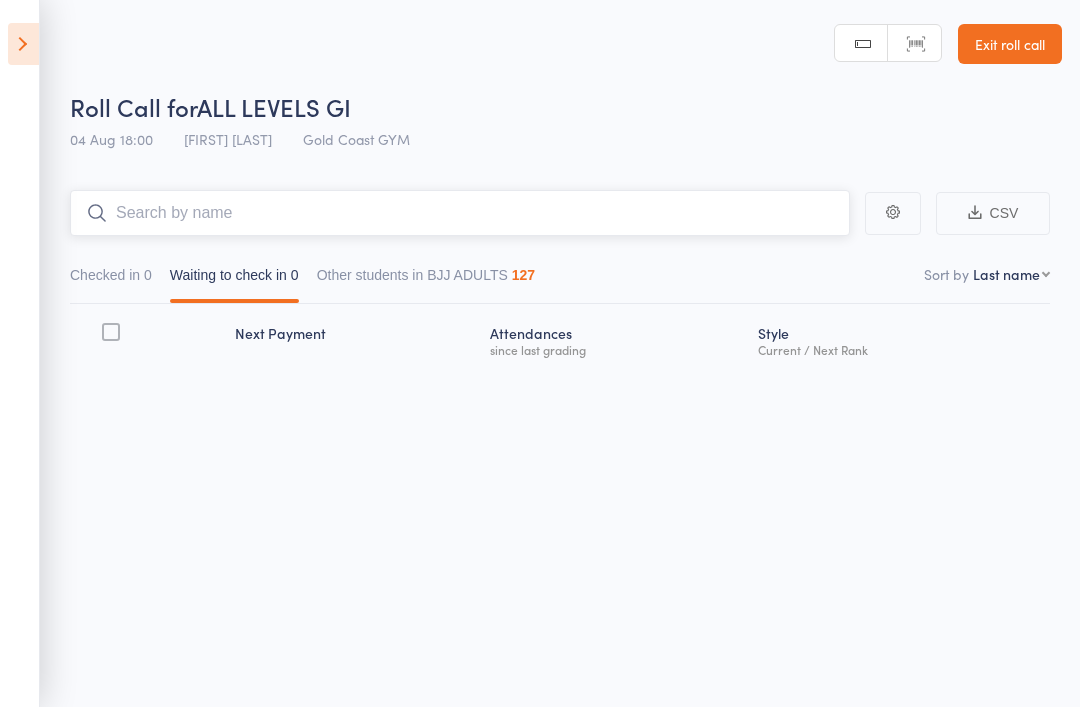 click at bounding box center (460, 213) 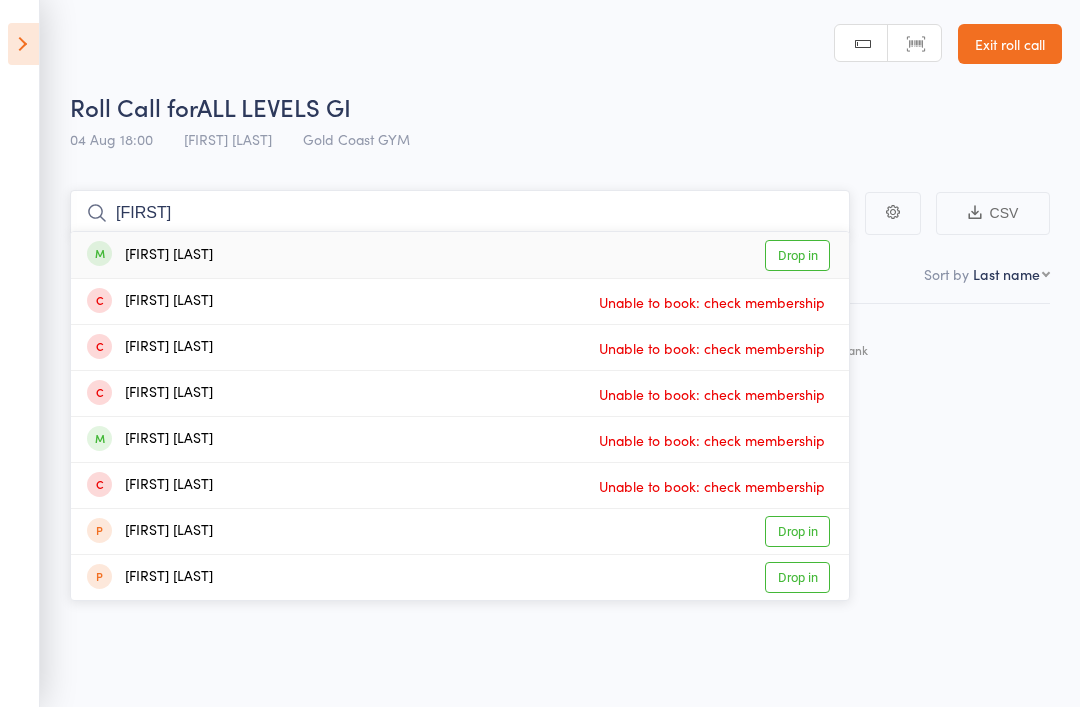 type on "Jas" 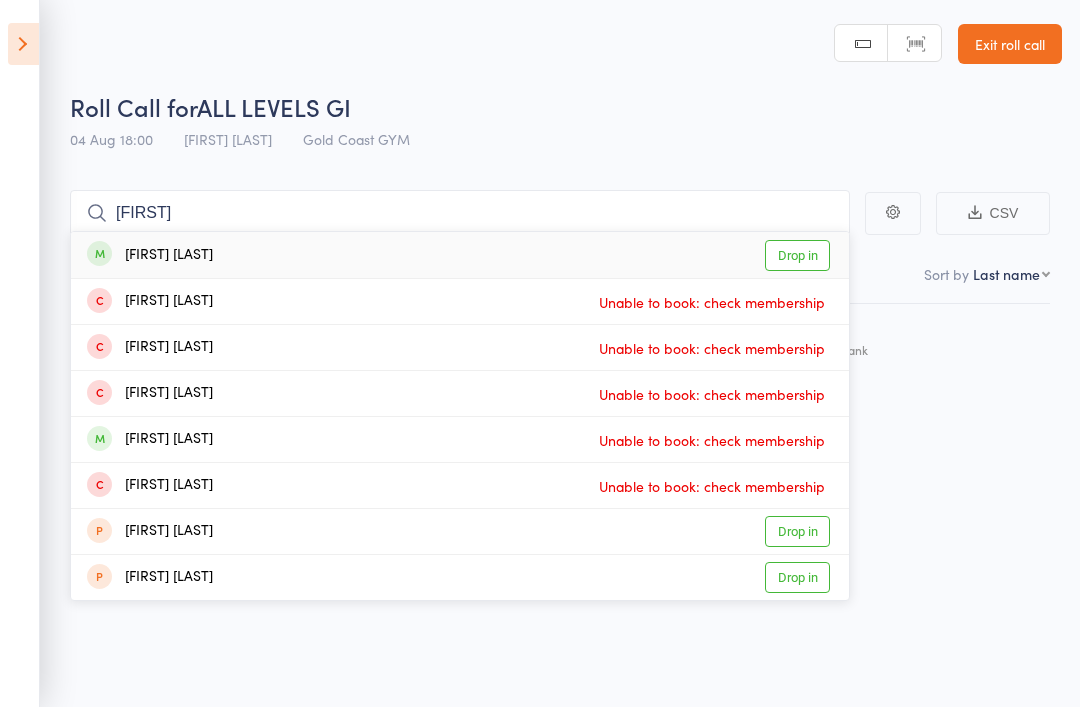 click on "Jason Smith Drop in" at bounding box center (460, 255) 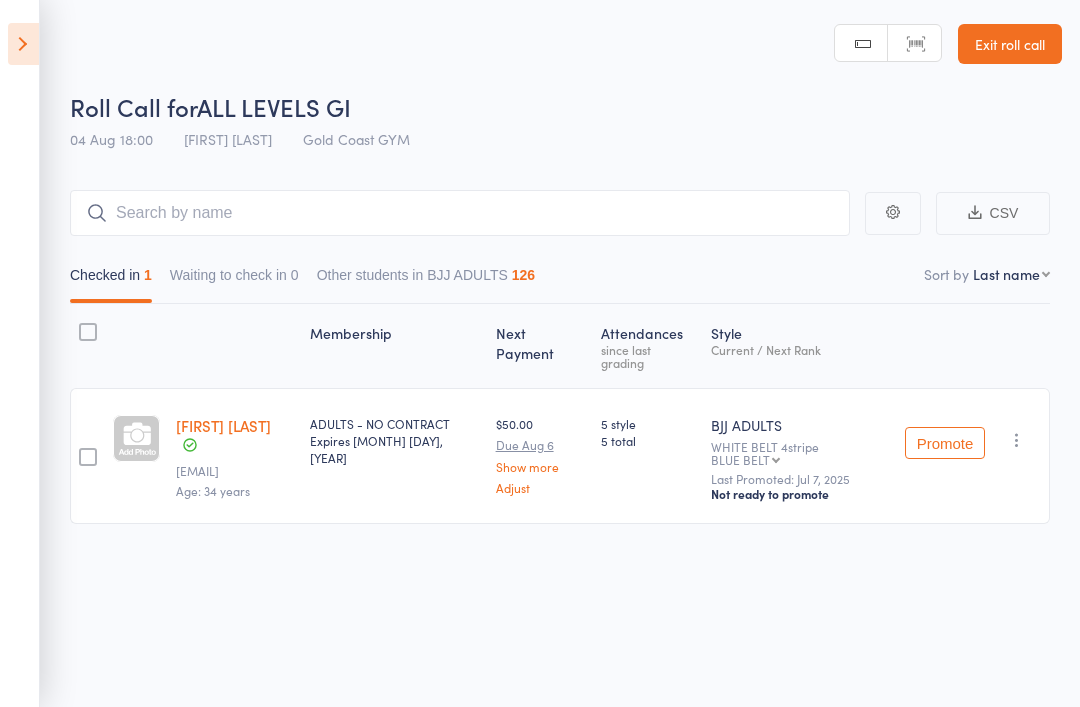 scroll, scrollTop: 14, scrollLeft: 0, axis: vertical 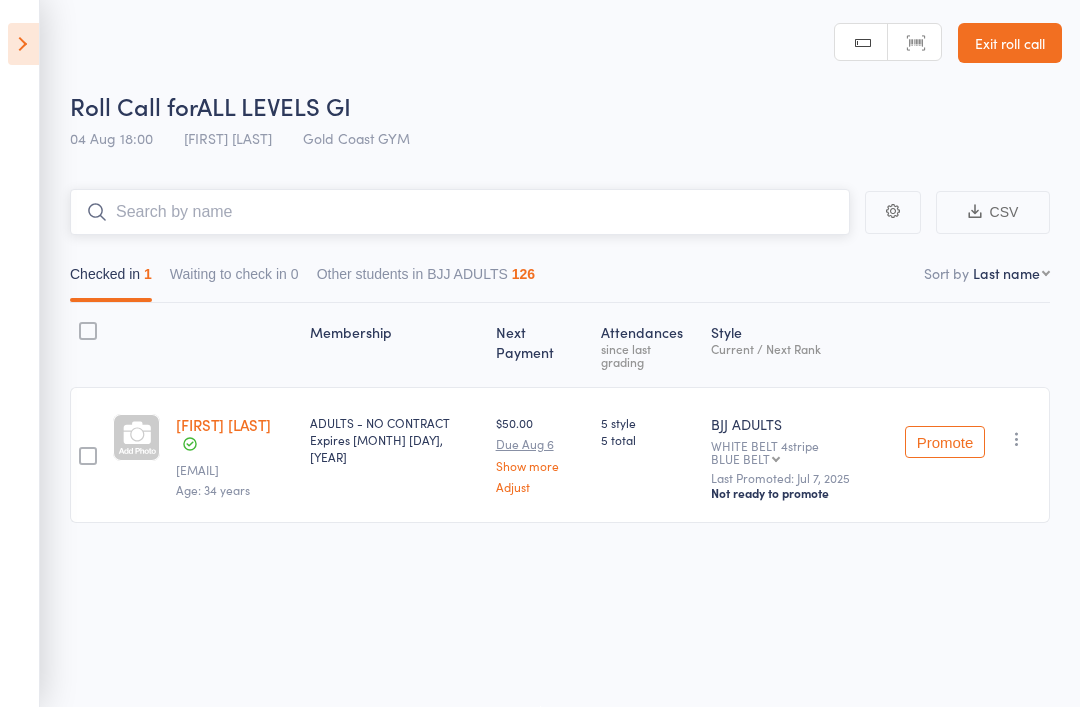 click at bounding box center [460, 212] 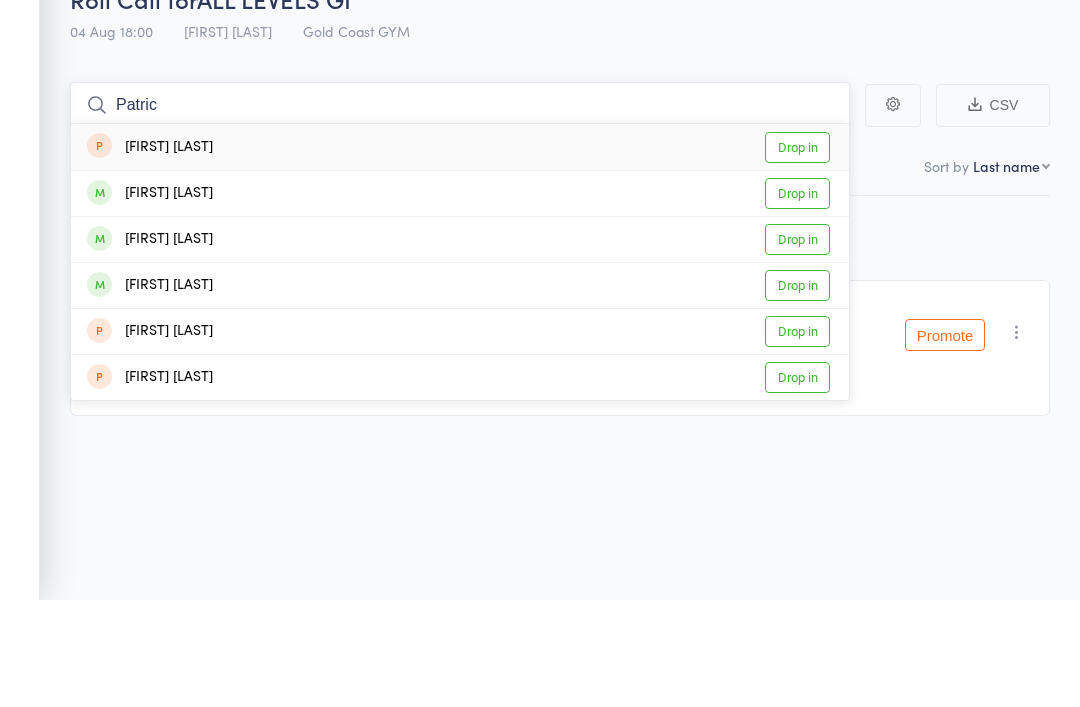 type on "Patric" 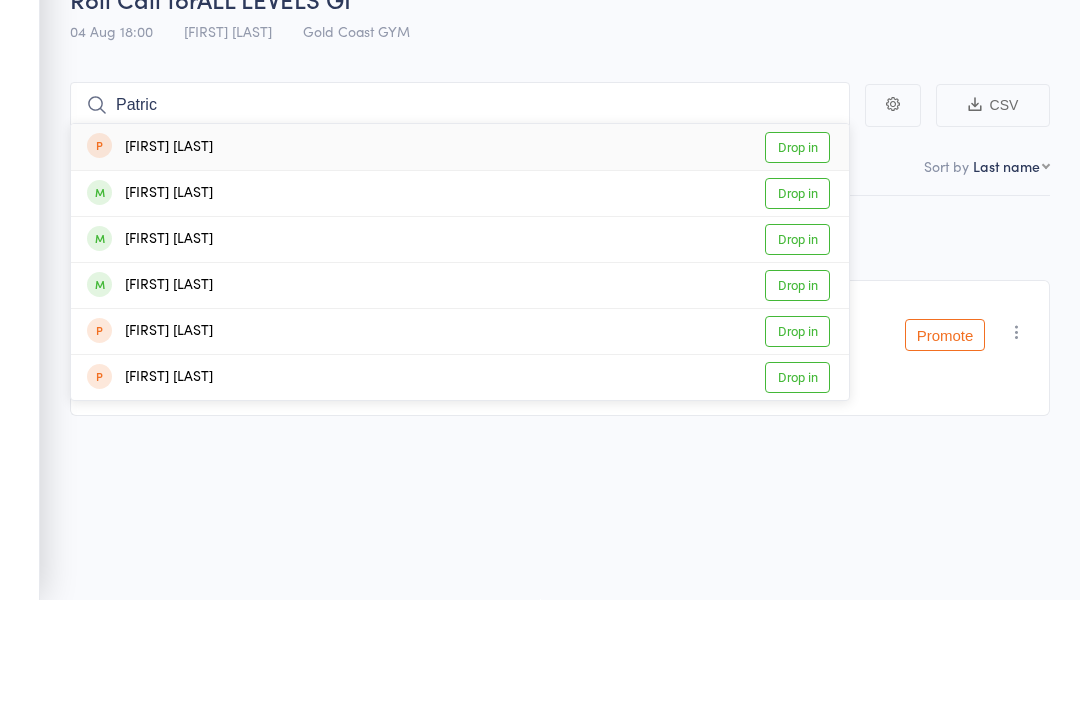 click on "Drop in" at bounding box center [797, 346] 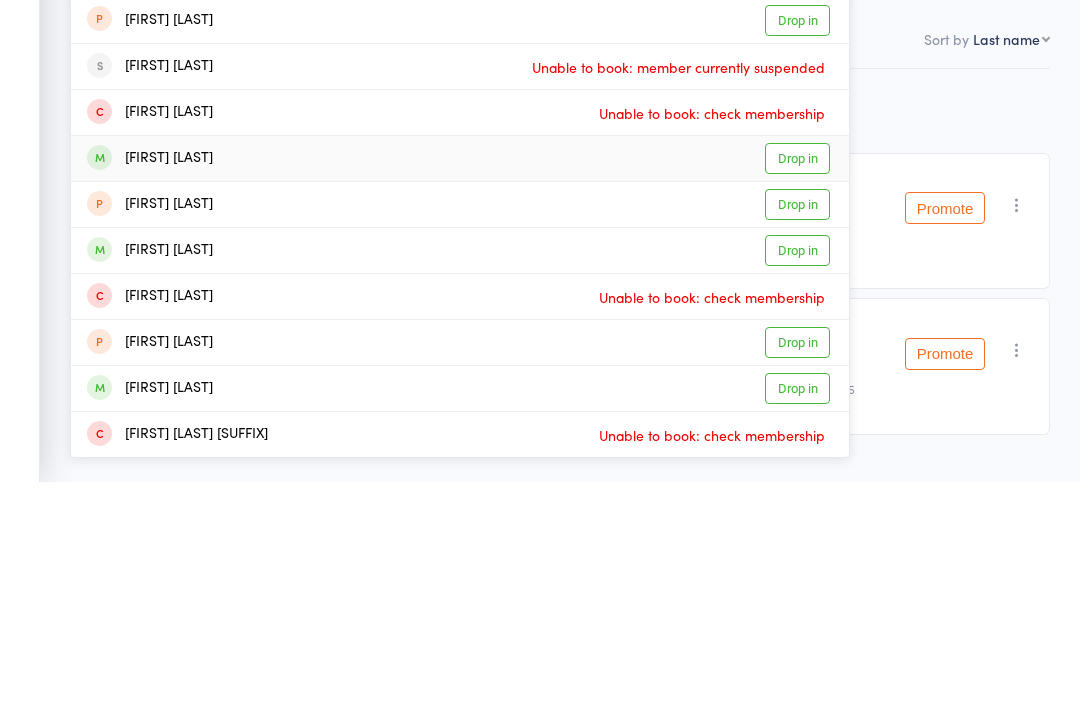 type on "Dani" 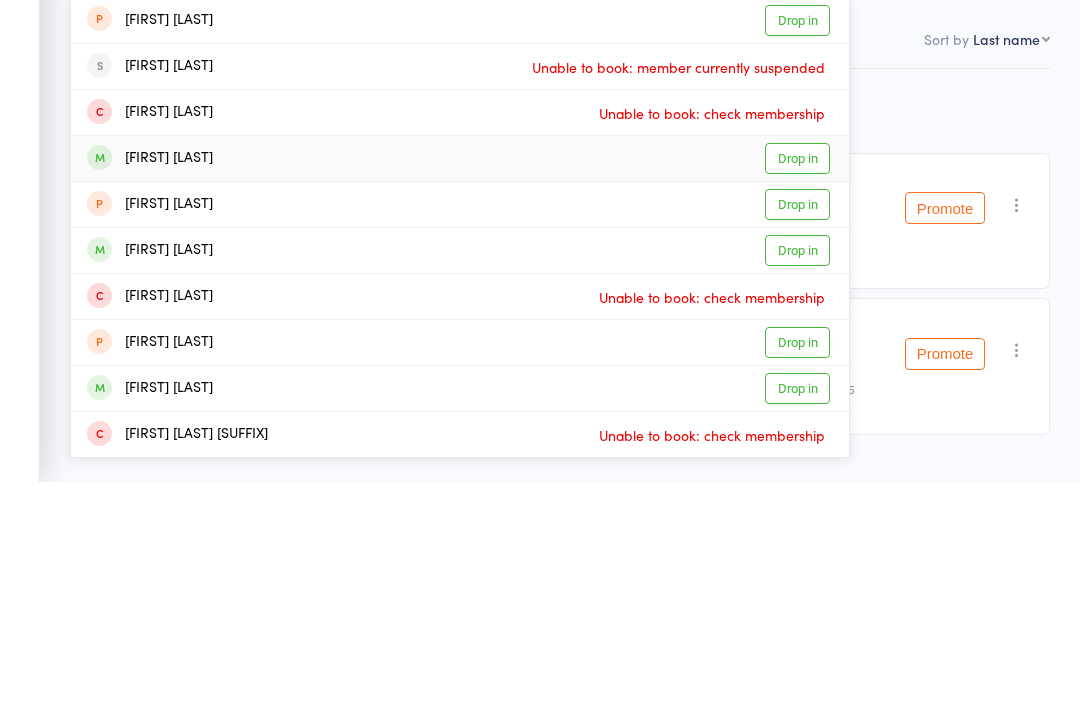 click on "Drop in" at bounding box center [797, 384] 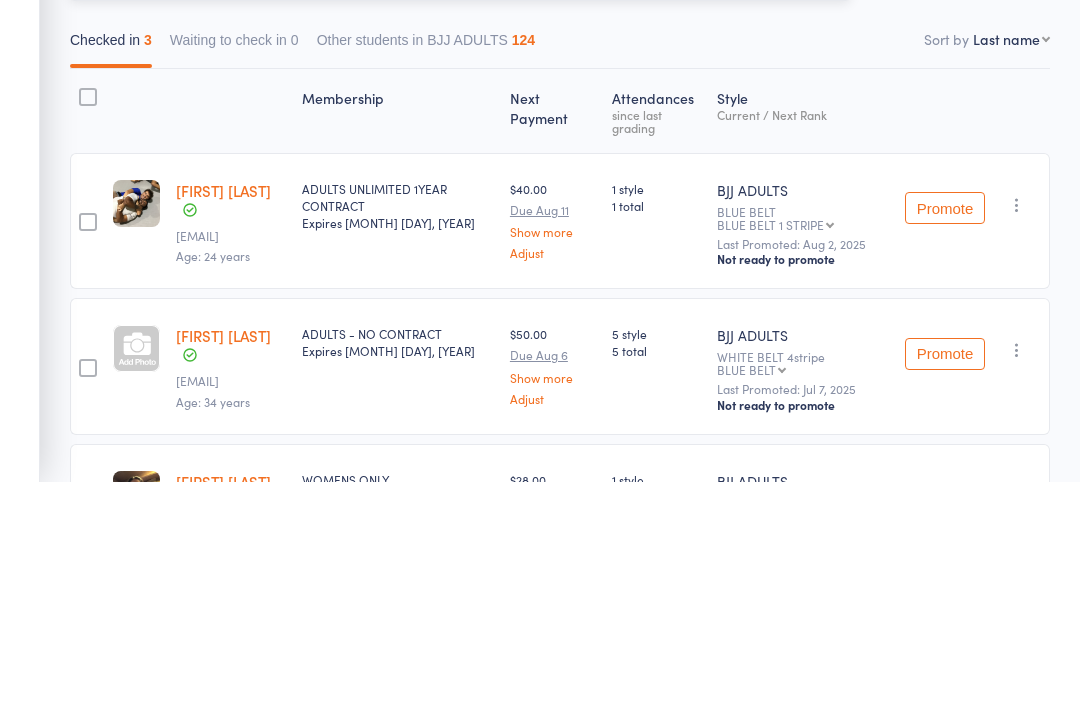 scroll, scrollTop: 205, scrollLeft: 0, axis: vertical 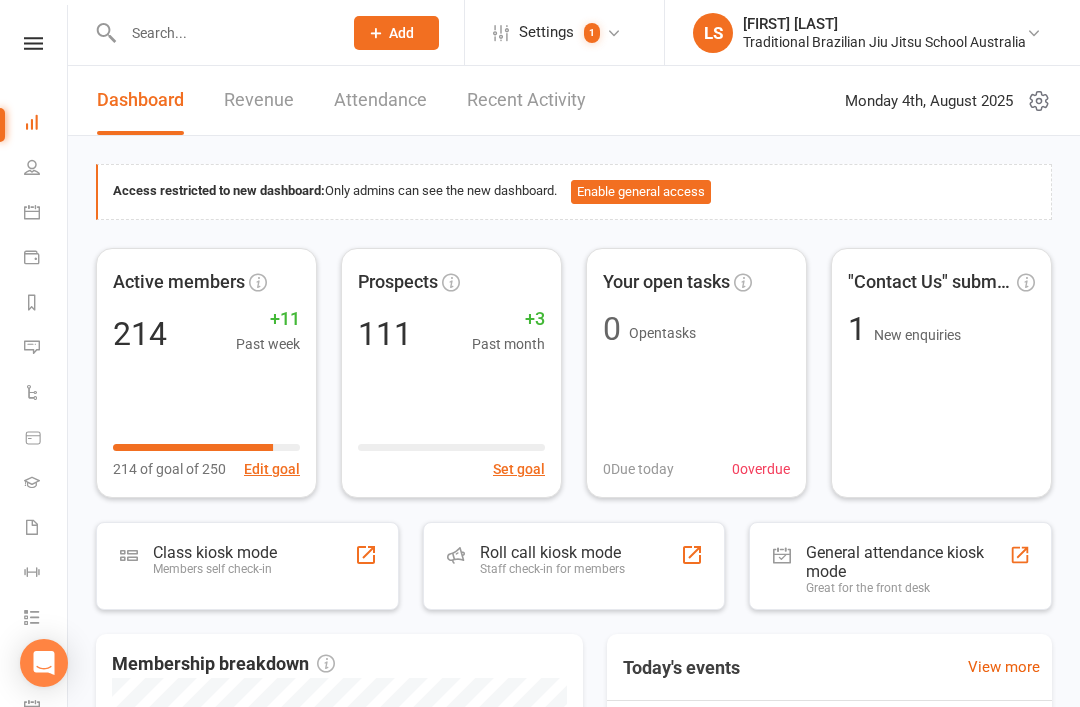 click at bounding box center [222, 33] 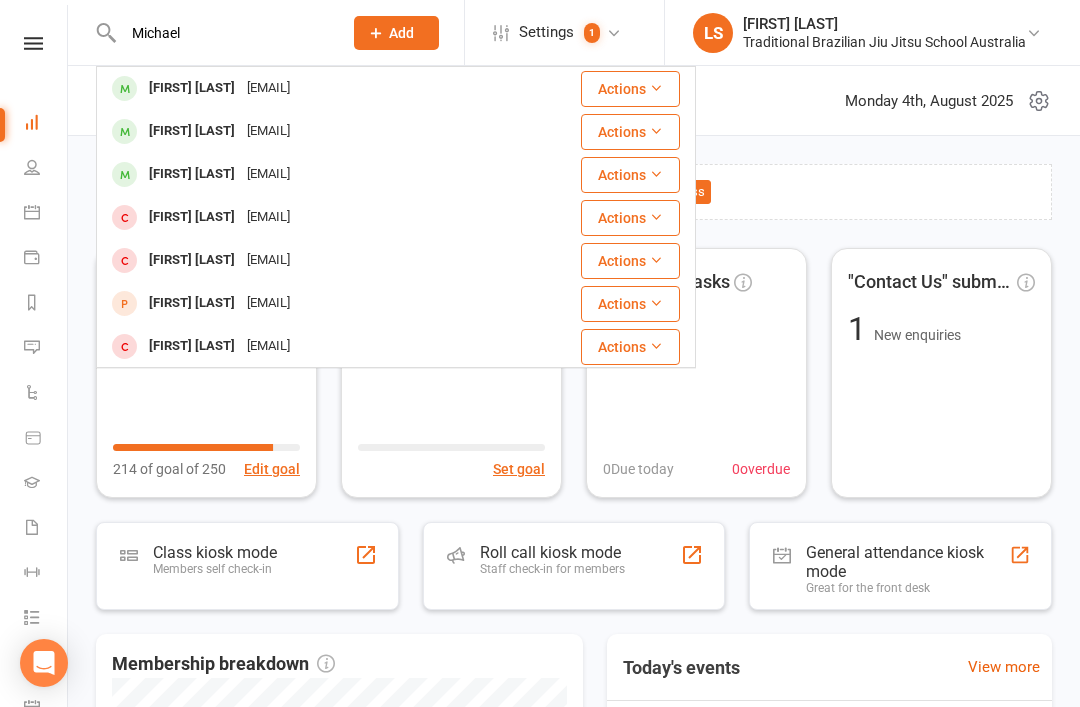 type on "Michael" 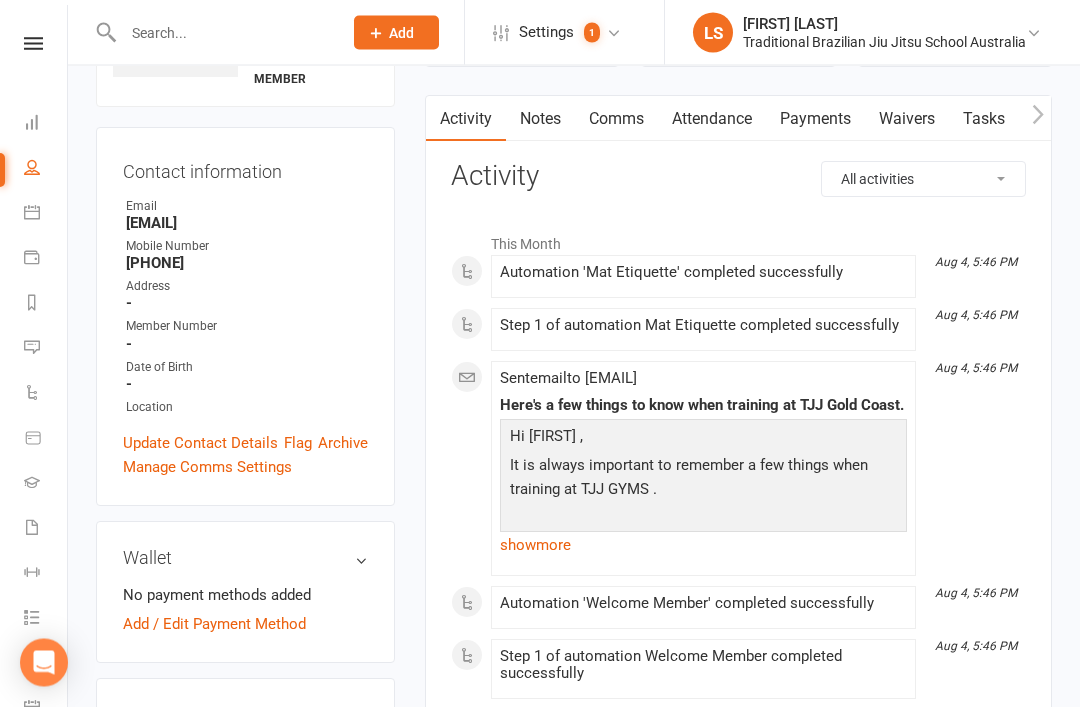 scroll, scrollTop: 159, scrollLeft: 0, axis: vertical 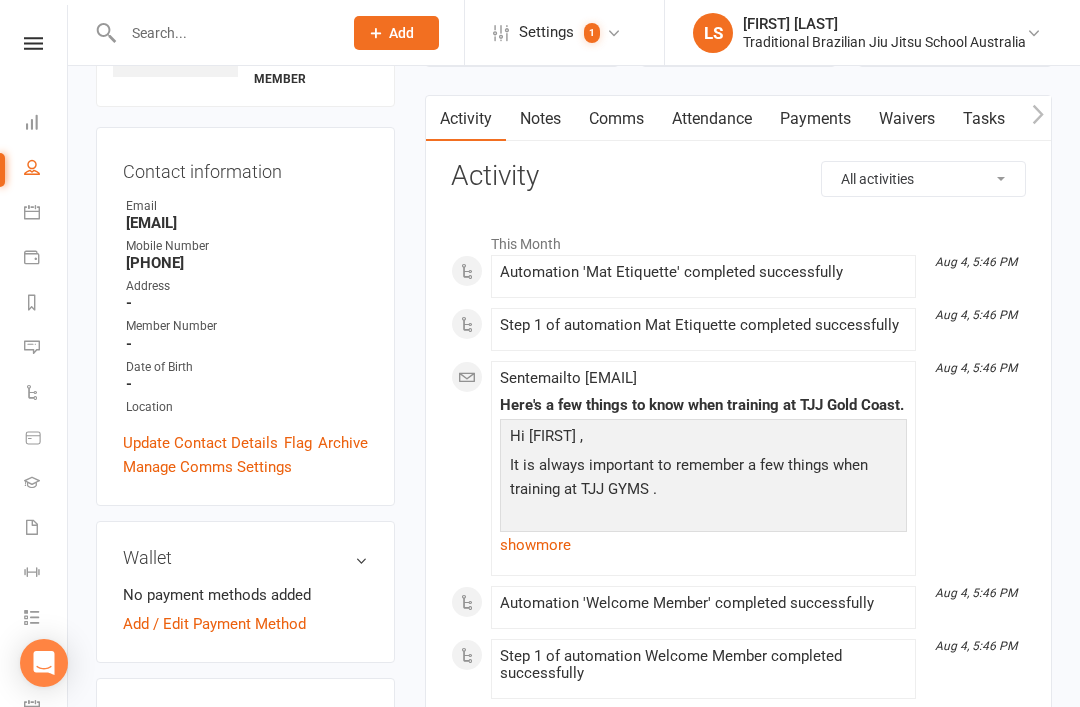click on "Payments" at bounding box center (815, 119) 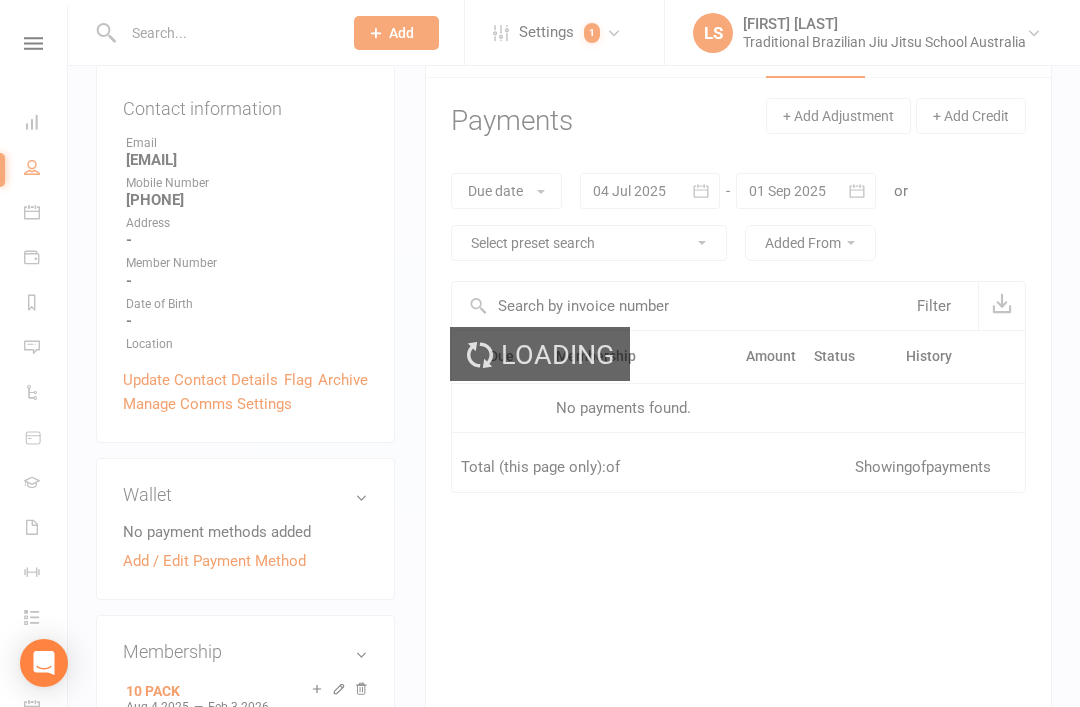 scroll, scrollTop: 223, scrollLeft: 0, axis: vertical 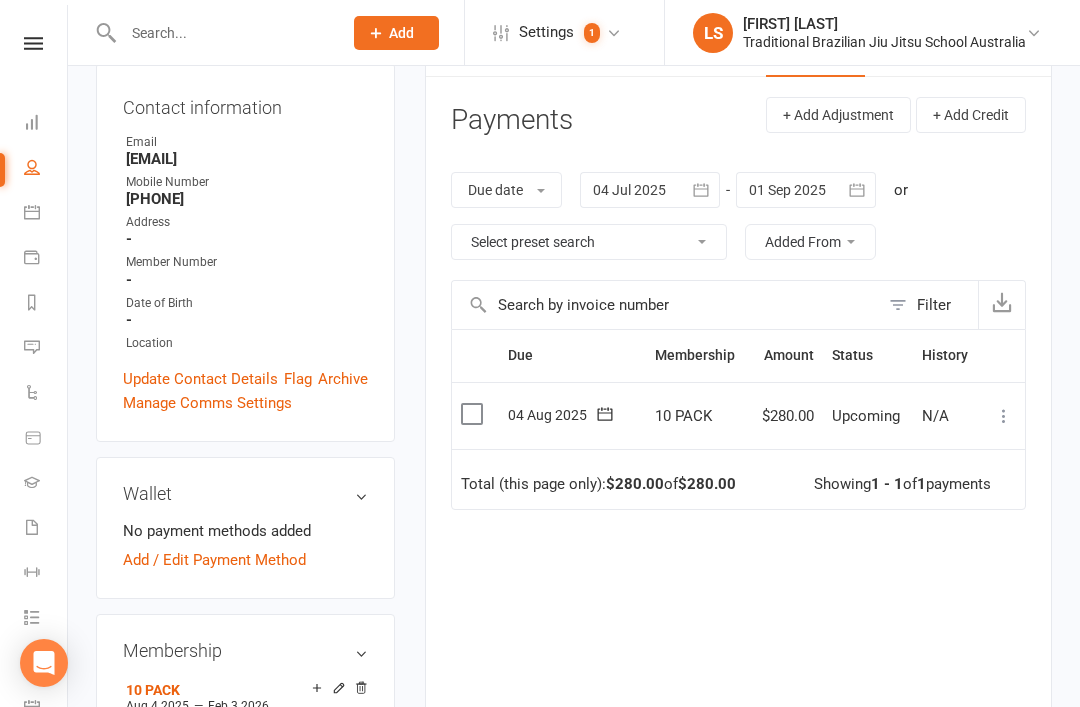 click at bounding box center (474, 414) 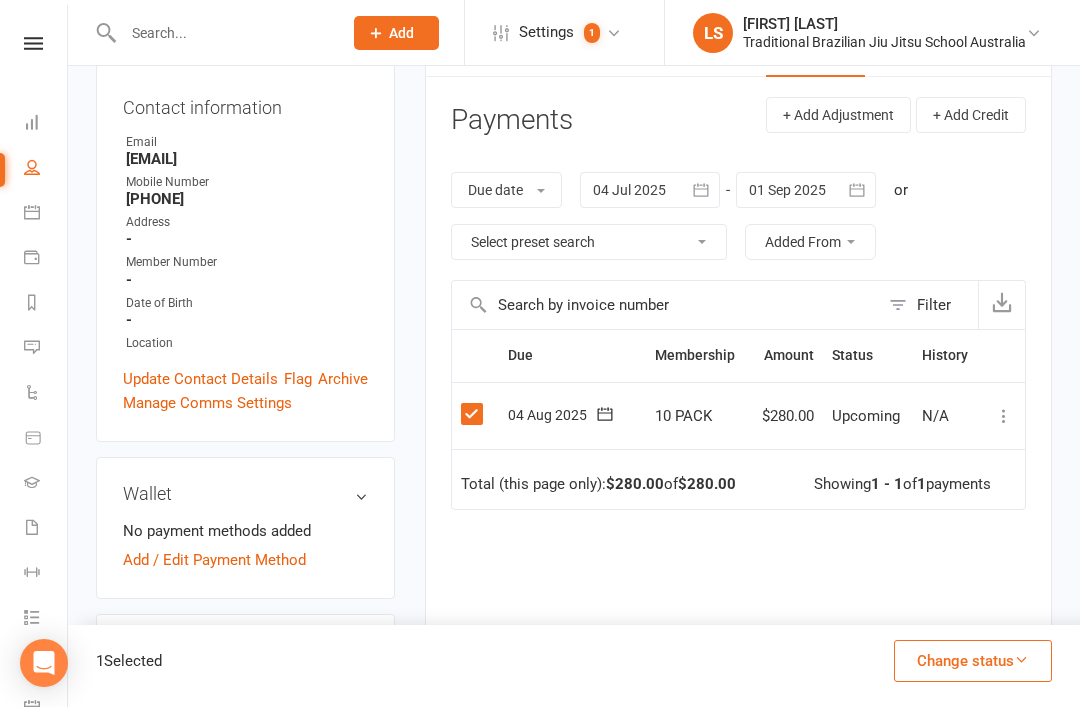 click at bounding box center [1021, 659] 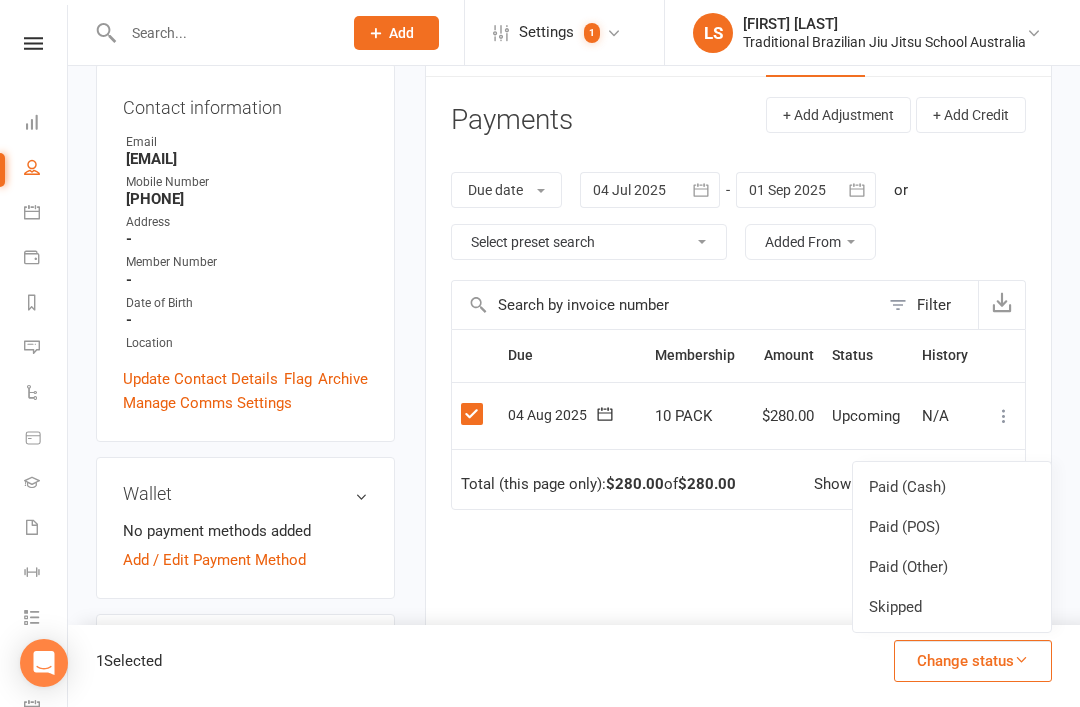 click on "Paid (Cash)" at bounding box center (952, 487) 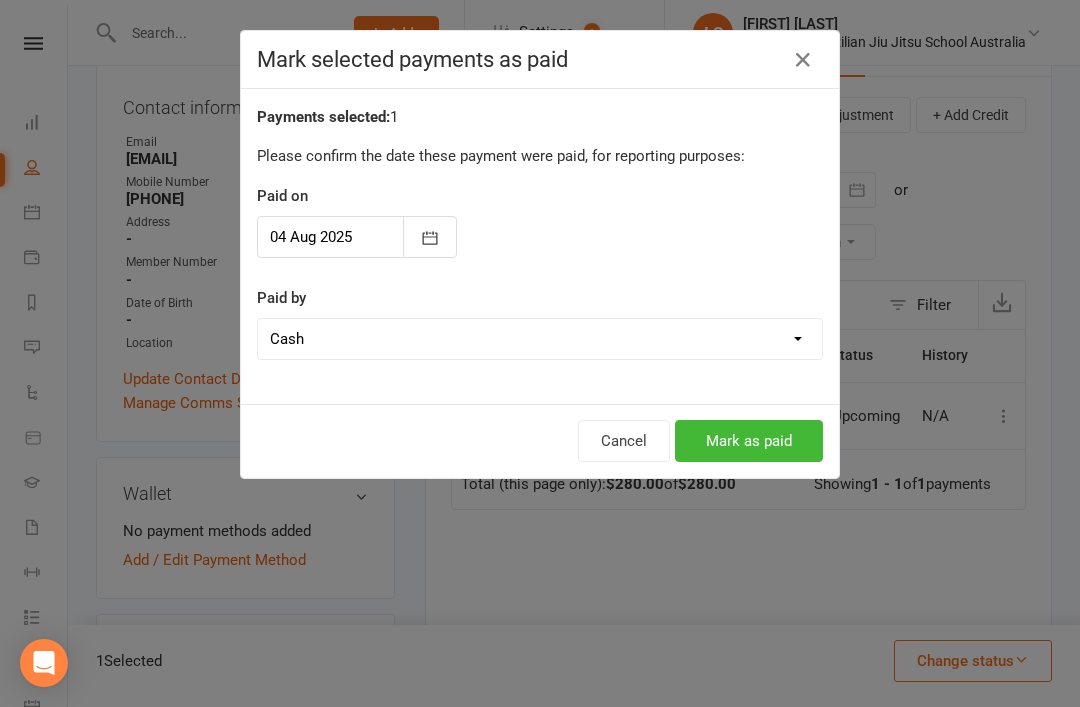 click on "Mark as paid" at bounding box center (749, 441) 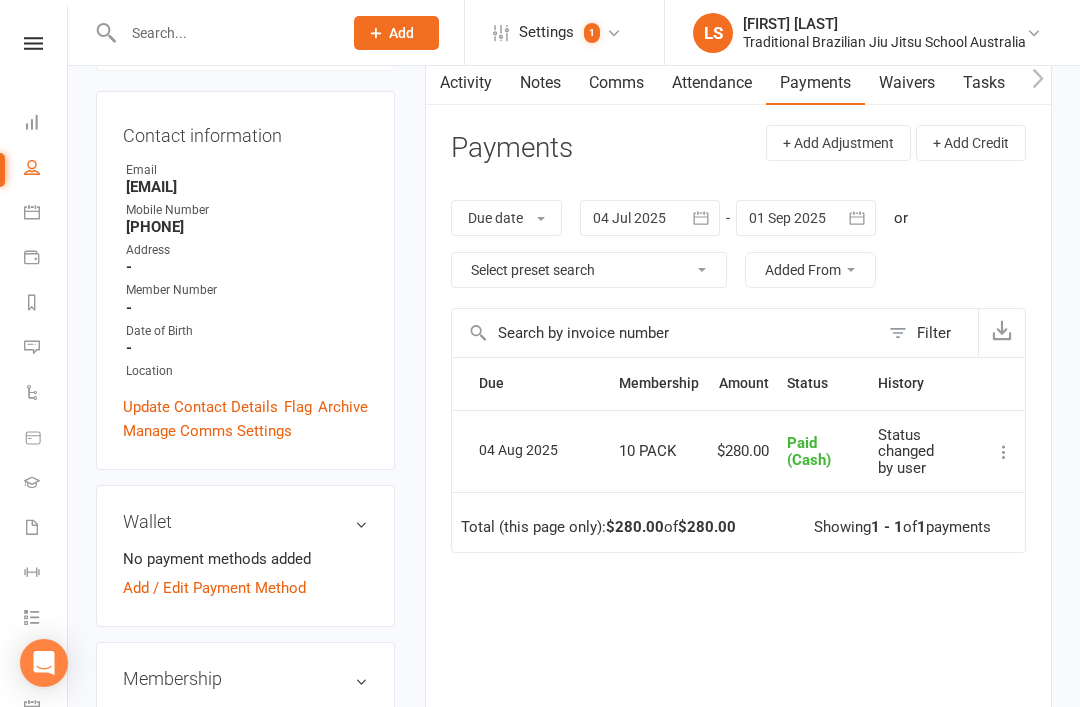 scroll, scrollTop: 0, scrollLeft: 0, axis: both 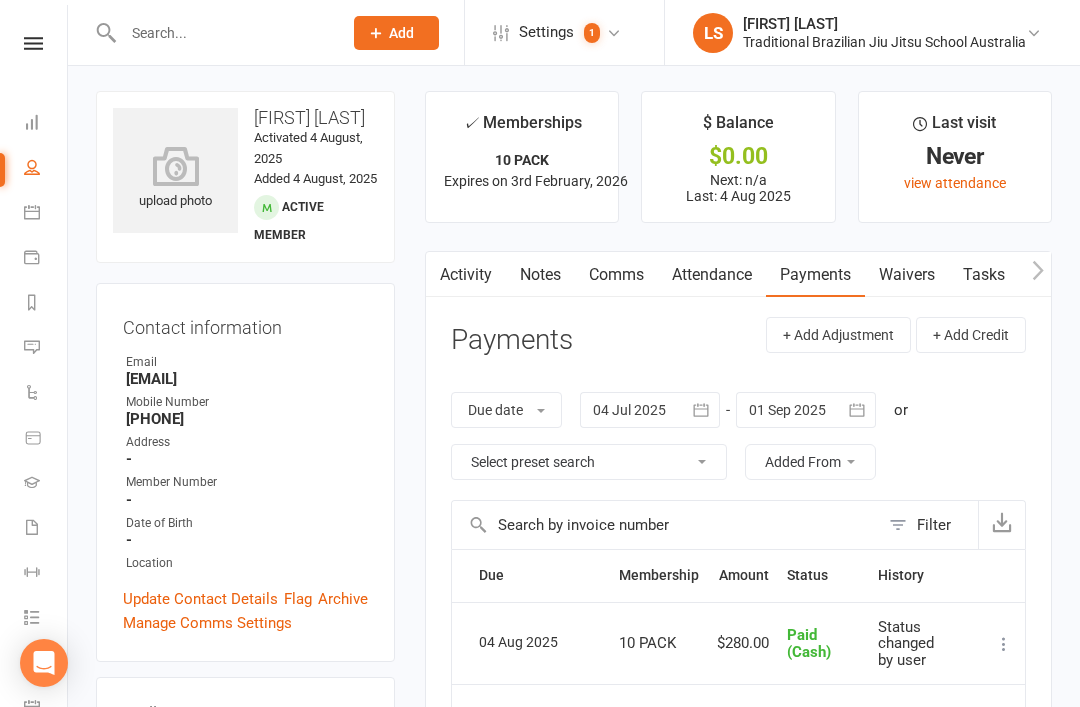 click on "Dashboard" at bounding box center [46, 124] 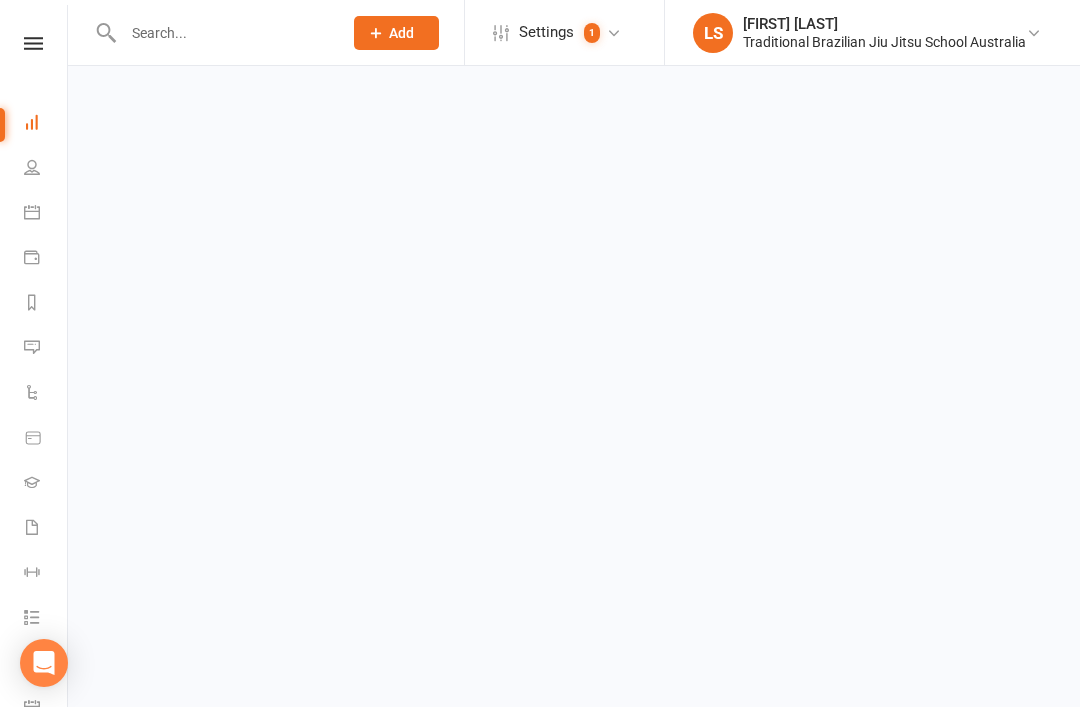 scroll, scrollTop: 0, scrollLeft: 0, axis: both 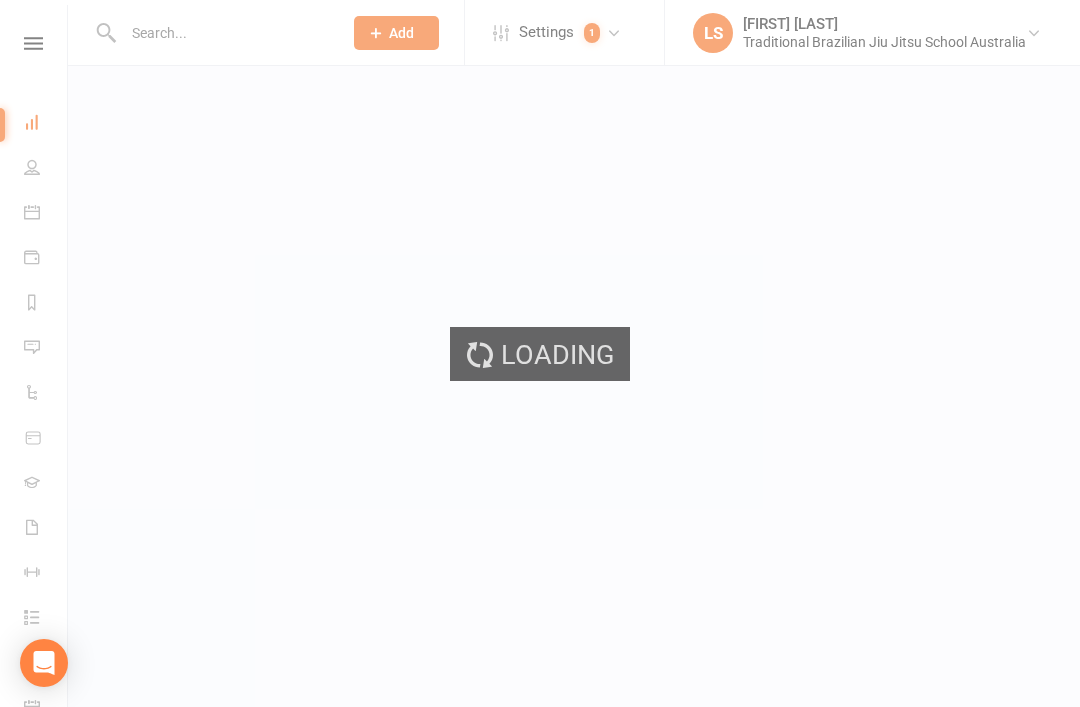 click at bounding box center (33, 43) 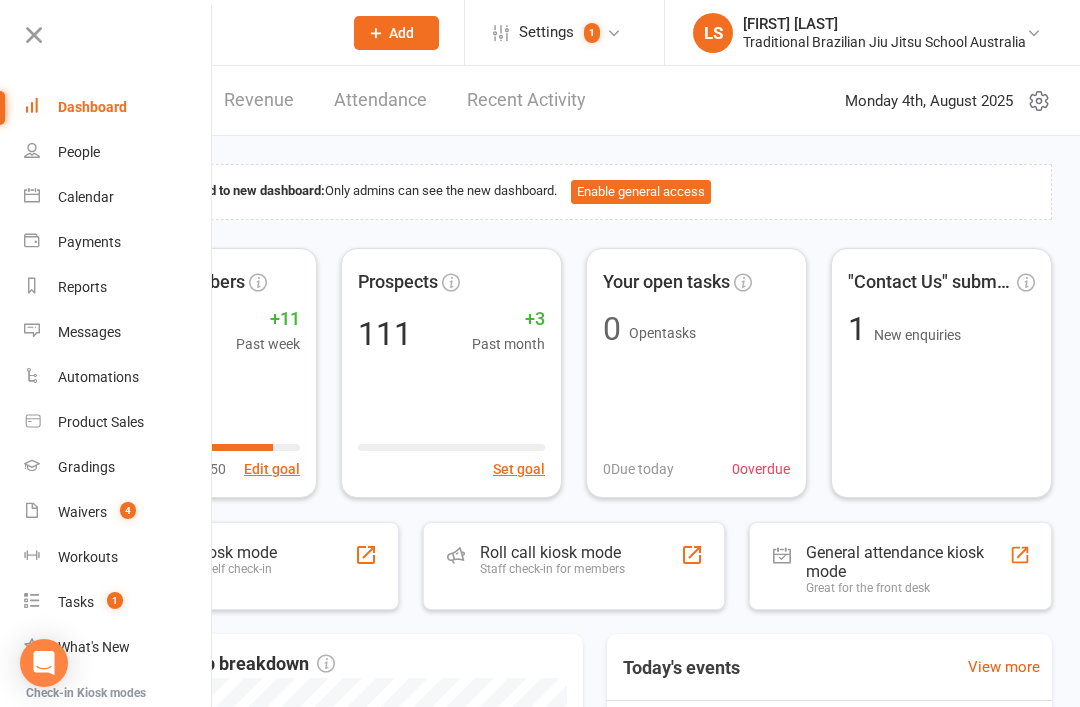 click on "Staff check-in for members" at bounding box center (552, 569) 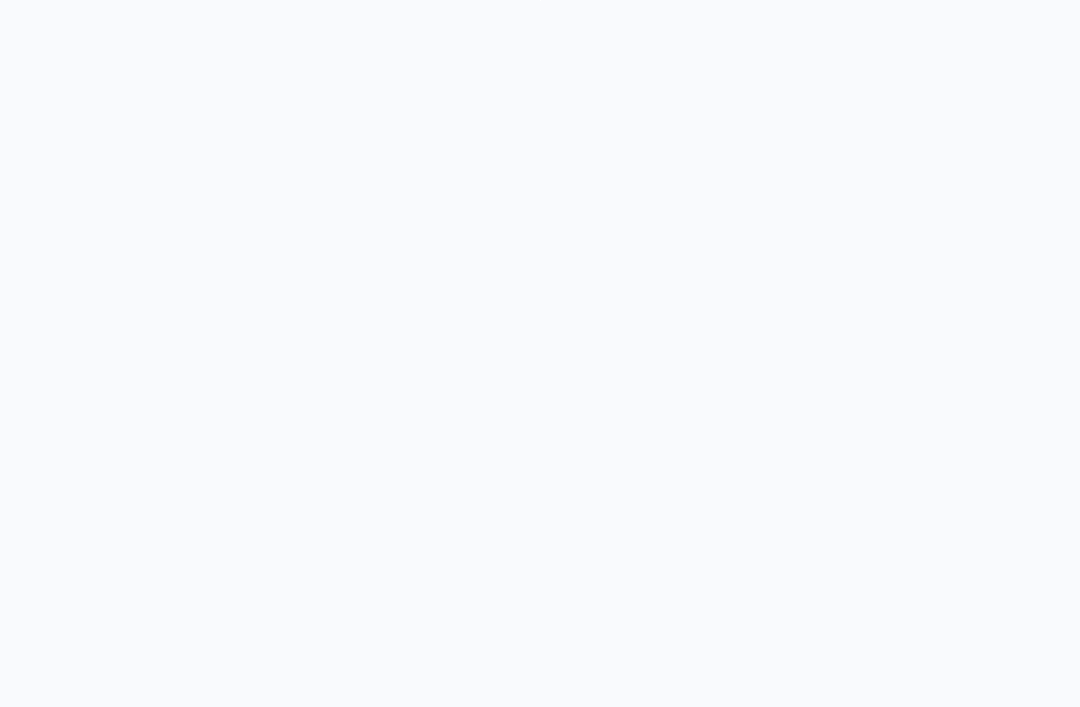 scroll, scrollTop: 0, scrollLeft: 0, axis: both 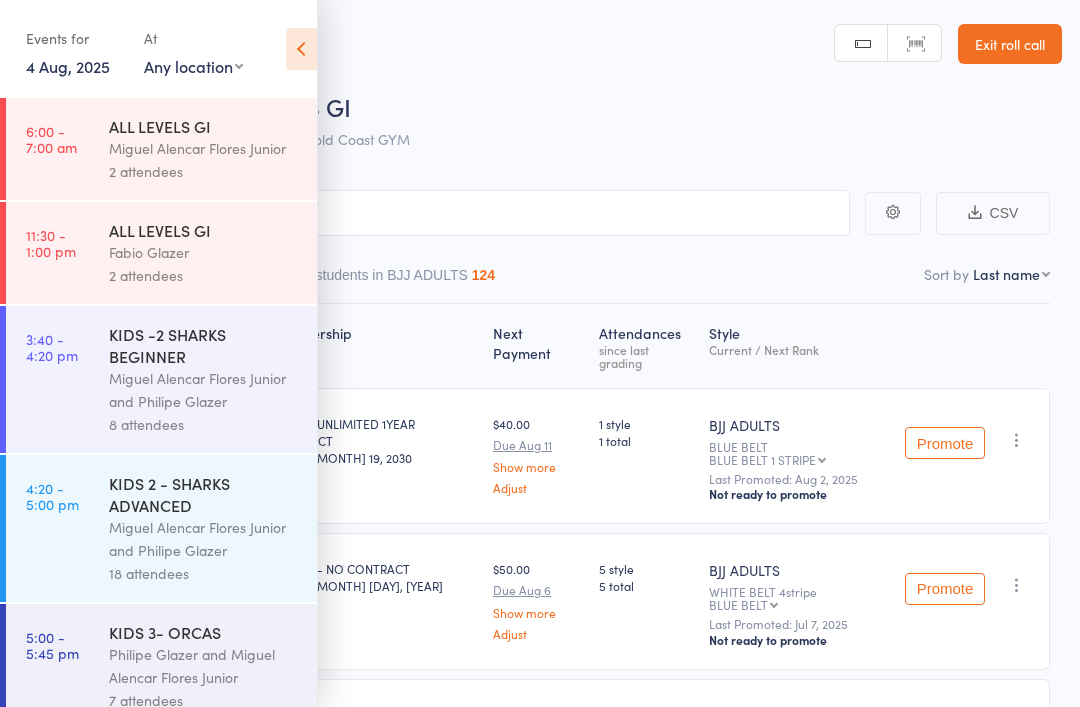 click at bounding box center (301, 49) 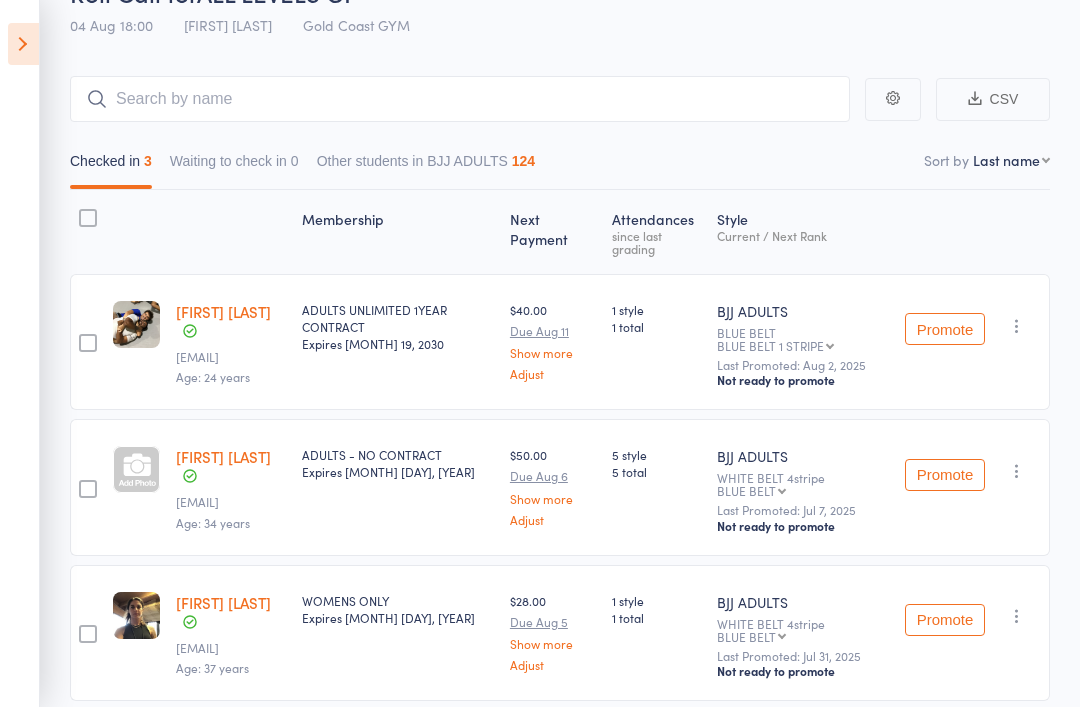 scroll, scrollTop: 141, scrollLeft: 0, axis: vertical 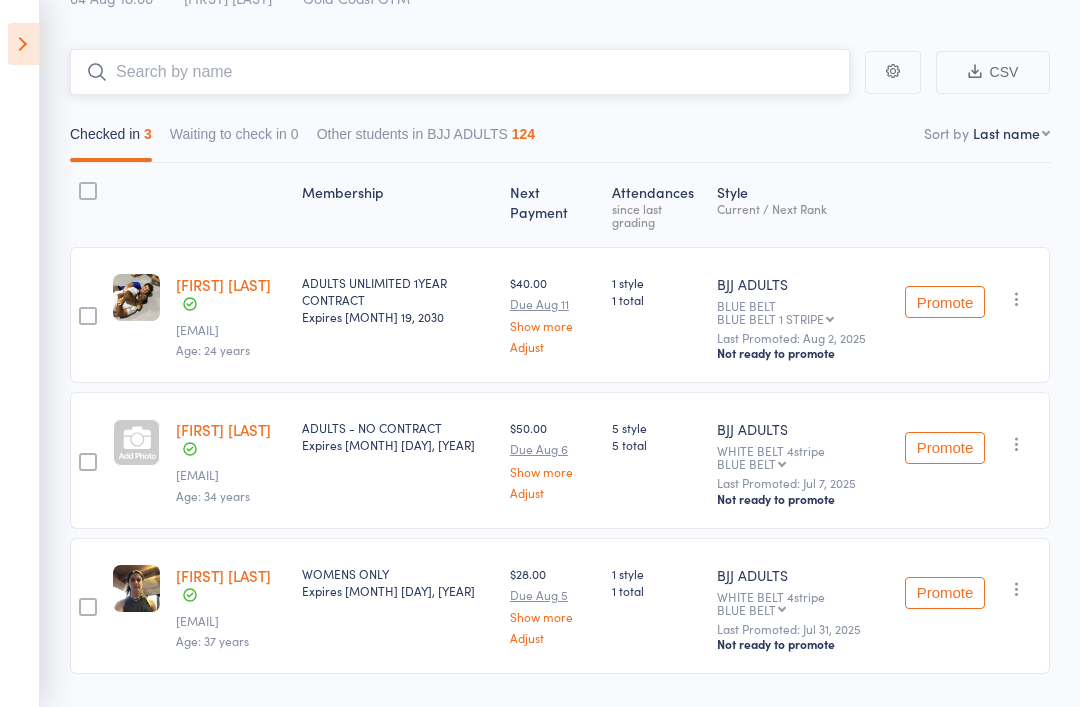 click at bounding box center [460, 72] 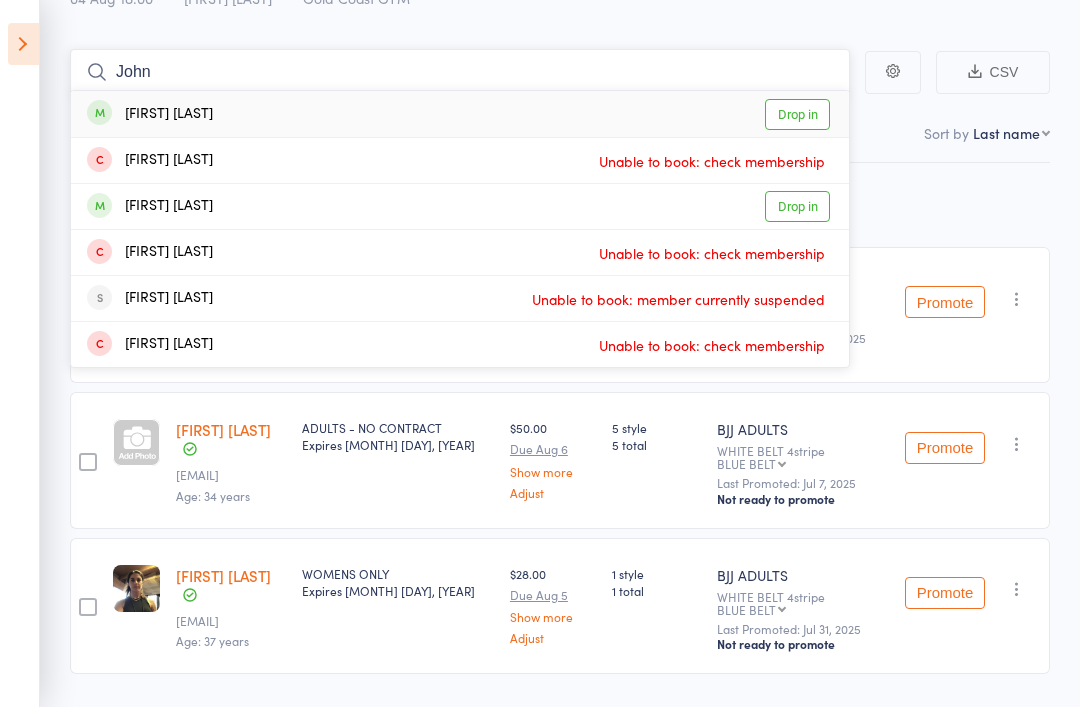 type on "John" 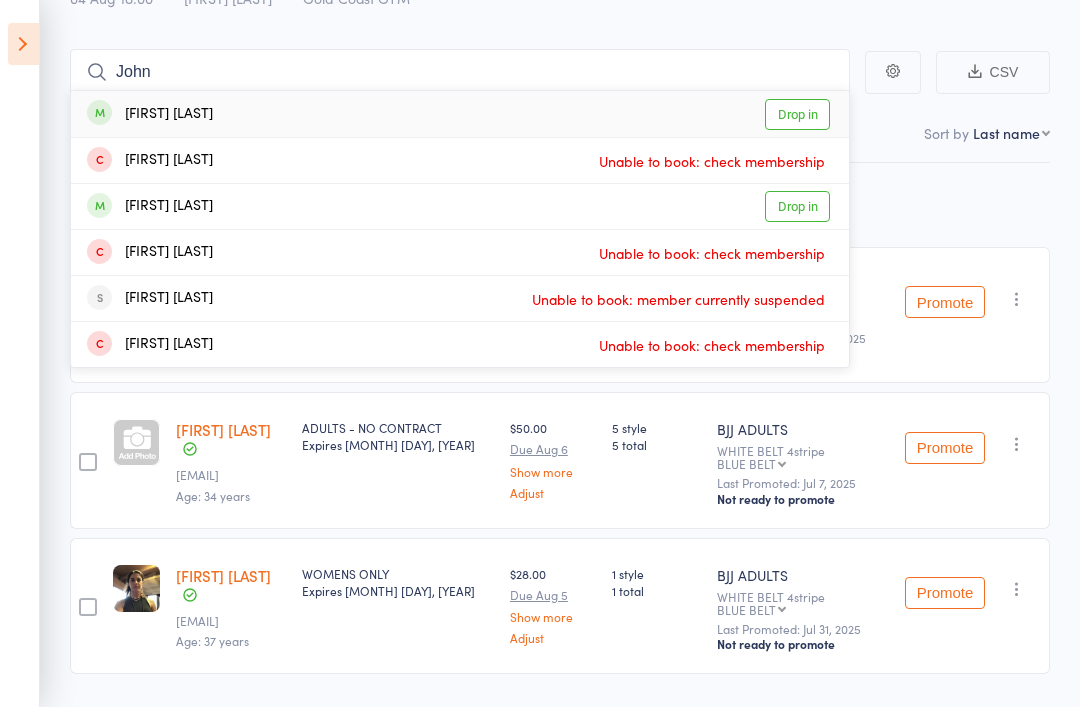 click on "Drop in" at bounding box center (797, 114) 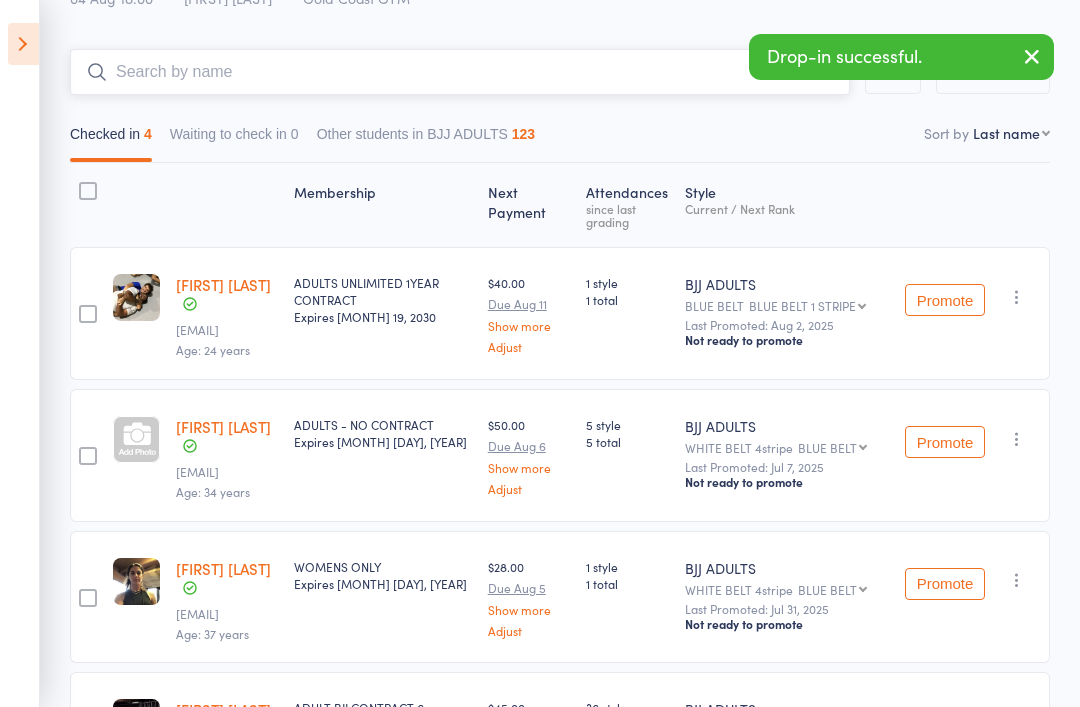 click at bounding box center [460, 72] 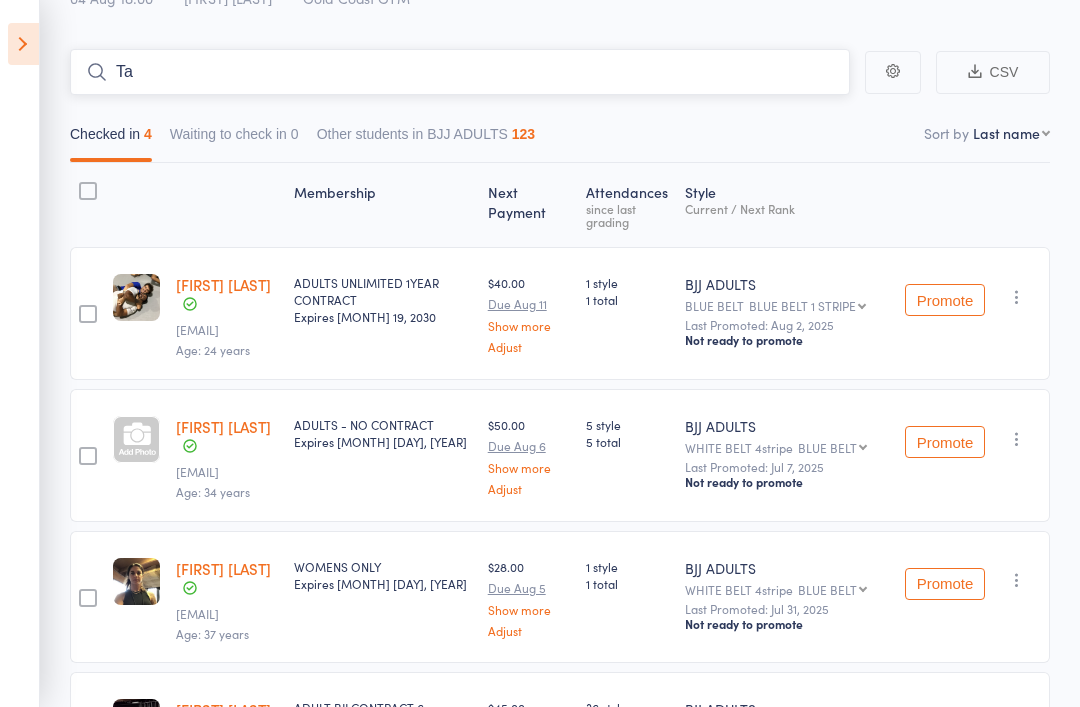 type on "T" 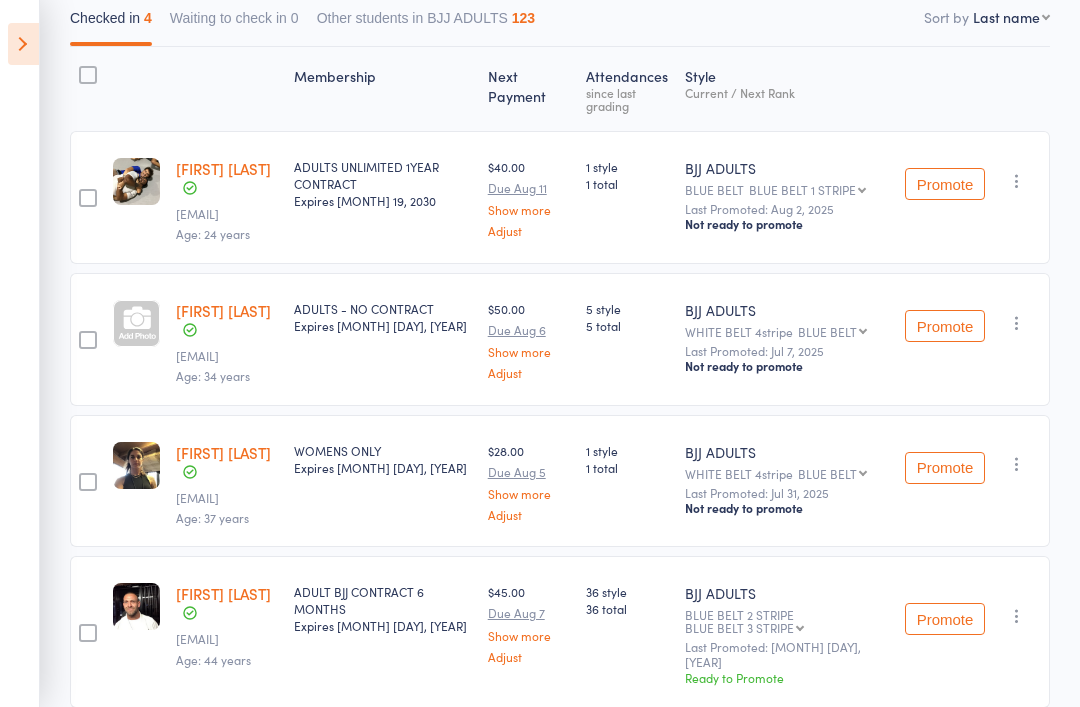 scroll, scrollTop: 0, scrollLeft: 0, axis: both 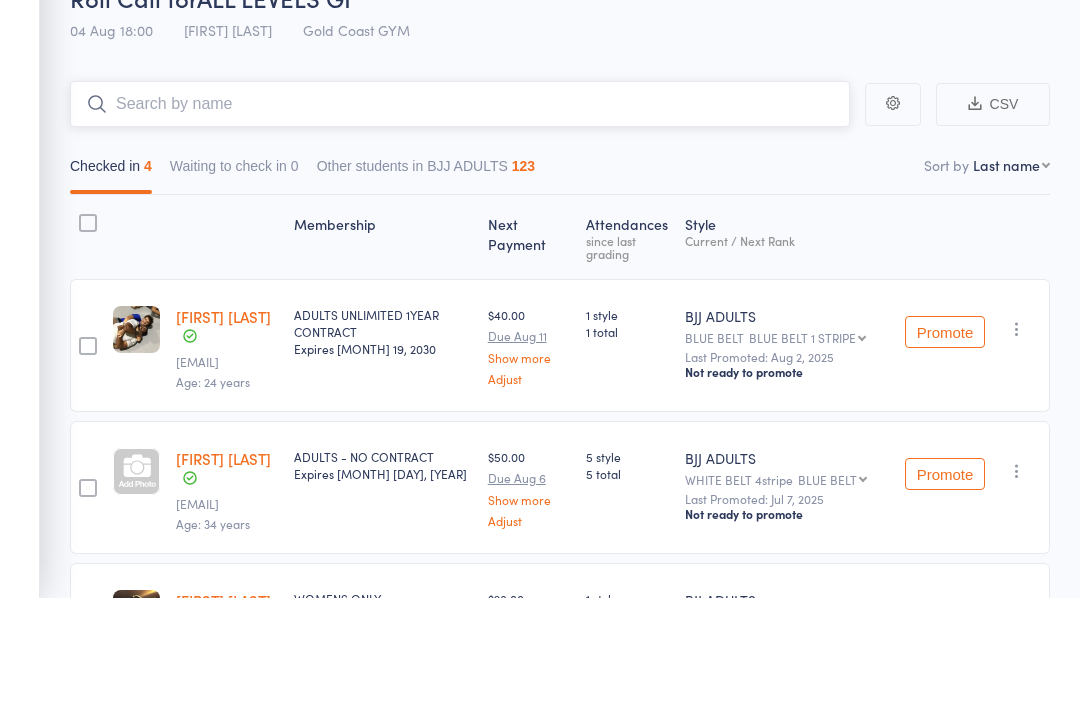 click at bounding box center (460, 213) 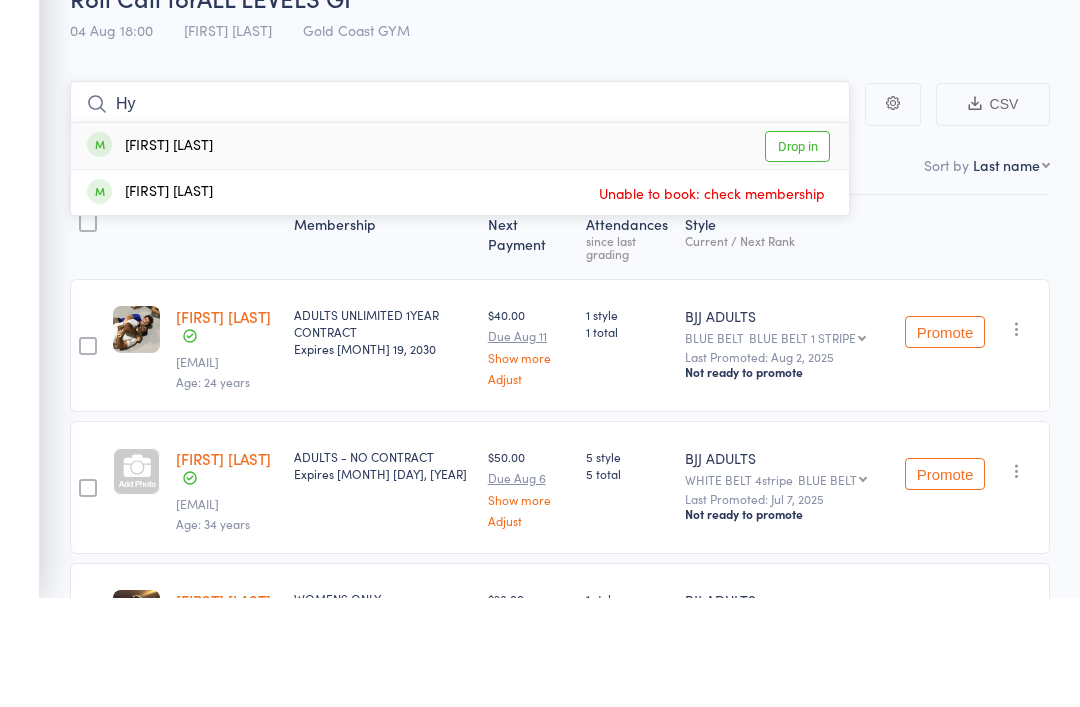 type on "H" 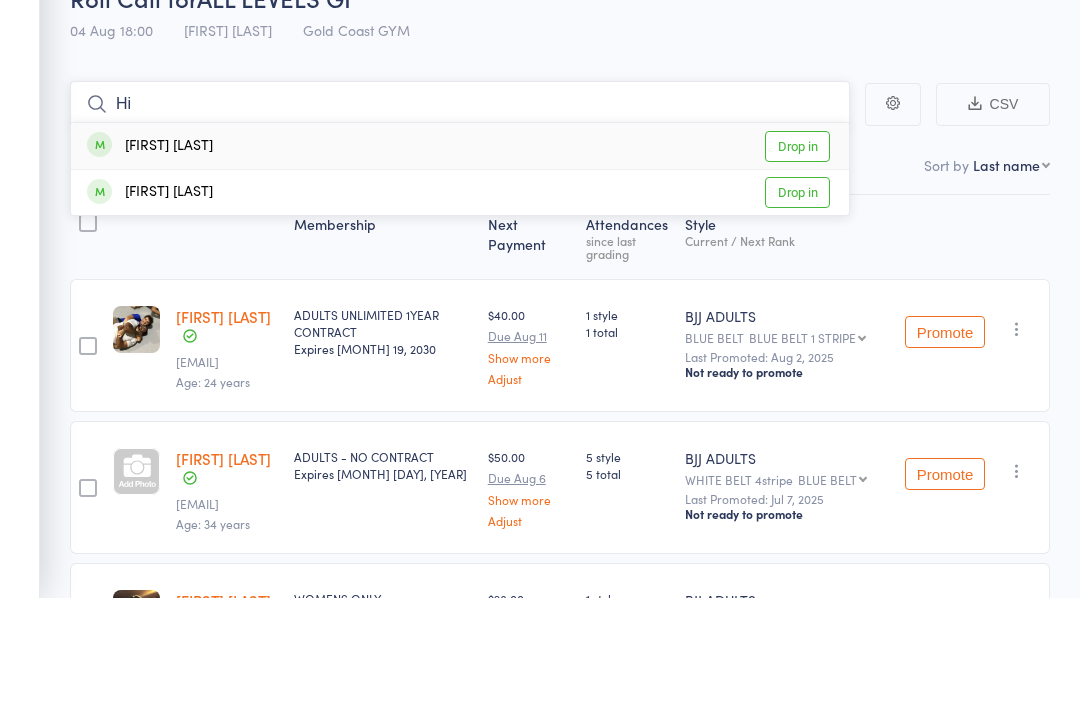 type on "Hi" 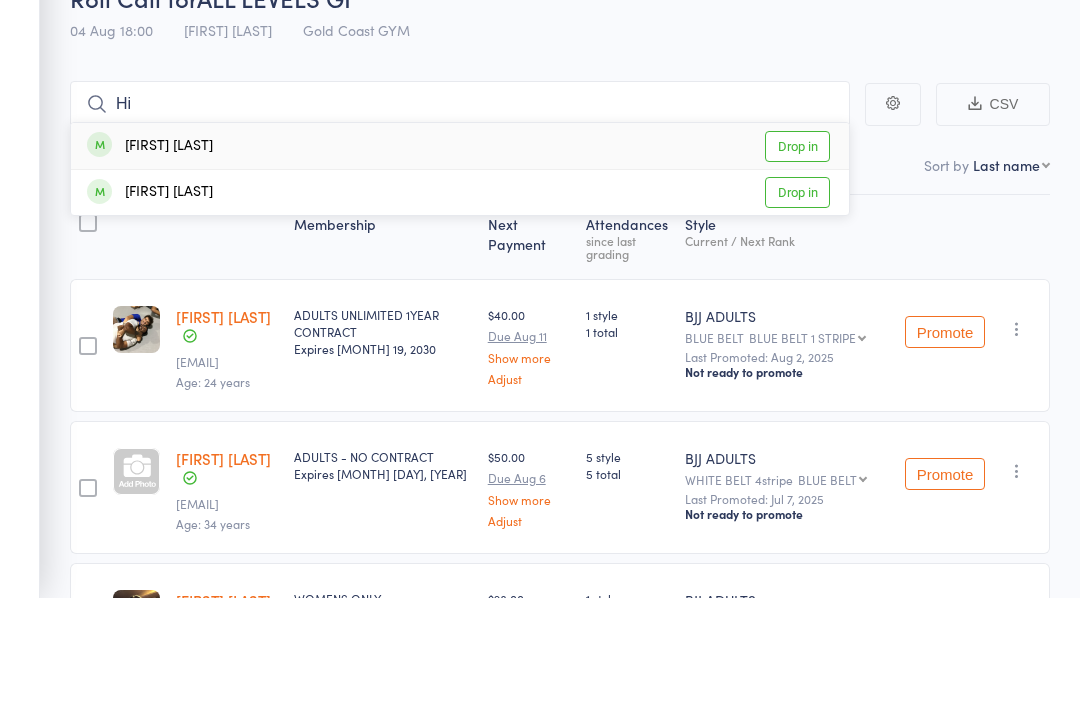 click on "Drop in" at bounding box center [797, 301] 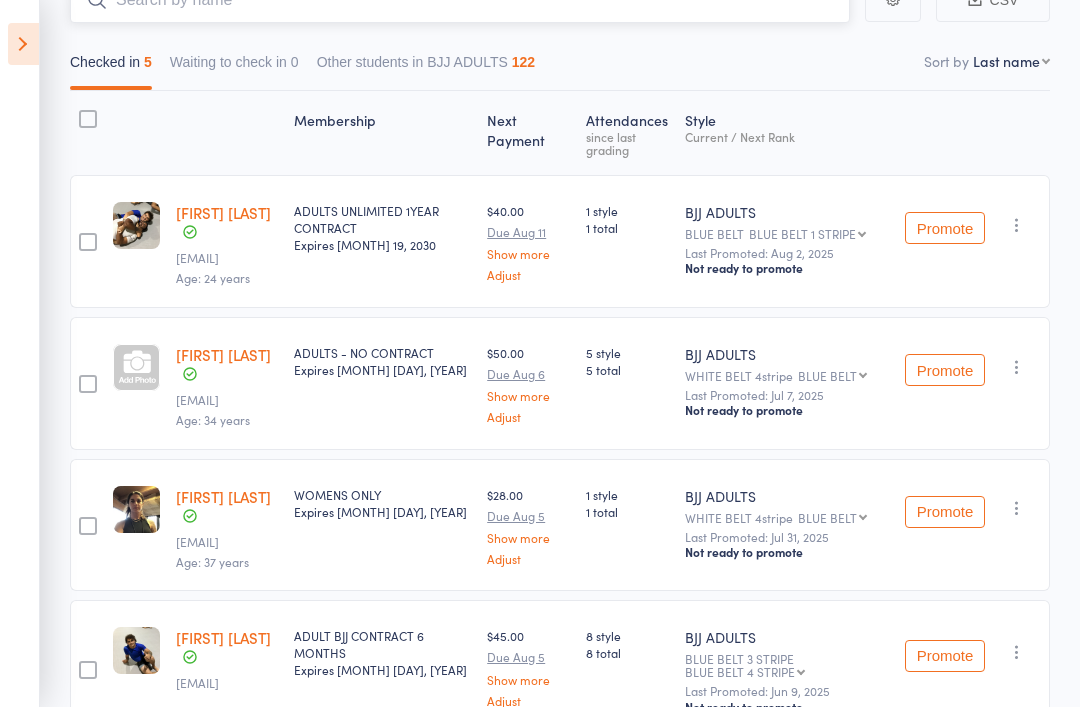 scroll, scrollTop: 179, scrollLeft: 0, axis: vertical 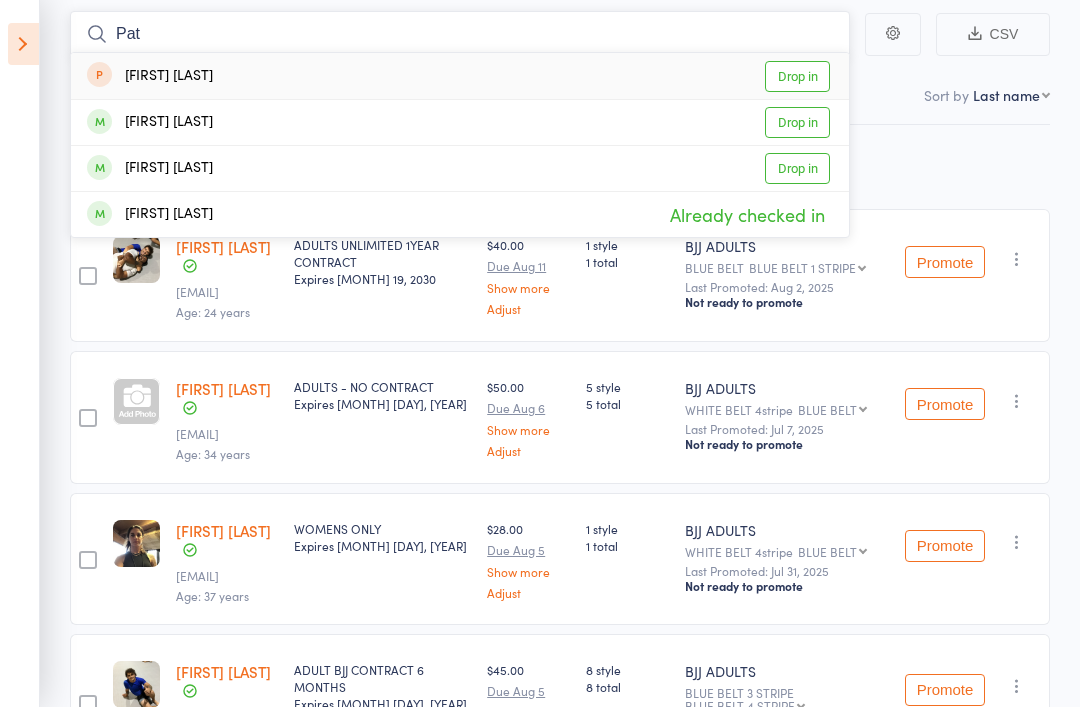 type on "Pat" 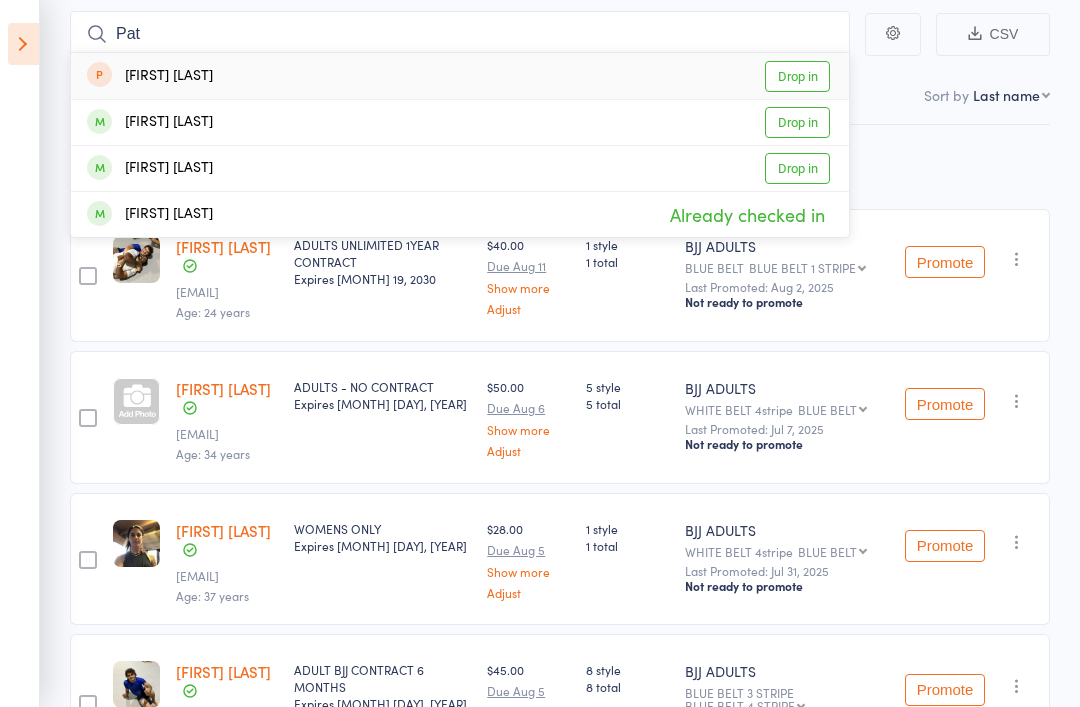 click on "Membership Next Payment Atten­dances since last grading Style Current / Next Rank edit [FIRST] [LAST]    [EMAIL] Age: [AGE] years ADULTS UNLIMITED 1YEAR CONTRACTExpires [MONTH] [DAY], [YEAR]  $[PRICE] Due [MONTH] [DAY]  Show more Adjust 1 style 1 total BJJ ADULTS BLUE BELT  BLUE BELT  BLUE BELT 1 STRIPE  BLUE BELT 2 STRIPE  BLUE BELT 3 STRIPE  BLUE BELT 4 STRIPE  PURPLE BELT  PURPLE 1 STRIPE  PURPLE 2 STRIPE  PURPLE 3 STRIPE  PURPLE 4 STRIPE  BROWN BELT  BROWN BELT 1 STRIPE  BROWN BELT 2 STRIPES  BROWN BELT 3 STRIPES  BROWN BELT 4 STRIPES  BLACK BELT  BLACK BELT 1 STRIPE  BLACK BELT 2 STRIPES  Last Promoted: [MONTH] [DAY], [YEAR] Not ready to promote Promote Undo check-in Promote Send message Add Note Add Task Add Flag Remove Mark absent
[FIRST] [LAST]    [EMAIL] Age: [AGE] years ADULTS - NO CONTRACTExpires [MONTH] [DAY], [YEAR]  $[PRICE] Due [MONTH] [DAY]  Show more Adjust 5 style 5 total BJJ ADULTS WHITE BELT 4stripe  BLUE BELT  BLUE BELT  BLUE BELT 1 STRIPE  BLUE BELT 2 STRIPE  BLUE BELT 3 STRIPE  BLUE BELT 4 STRIPE  PURPLE BELT" at bounding box center (560, 533) 